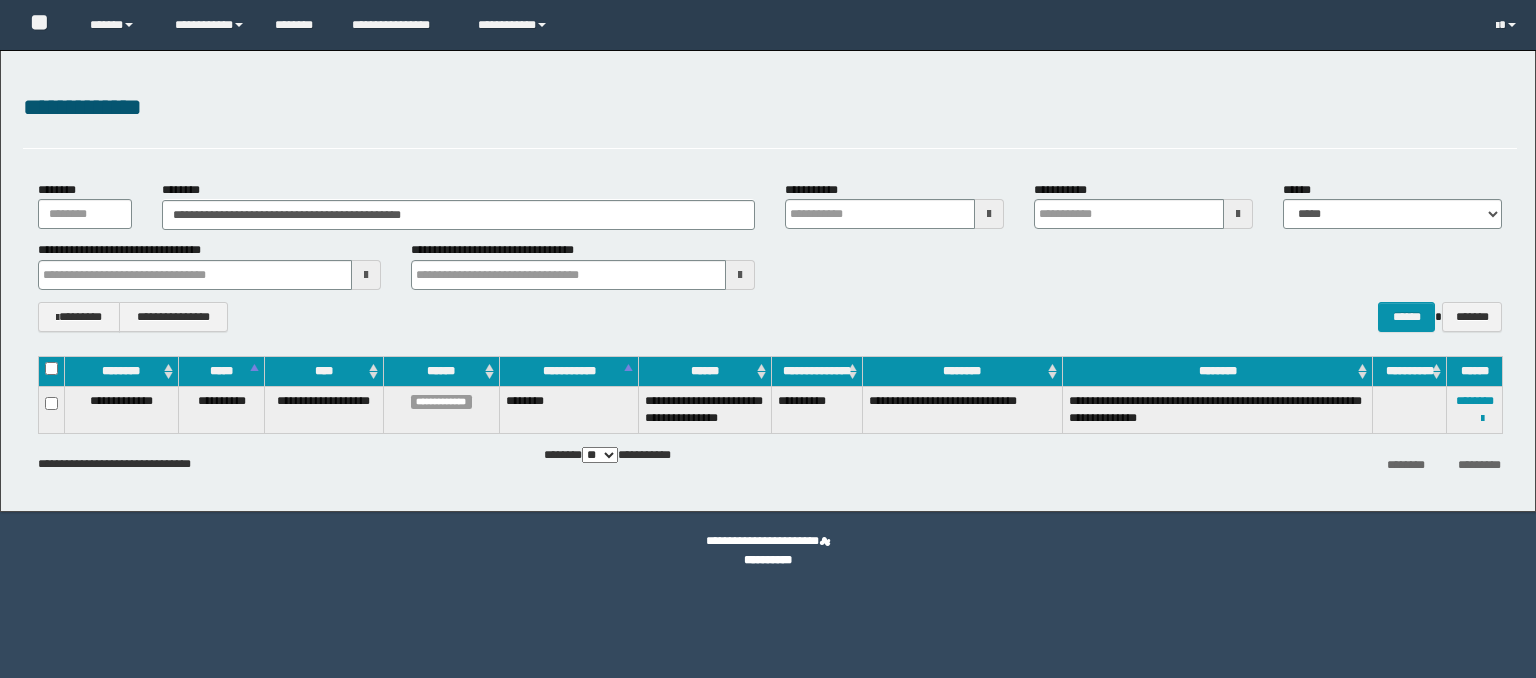 scroll, scrollTop: 0, scrollLeft: 0, axis: both 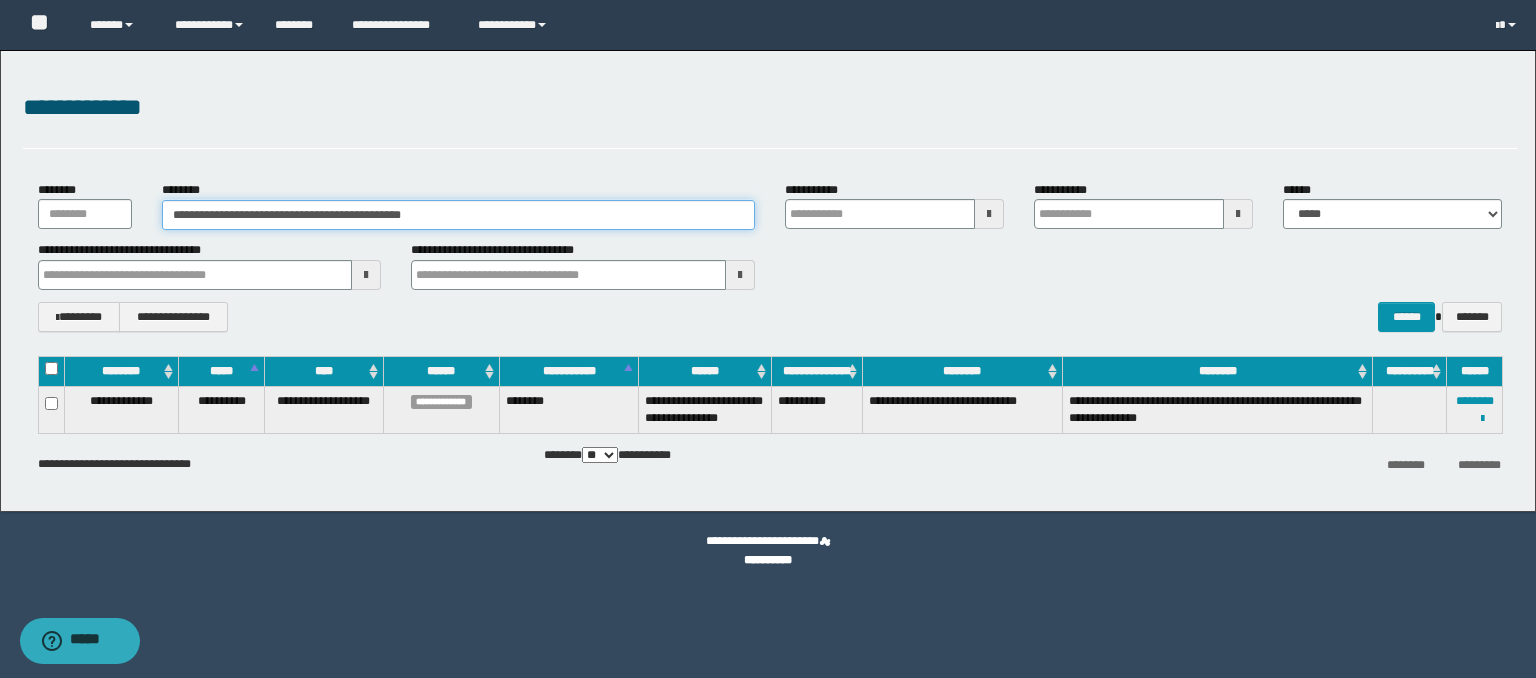 drag, startPoint x: 473, startPoint y: 217, endPoint x: 0, endPoint y: 229, distance: 473.1522 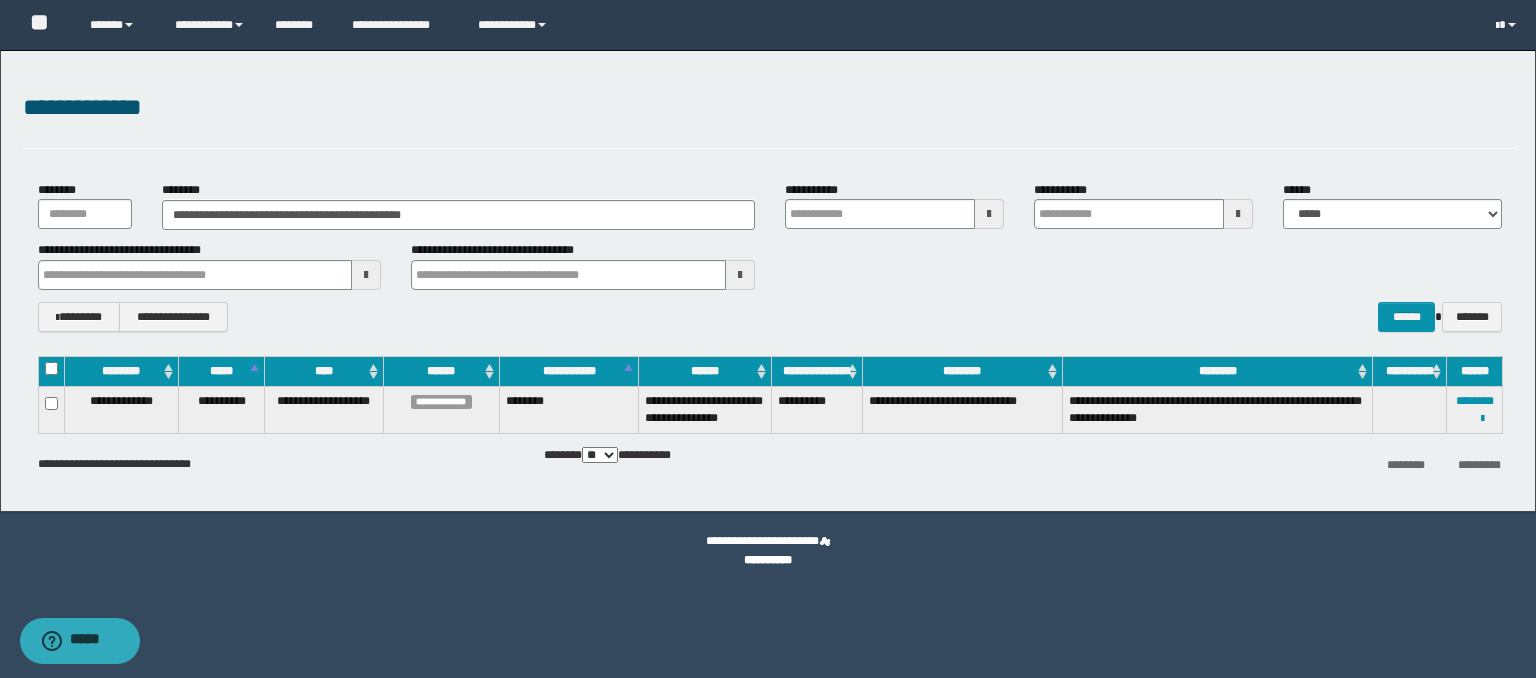 click on "**********" at bounding box center [768, 281] 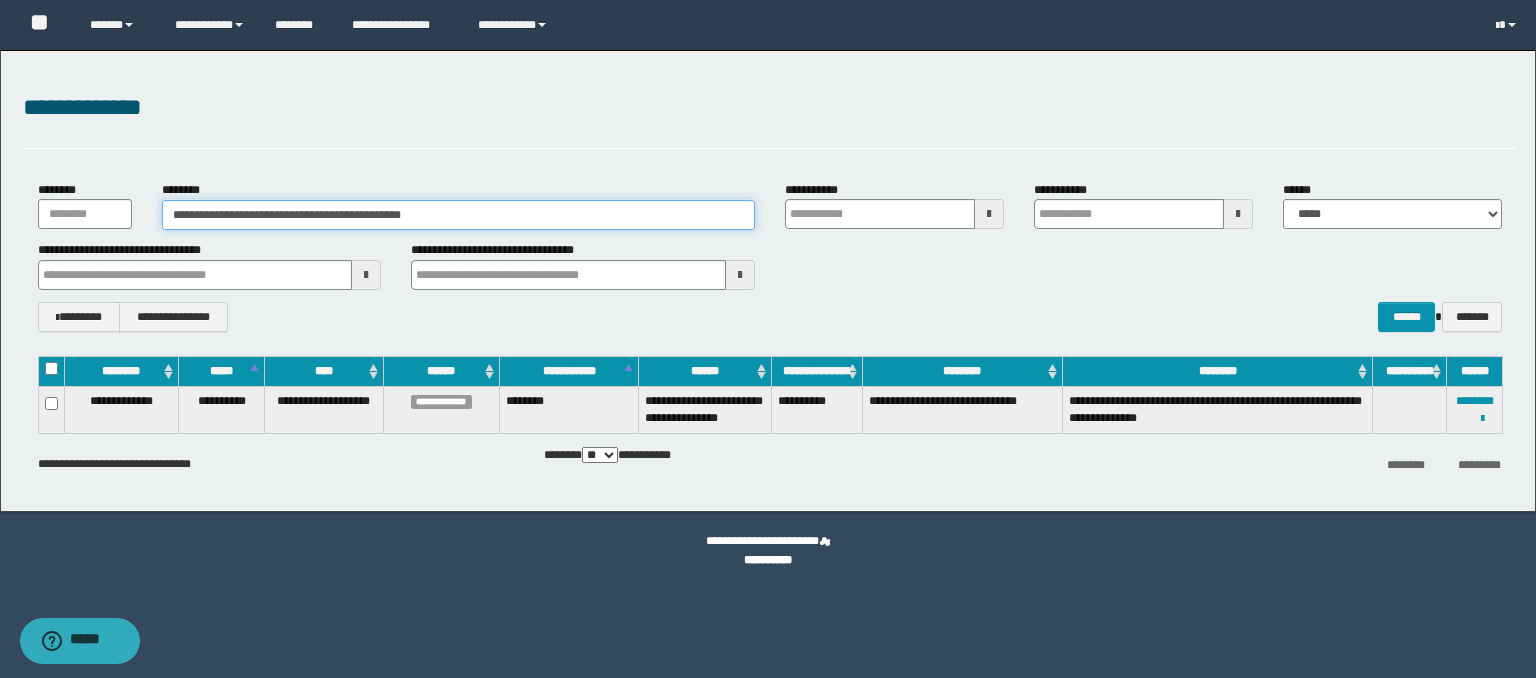 drag, startPoint x: 460, startPoint y: 213, endPoint x: 137, endPoint y: 141, distance: 330.9275 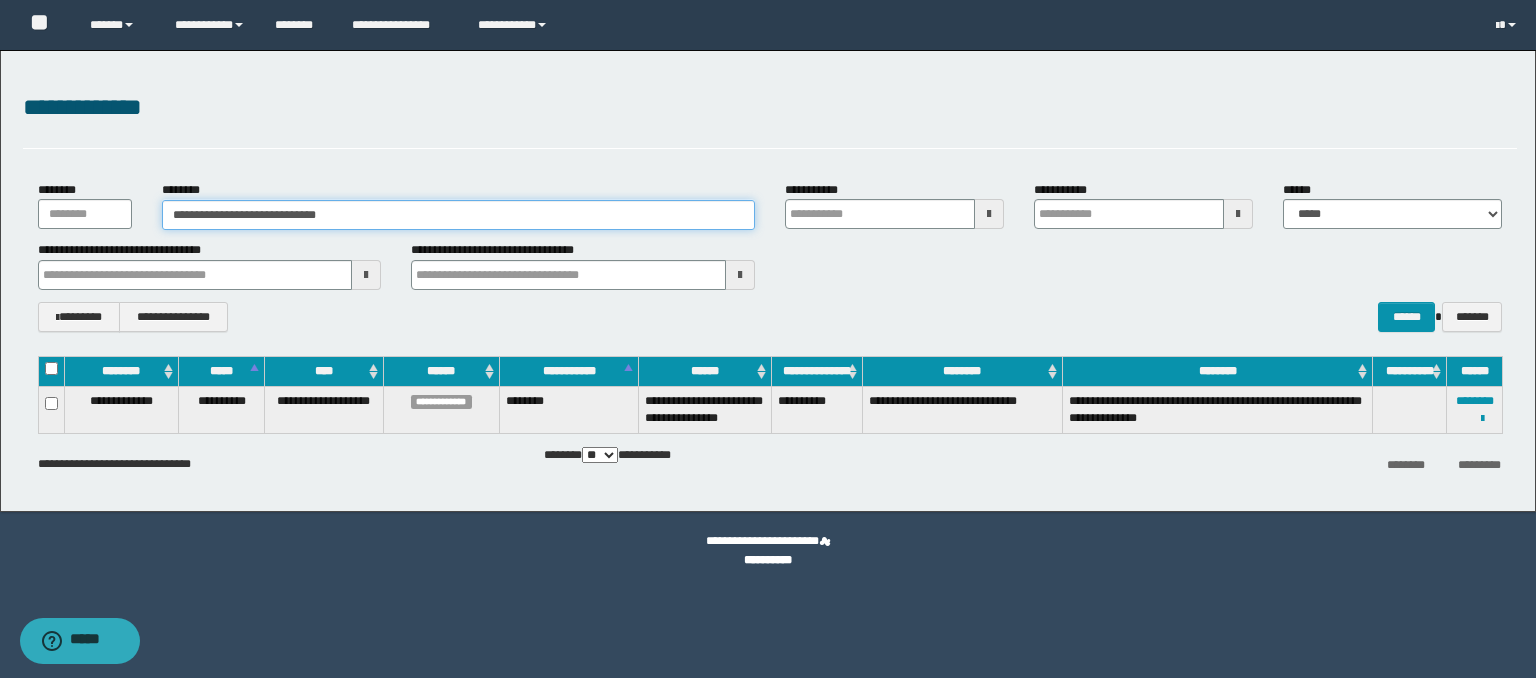 type on "**********" 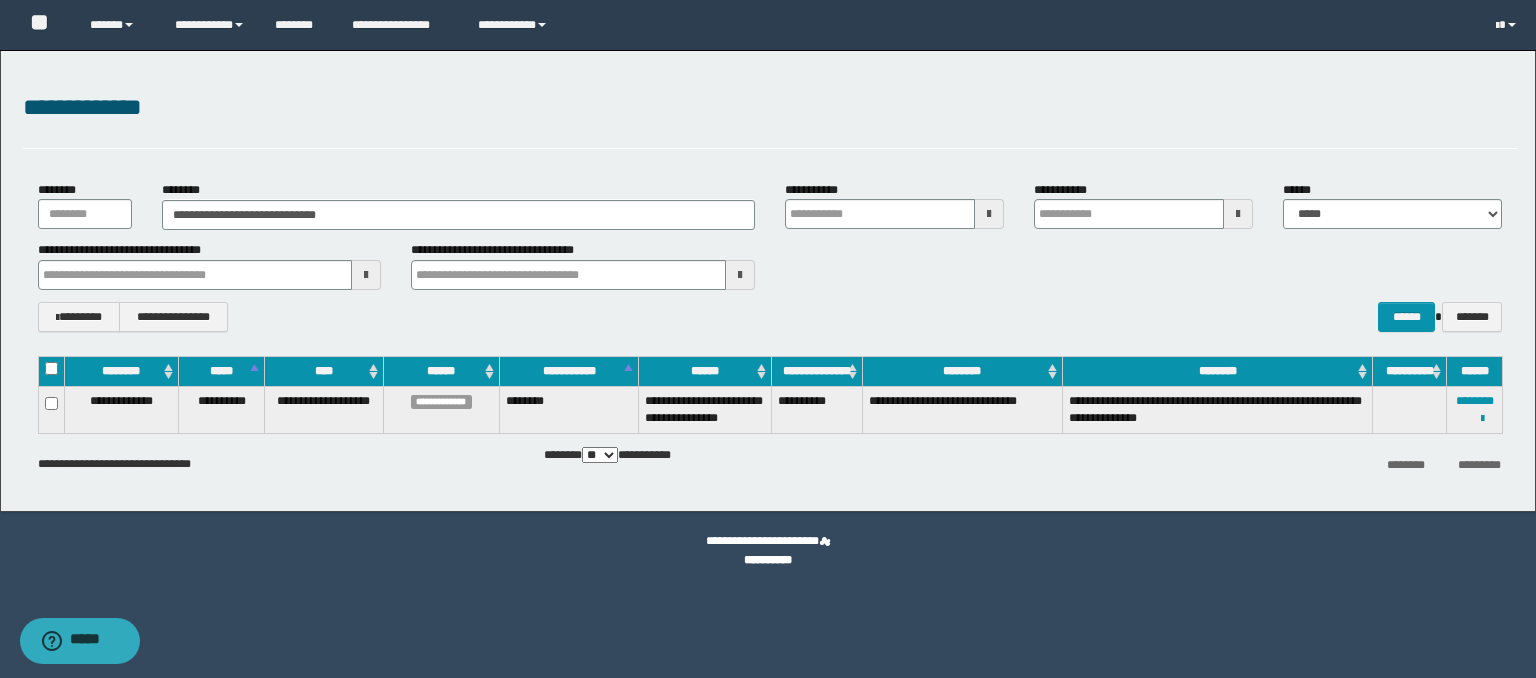 drag, startPoint x: 137, startPoint y: 141, endPoint x: 153, endPoint y: 145, distance: 16.492422 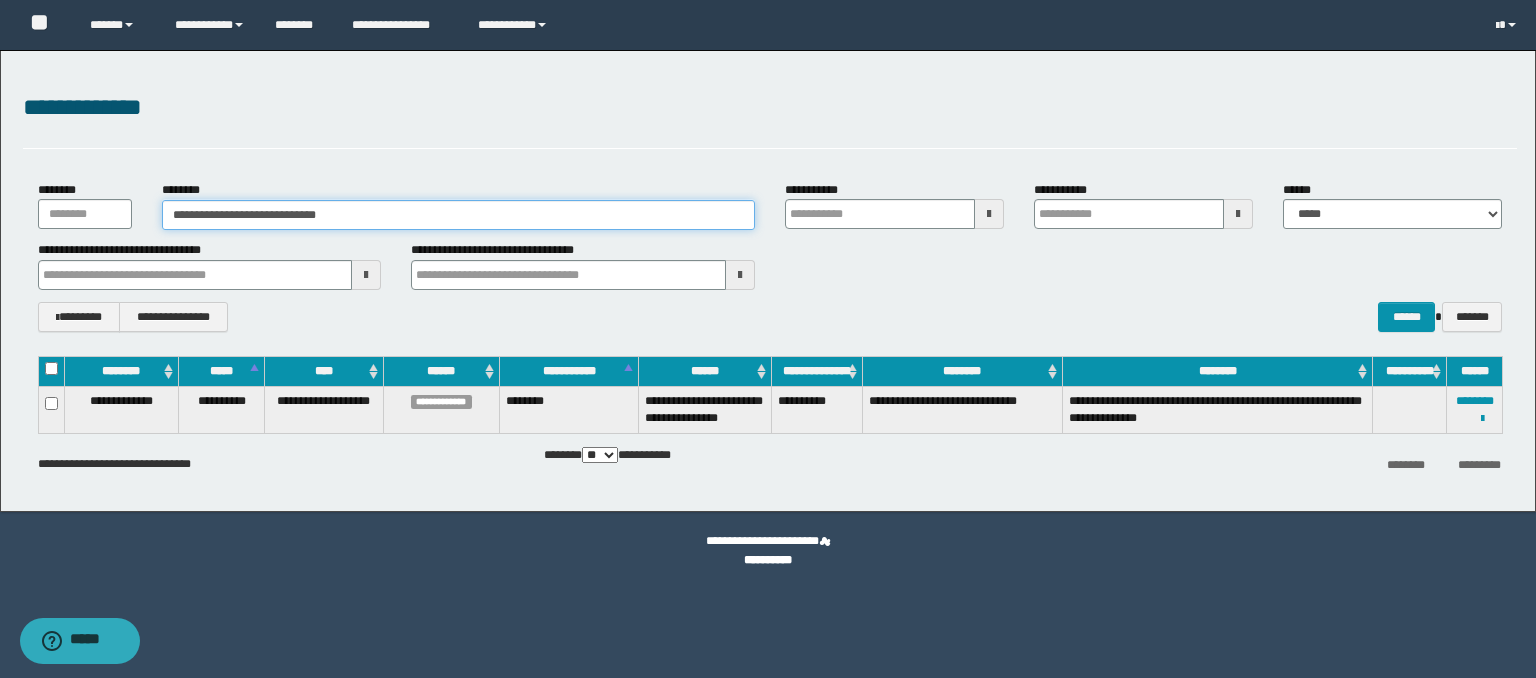 type on "**********" 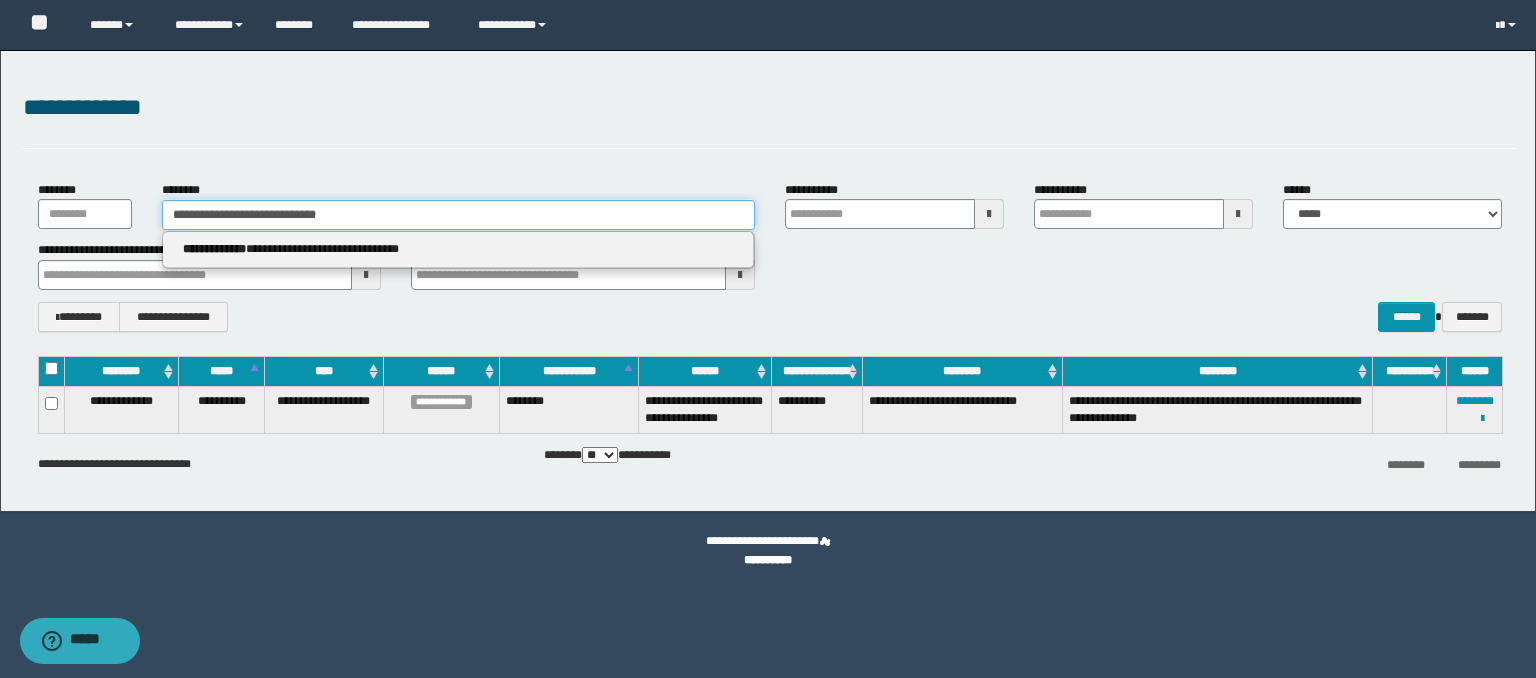 click on "**********" at bounding box center [458, 215] 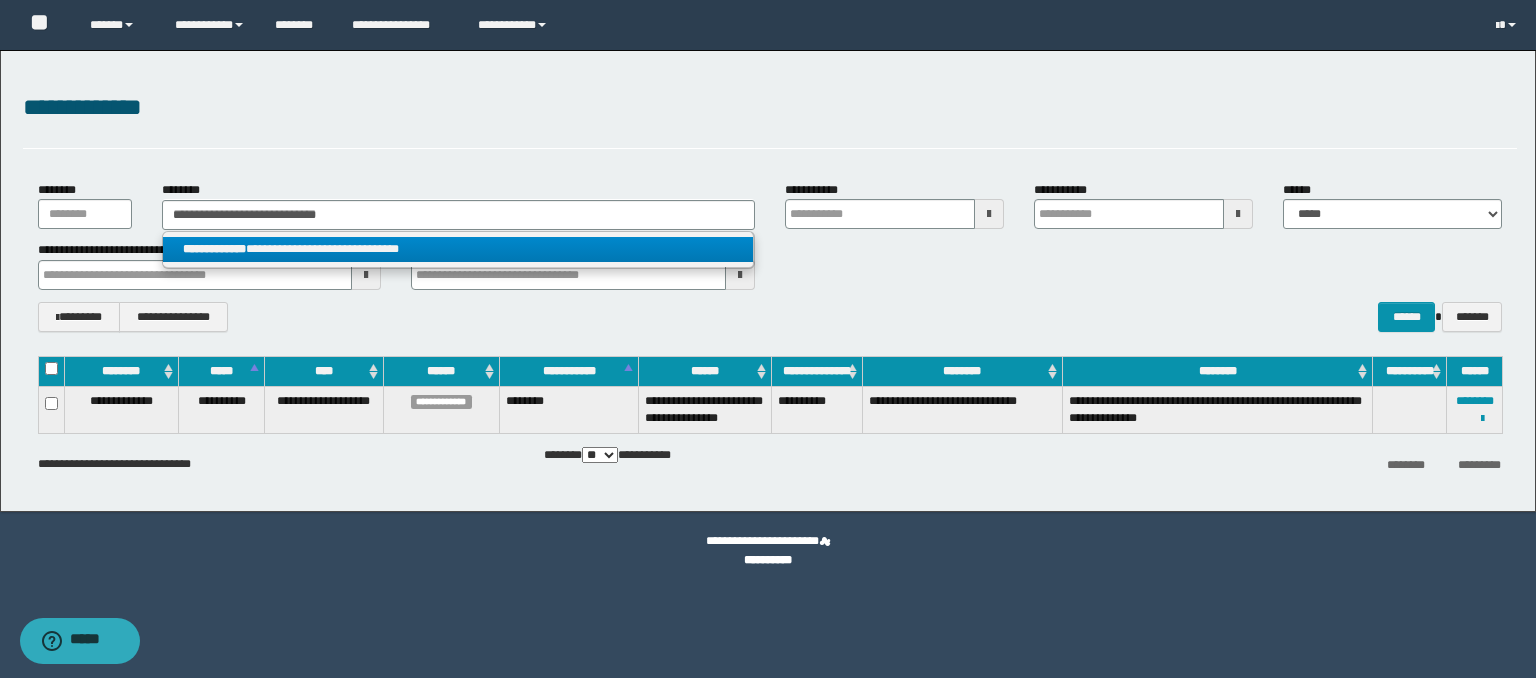 click on "**********" at bounding box center (458, 249) 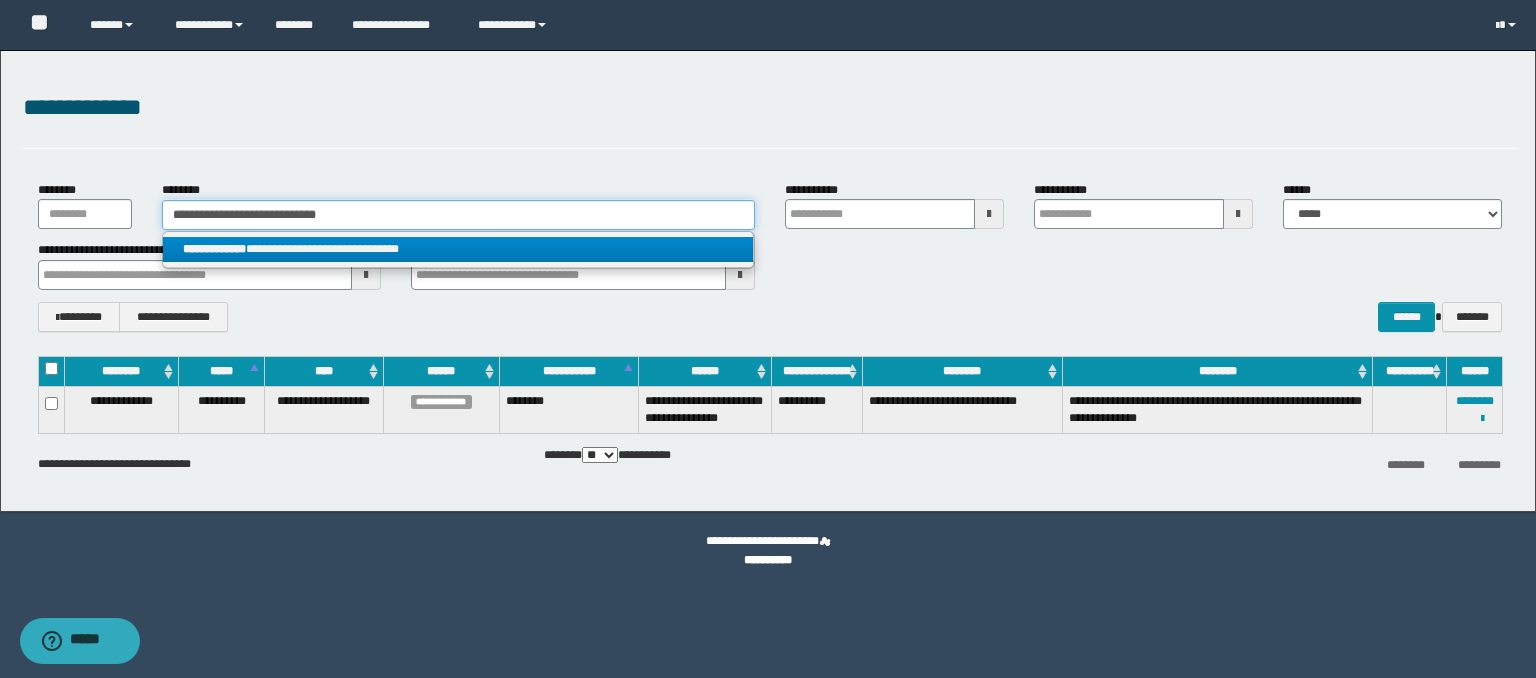 type 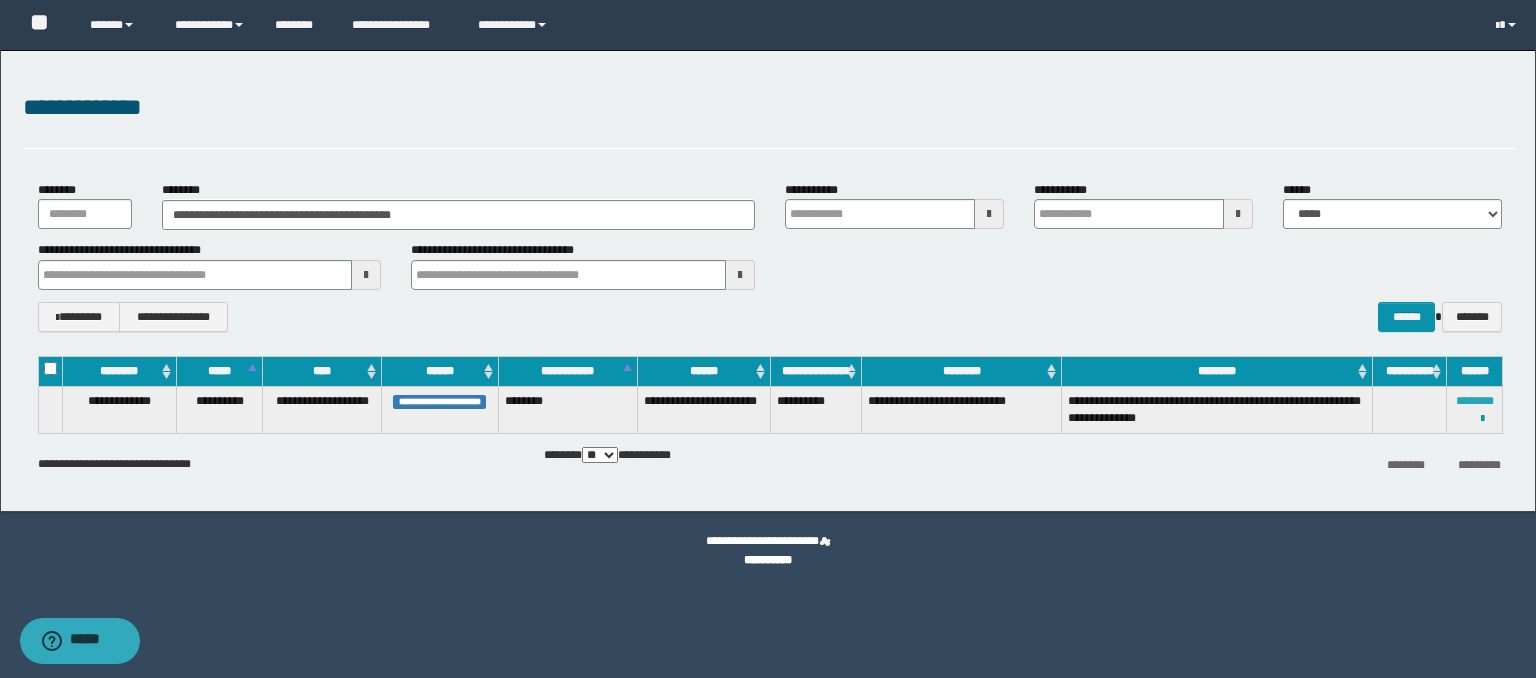 click on "********" at bounding box center (1475, 401) 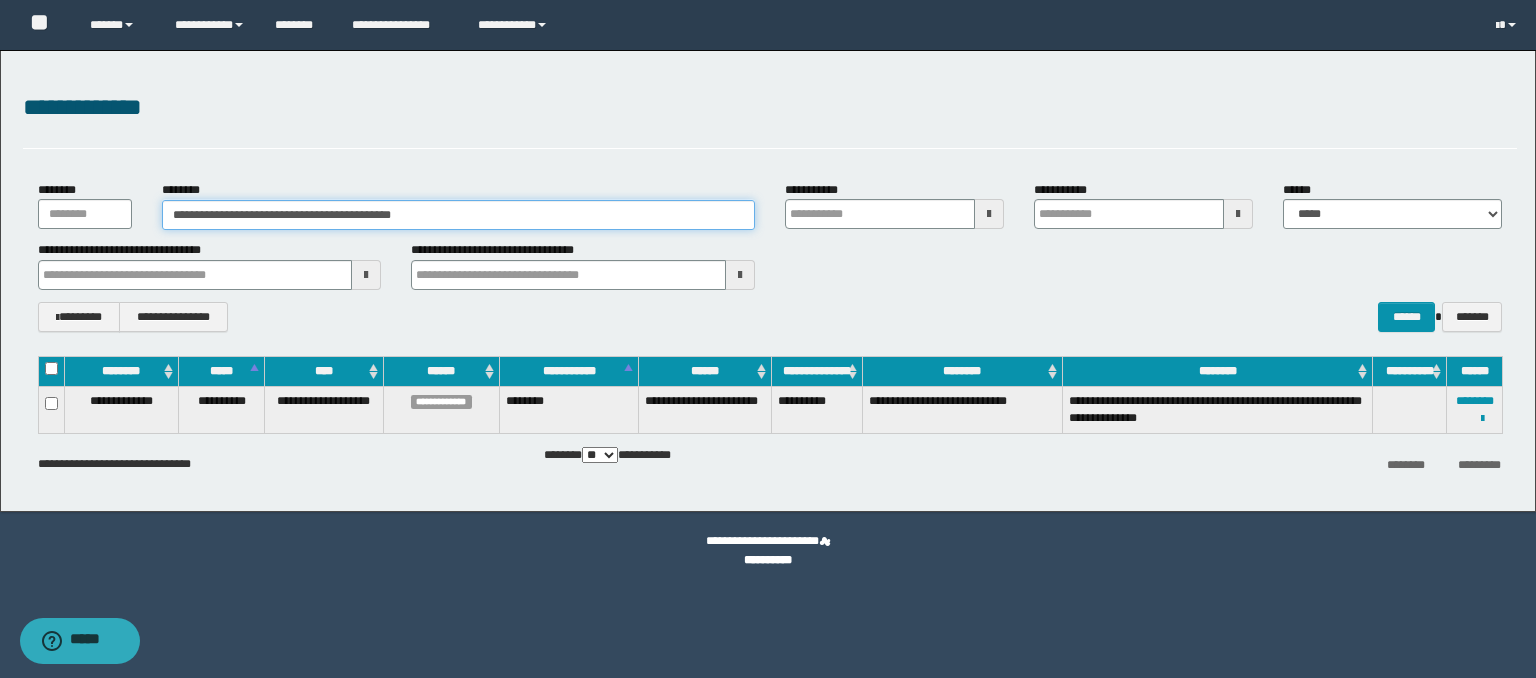 drag, startPoint x: 498, startPoint y: 219, endPoint x: 0, endPoint y: 222, distance: 498.00903 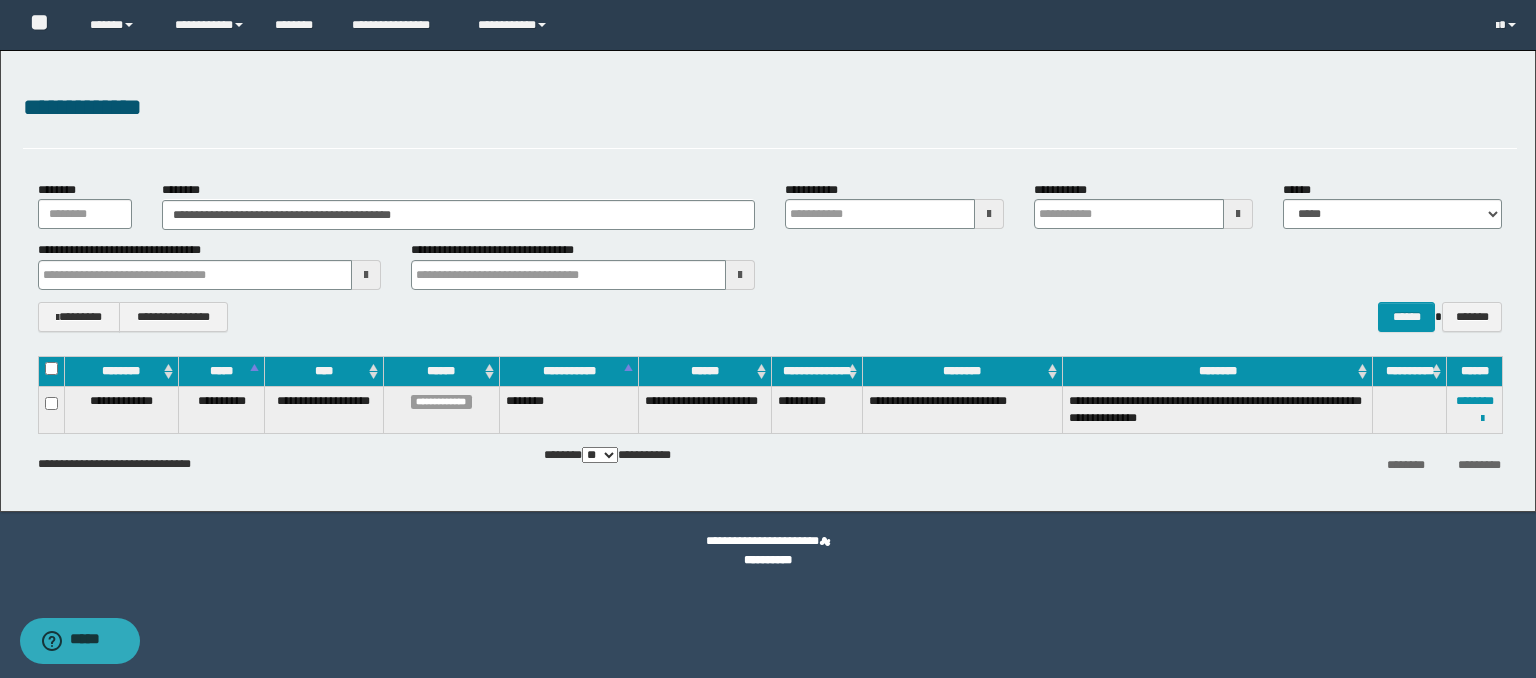 click on "**********" at bounding box center (768, 281) 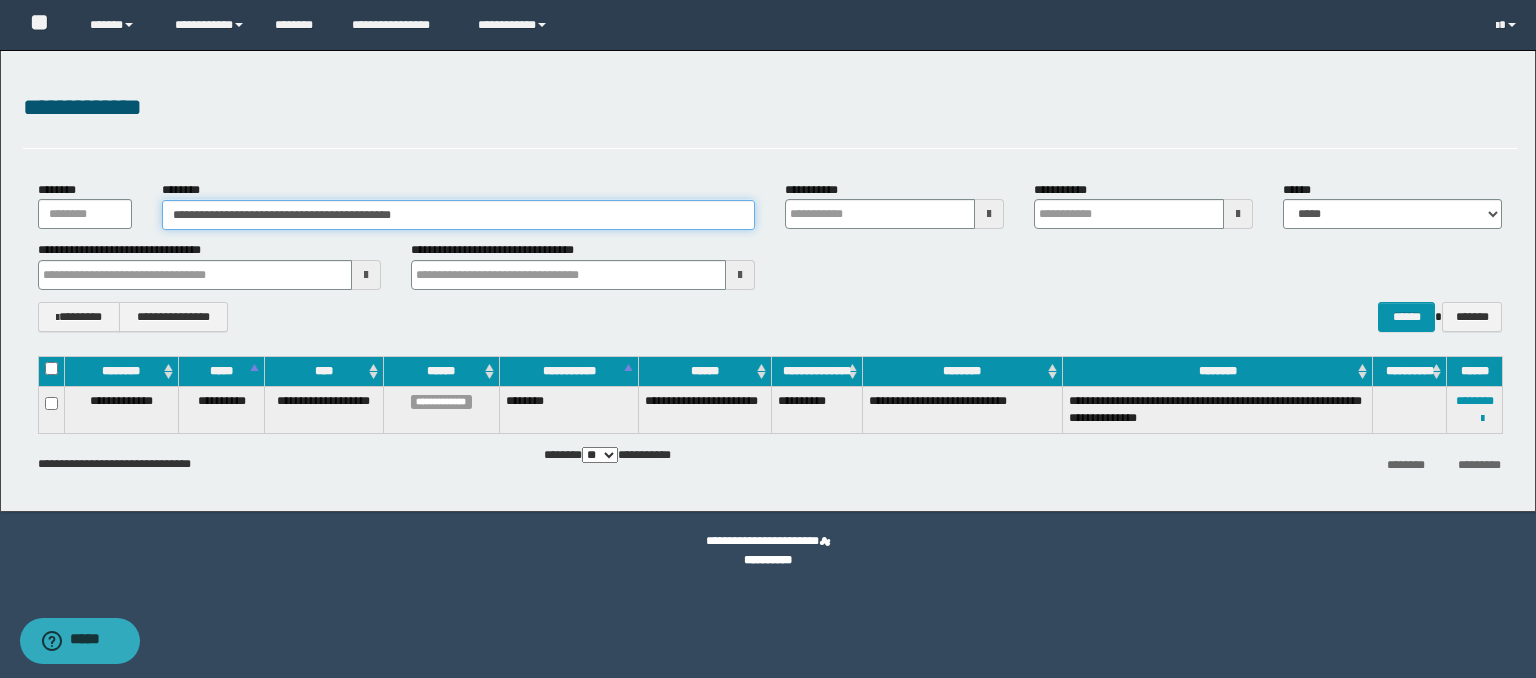 drag, startPoint x: 495, startPoint y: 209, endPoint x: 36, endPoint y: 209, distance: 459 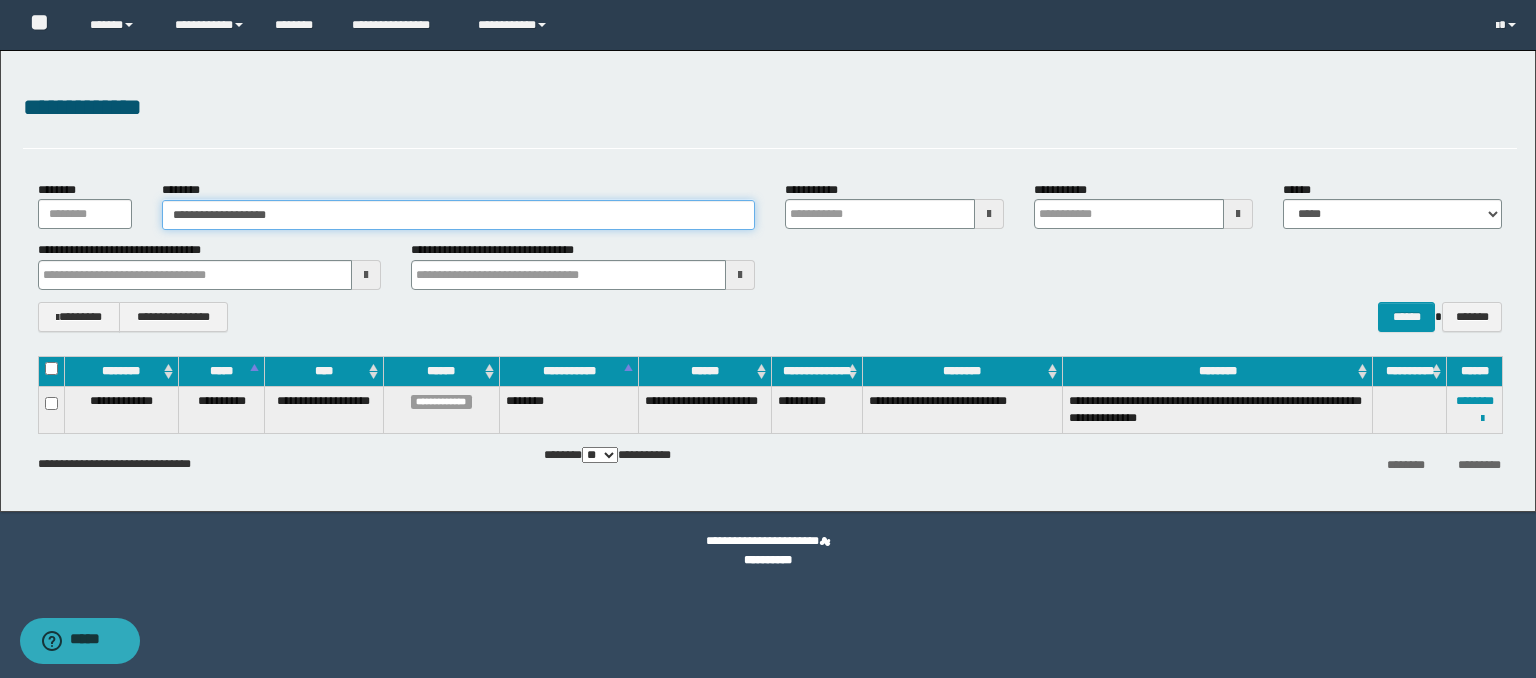 type on "**********" 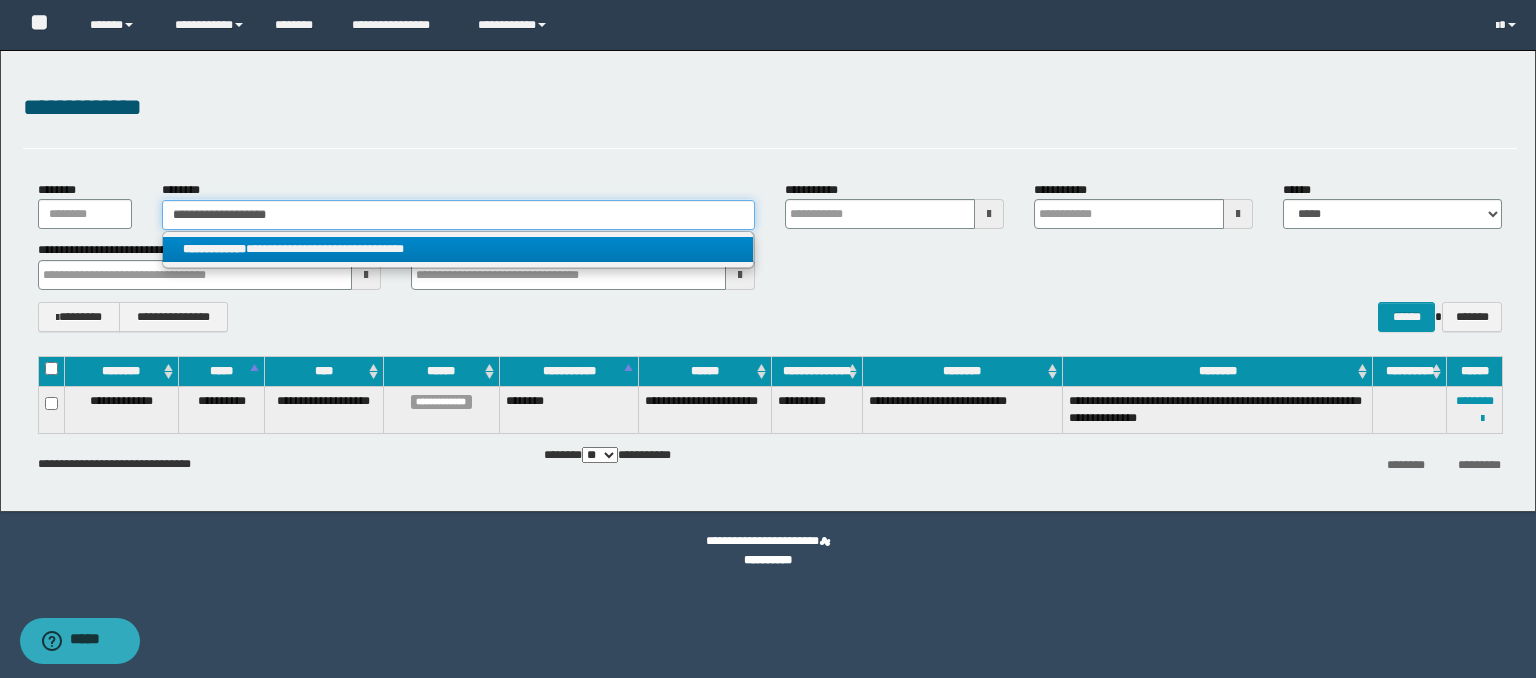 type on "**********" 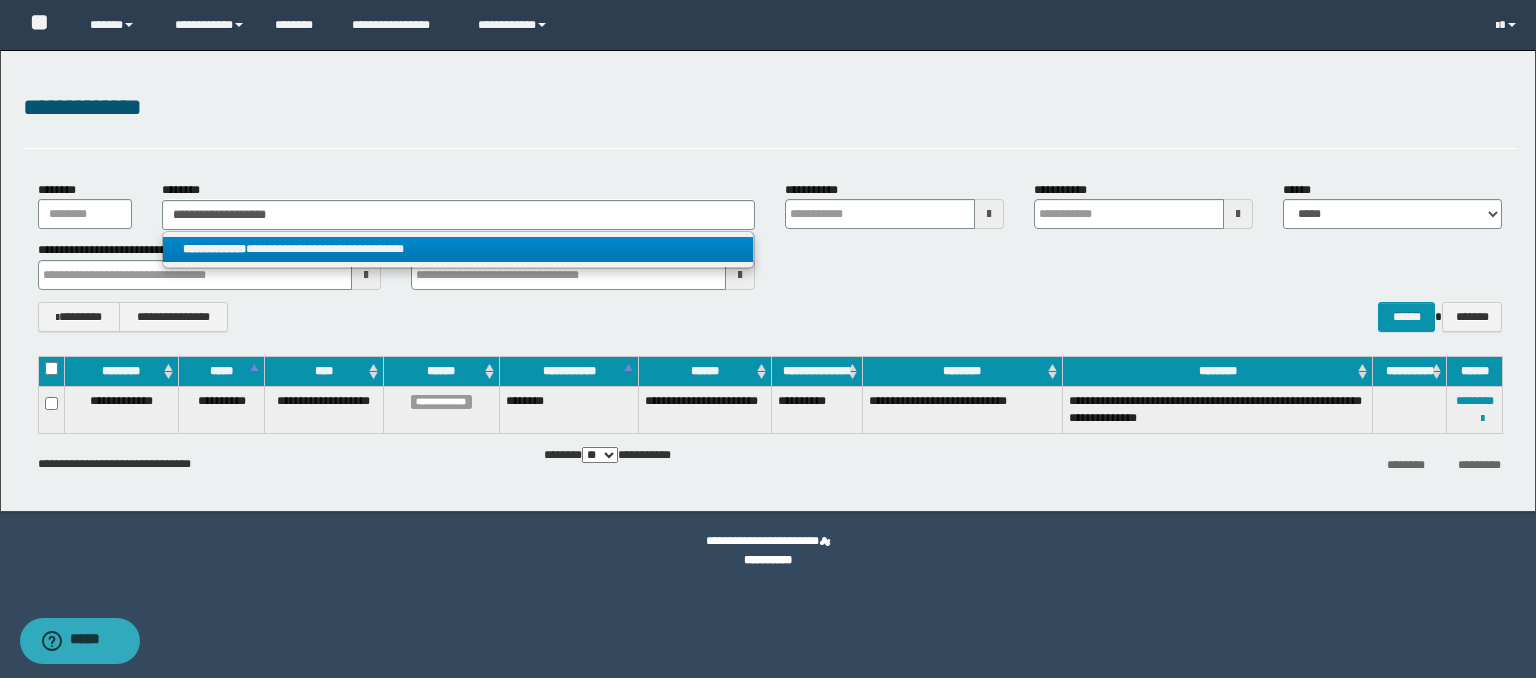 click on "**********" at bounding box center [458, 249] 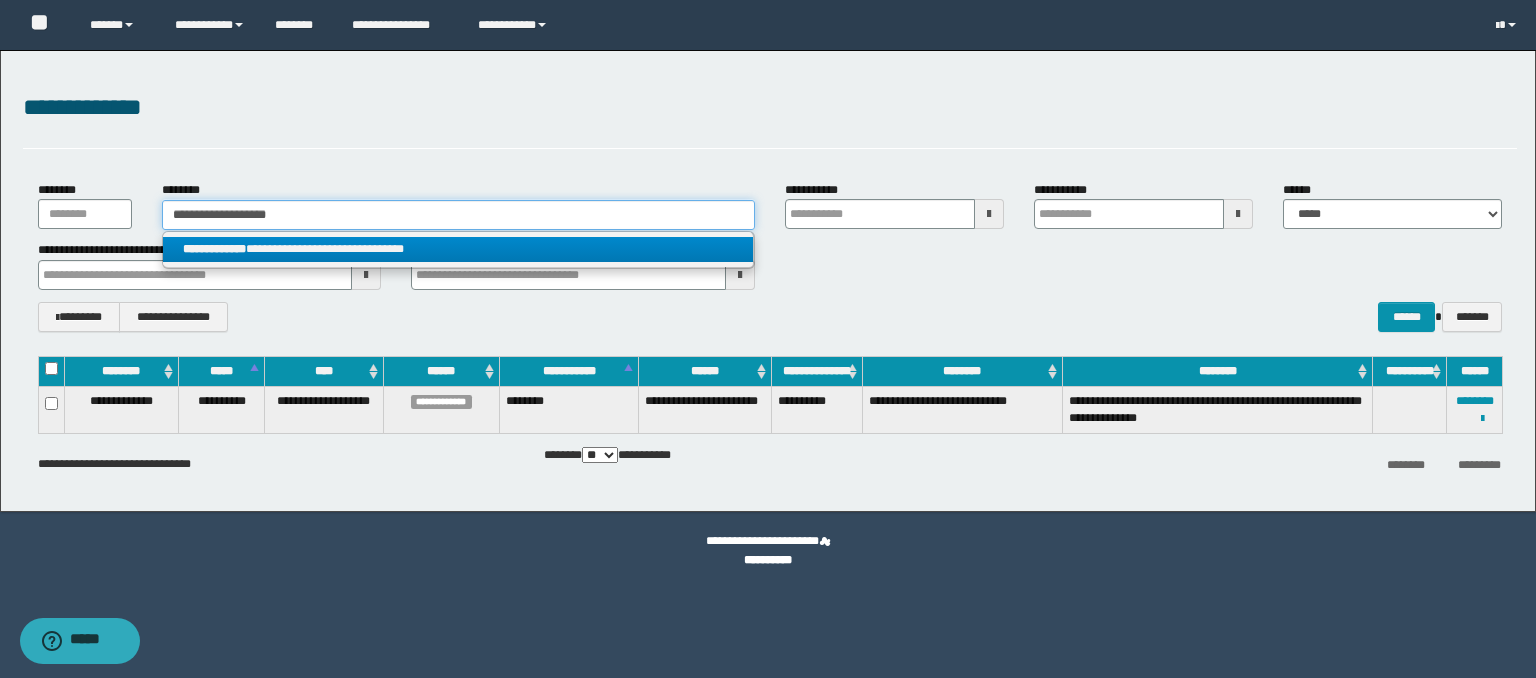 type 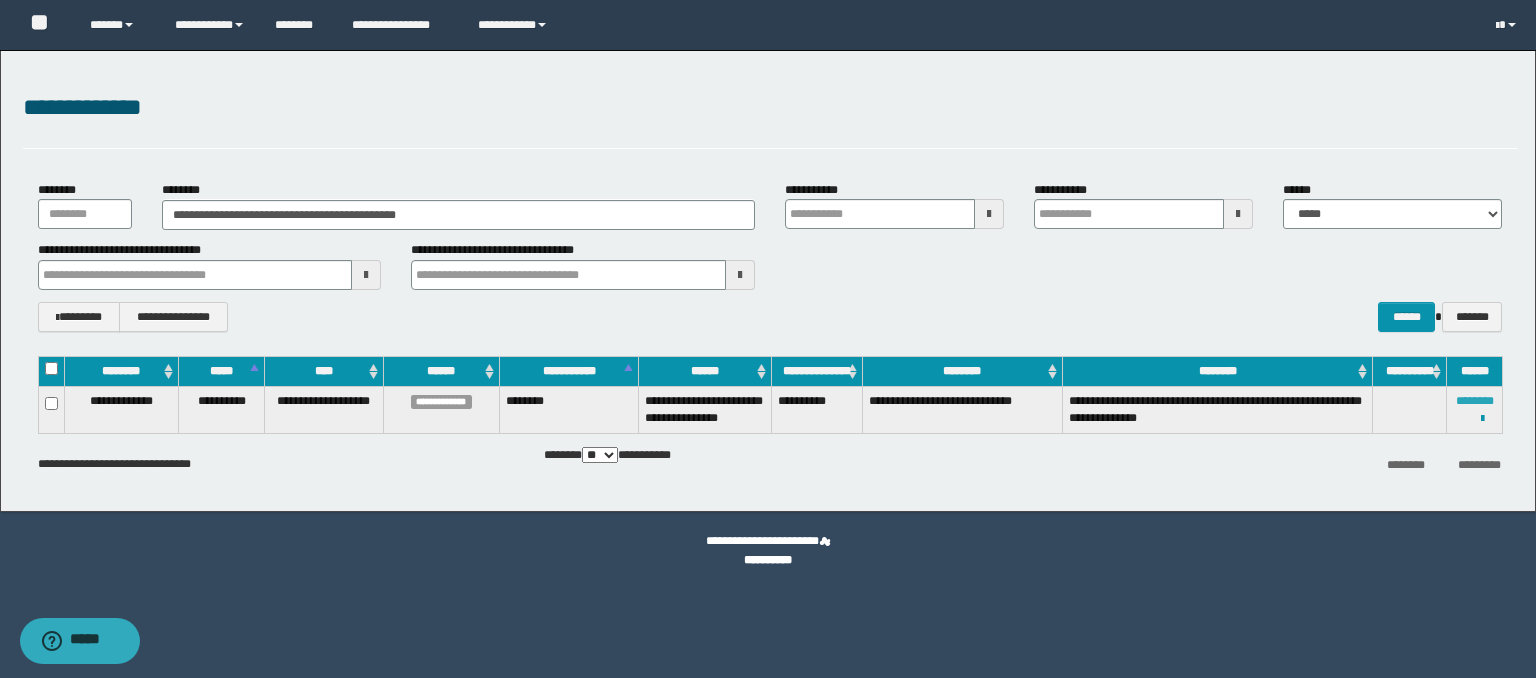 click on "********" at bounding box center [1475, 401] 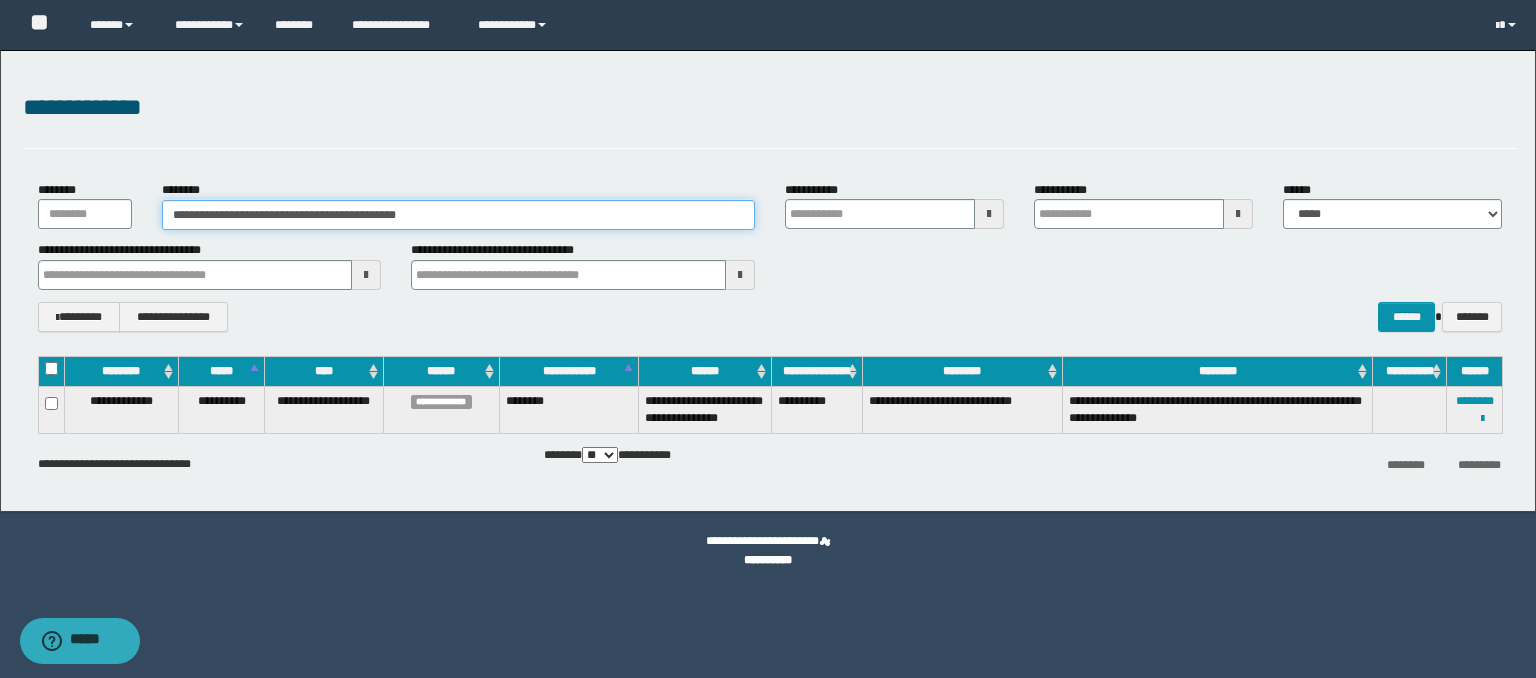 drag, startPoint x: 468, startPoint y: 213, endPoint x: 12, endPoint y: 220, distance: 456.0537 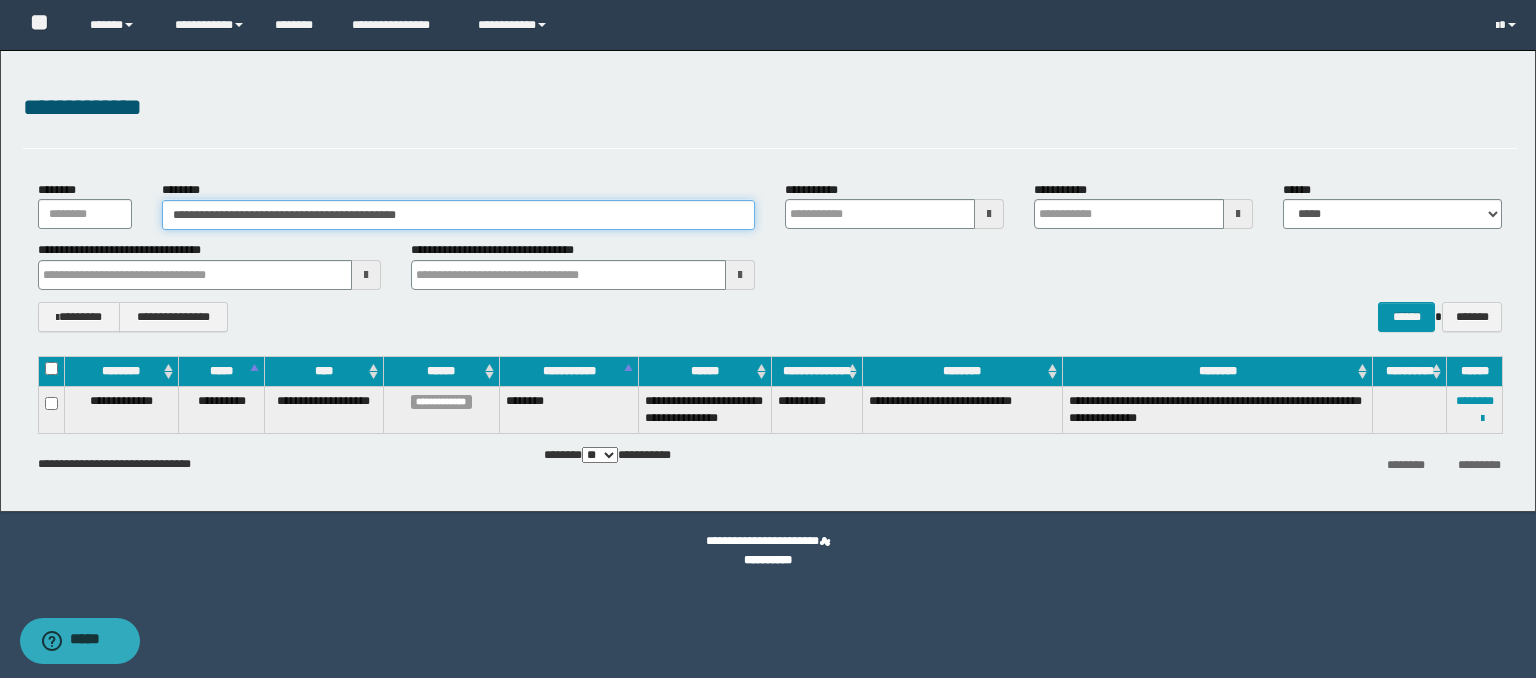paste 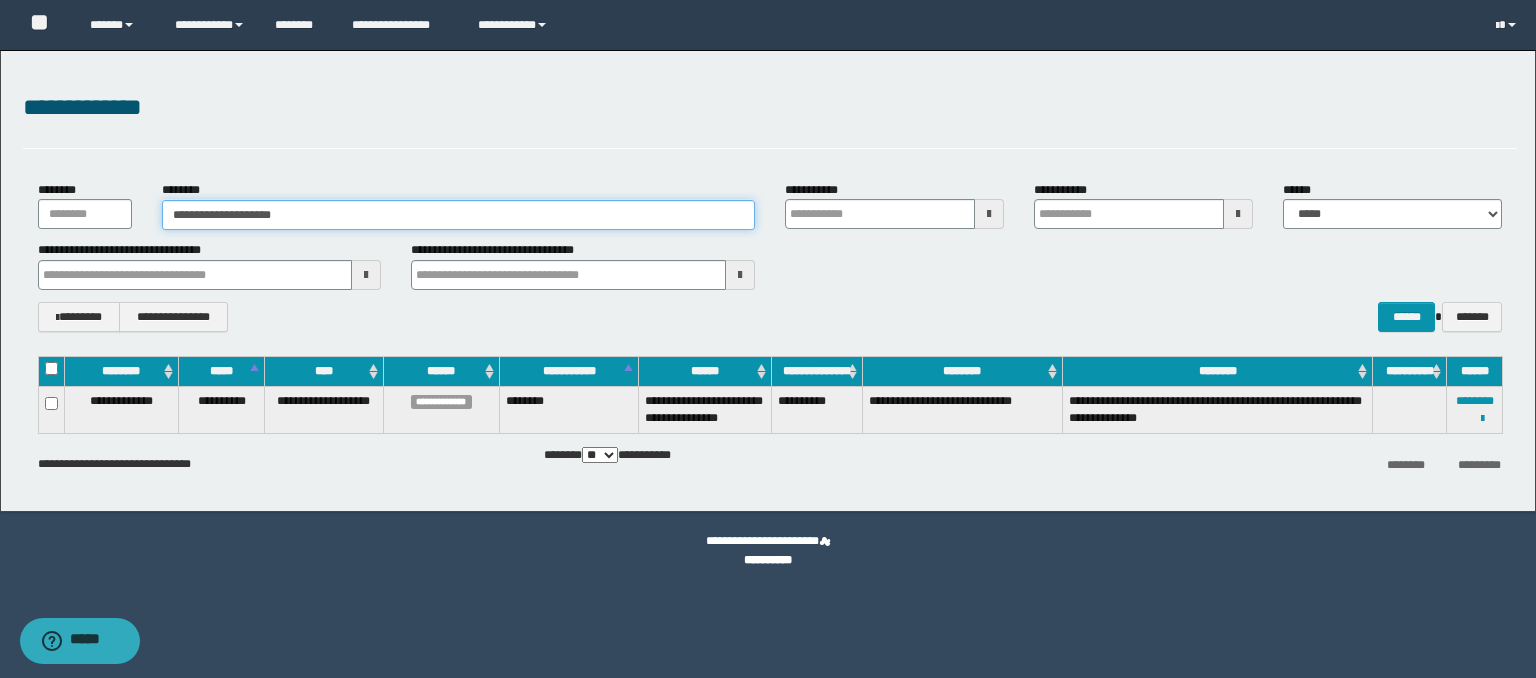 type on "**********" 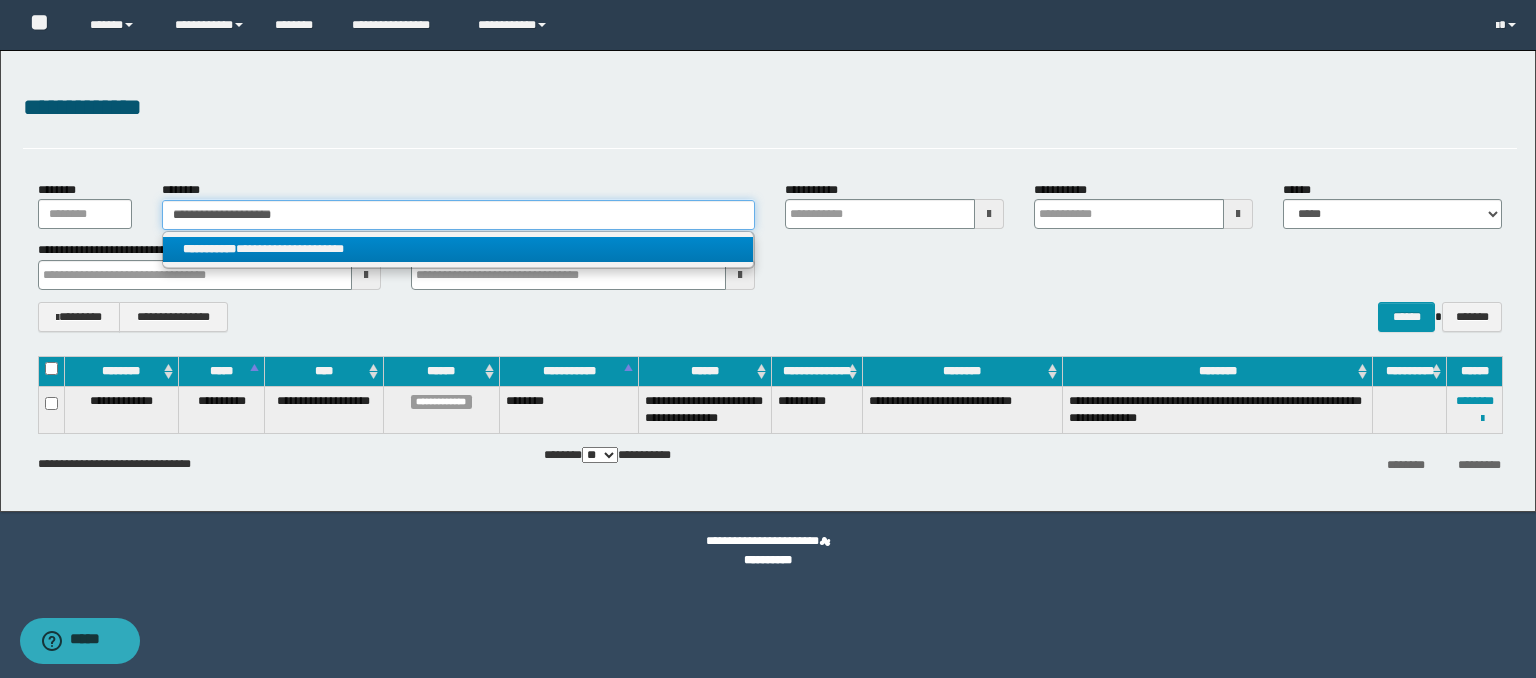 type on "**********" 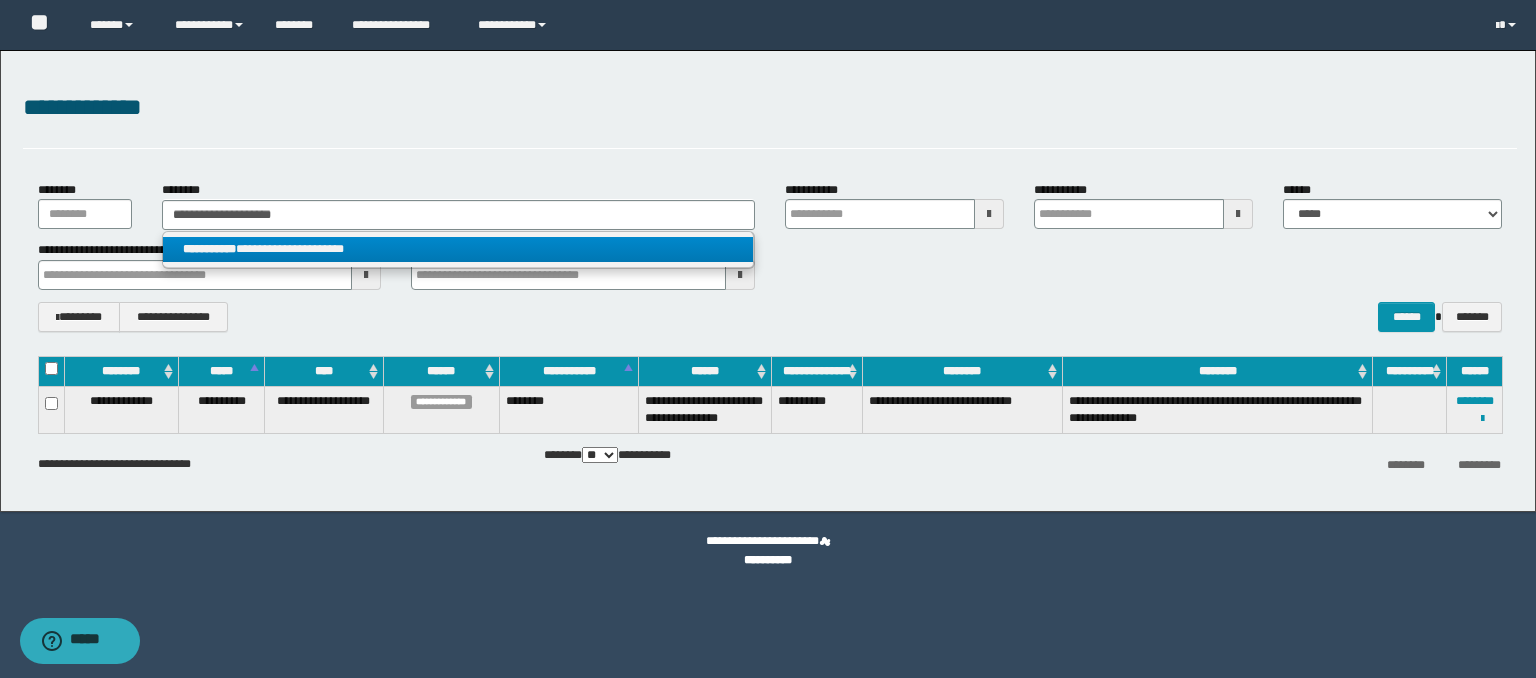 click on "**********" at bounding box center [458, 249] 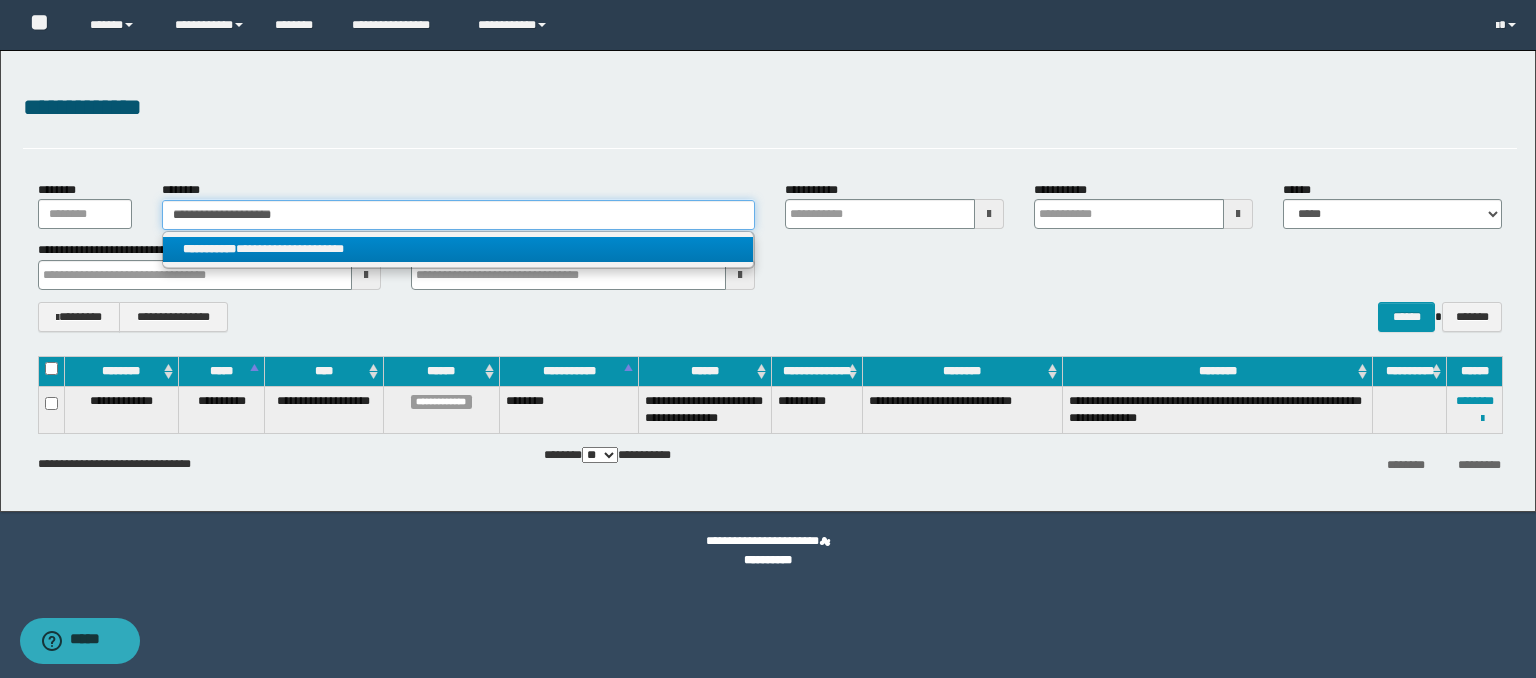 type 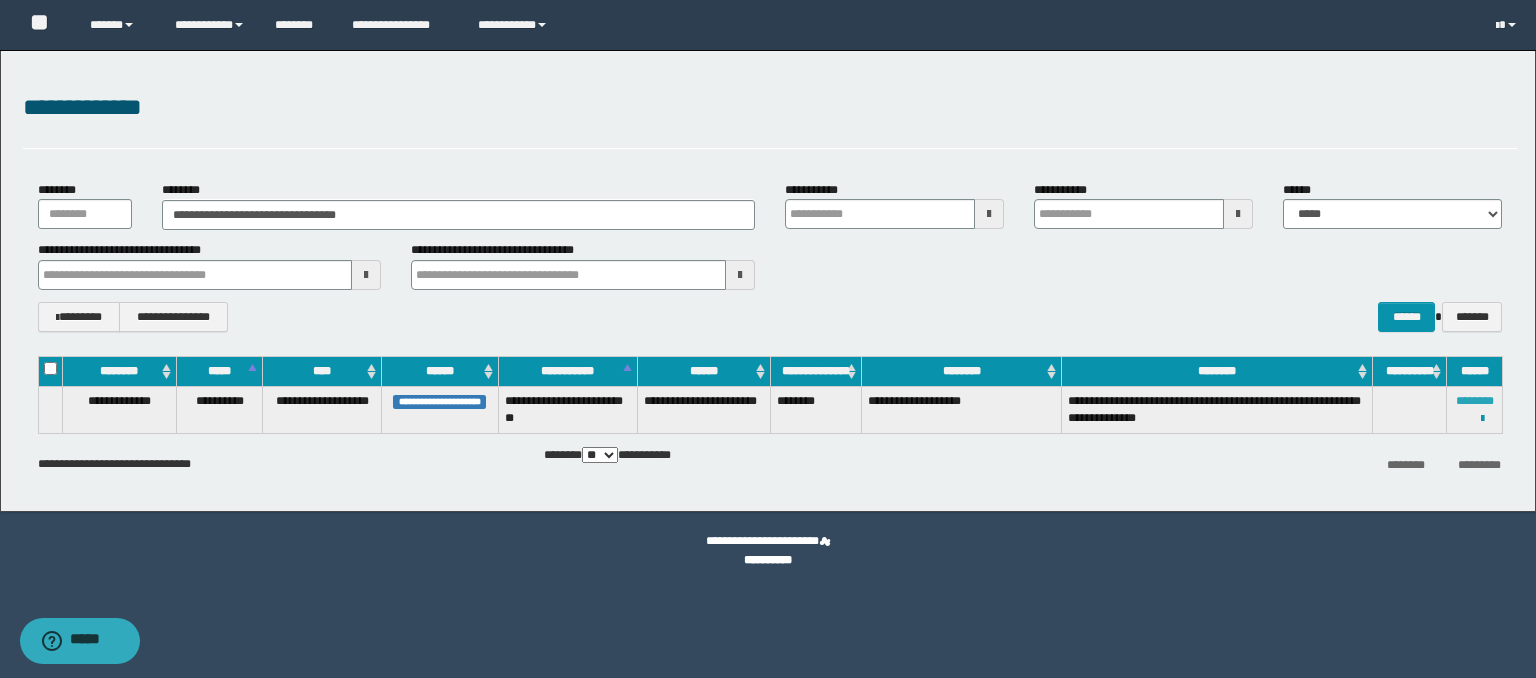 click on "********" at bounding box center (1475, 401) 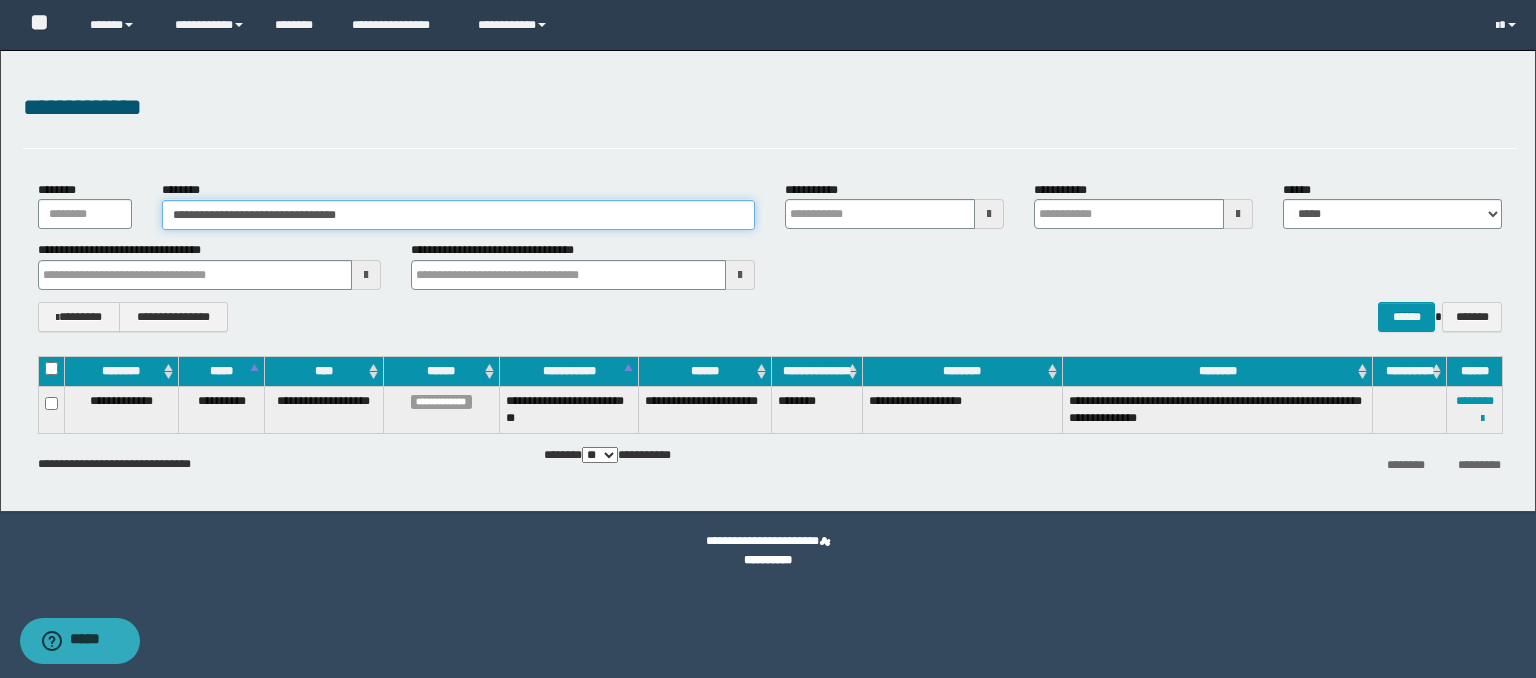 drag, startPoint x: 400, startPoint y: 208, endPoint x: 84, endPoint y: 213, distance: 316.03955 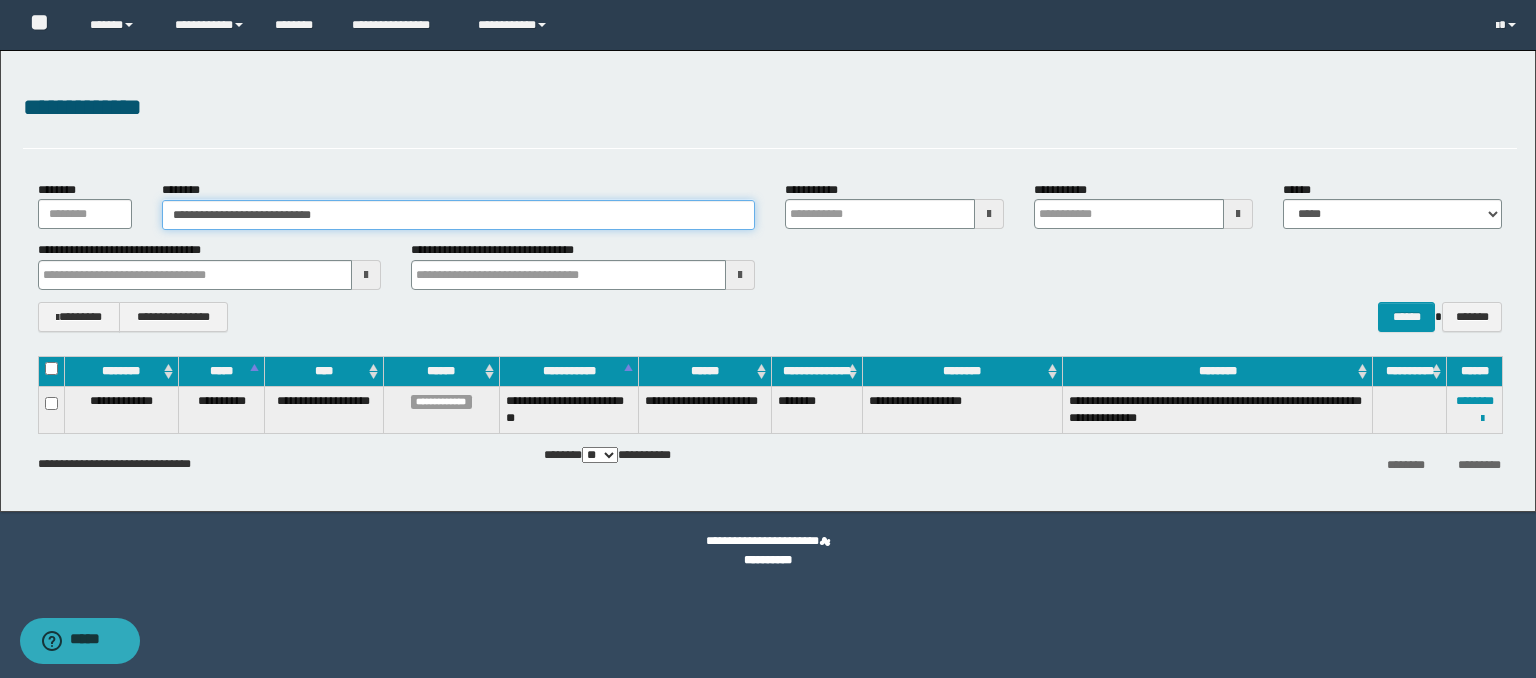 type on "**********" 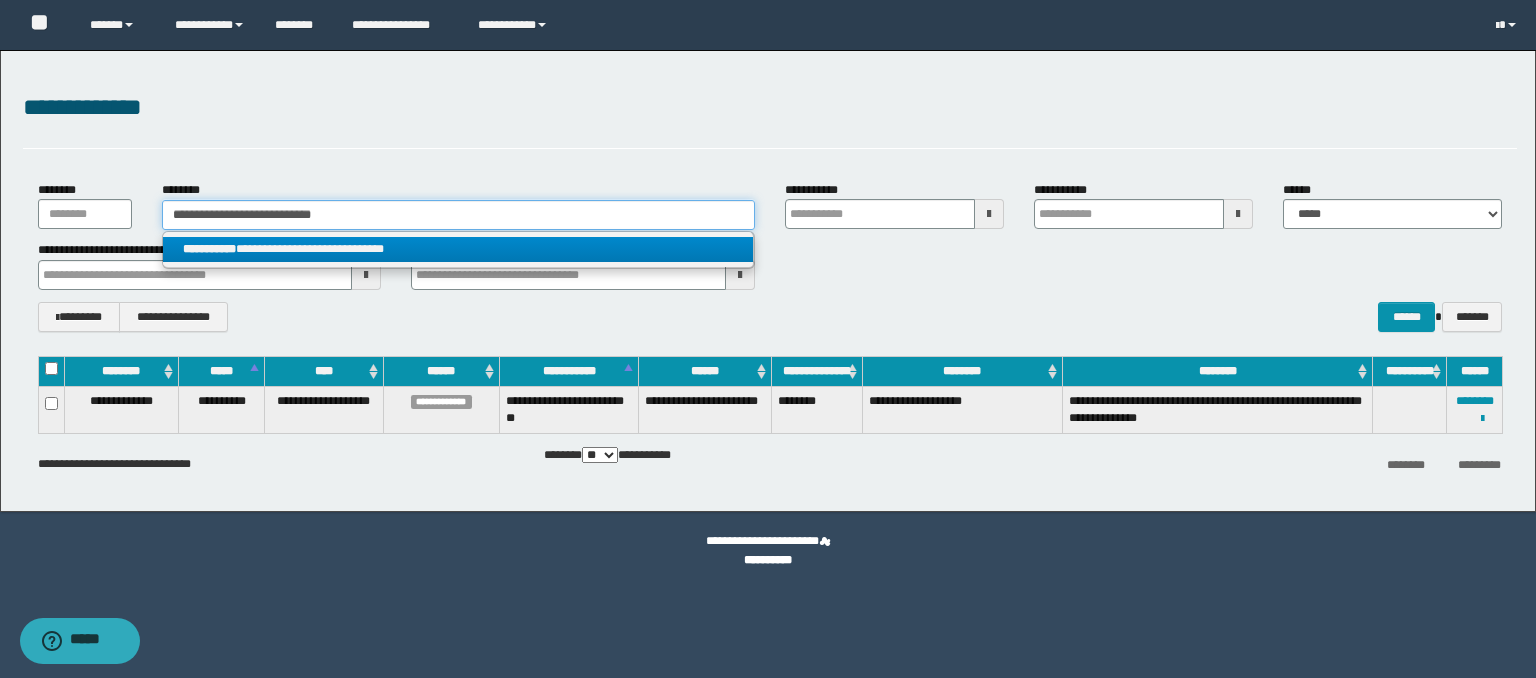 type on "**********" 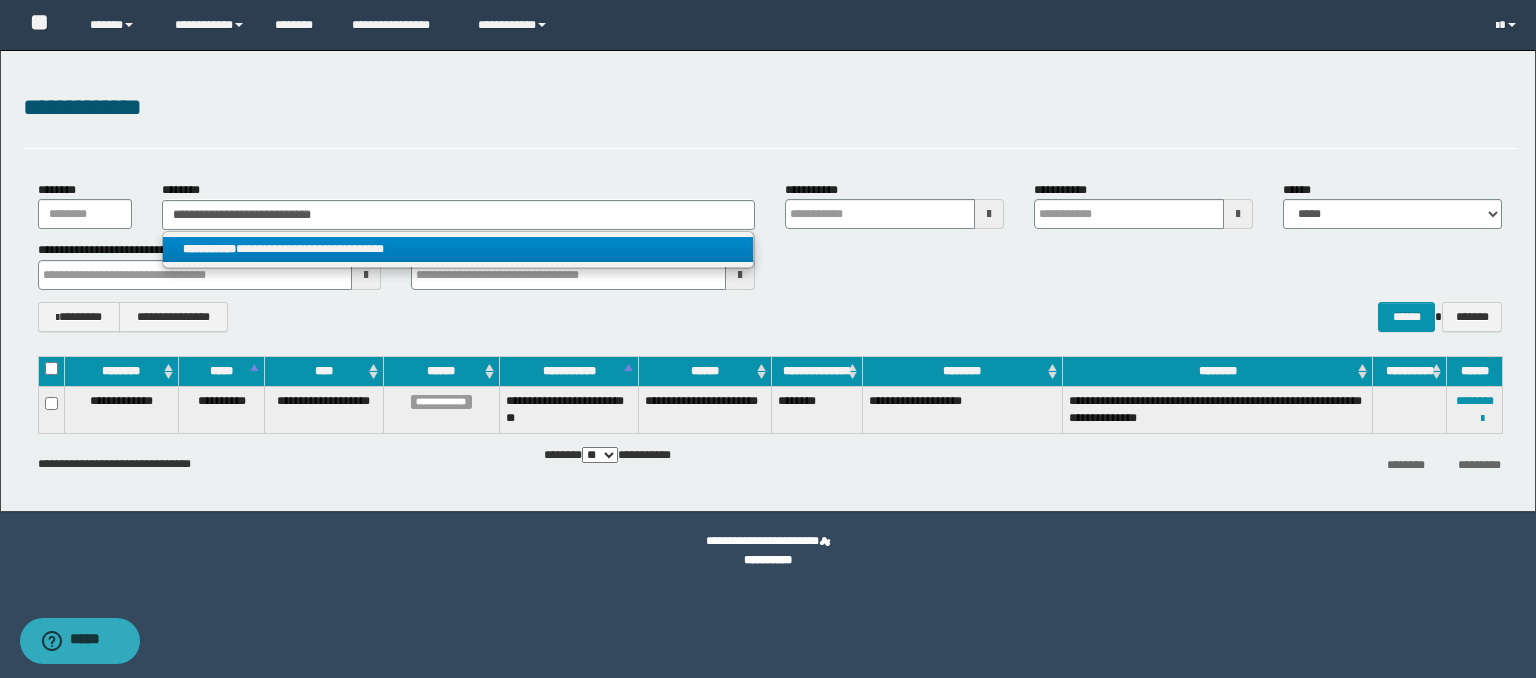 click on "**********" at bounding box center [458, 249] 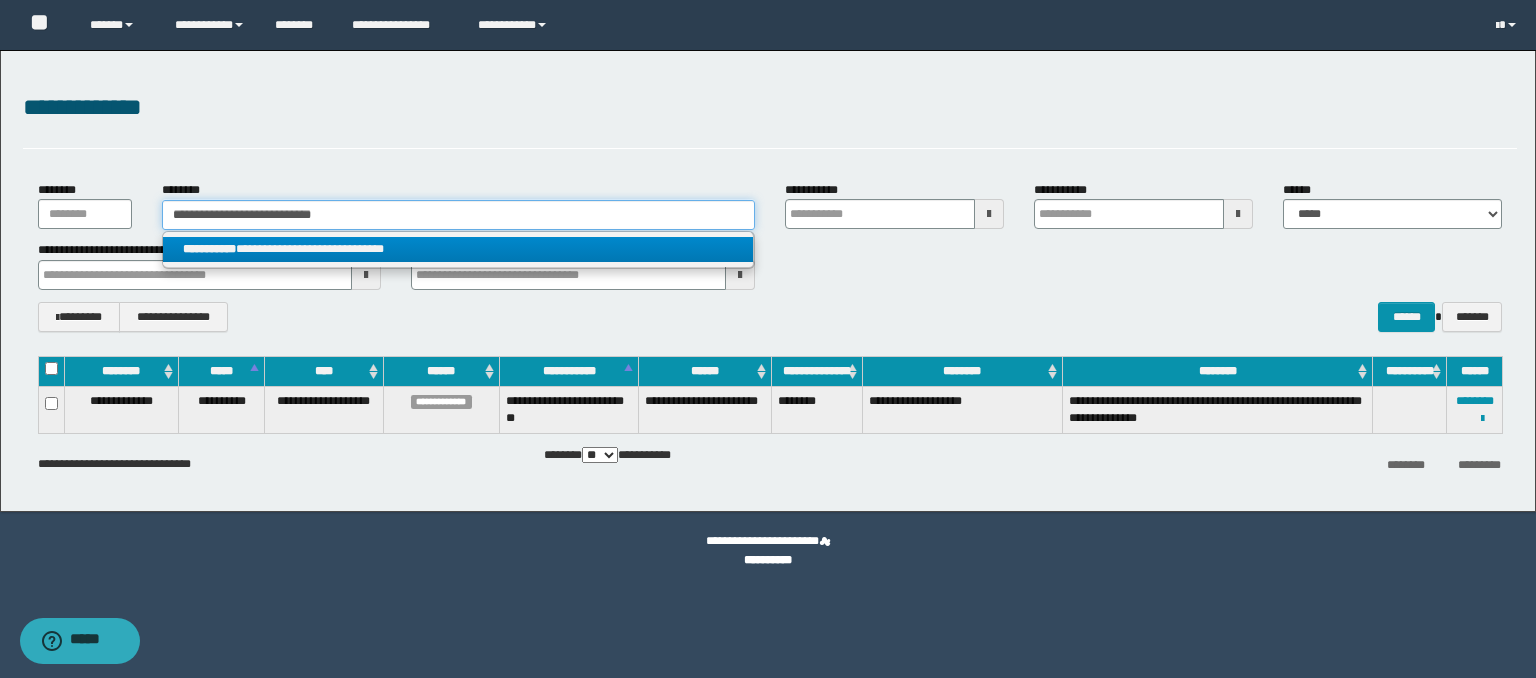 type 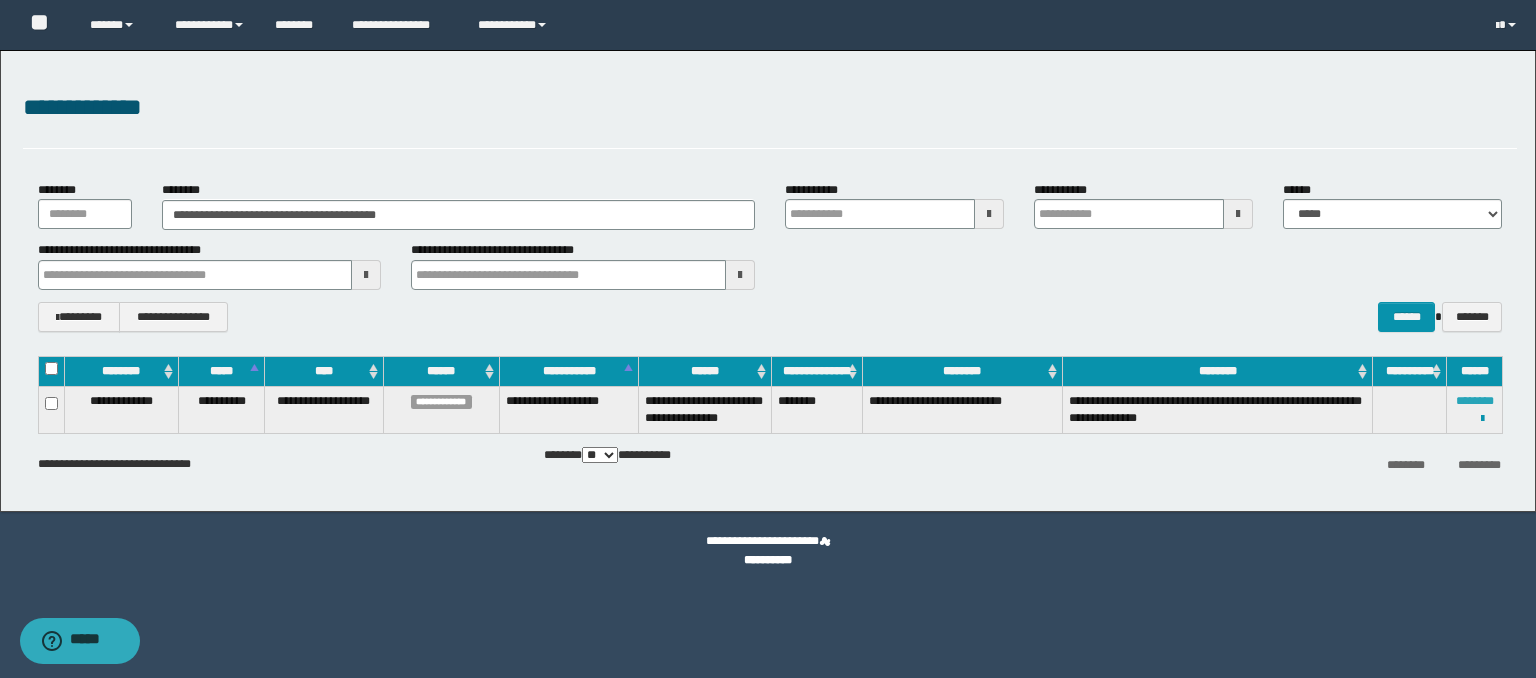 click on "********" at bounding box center (1475, 401) 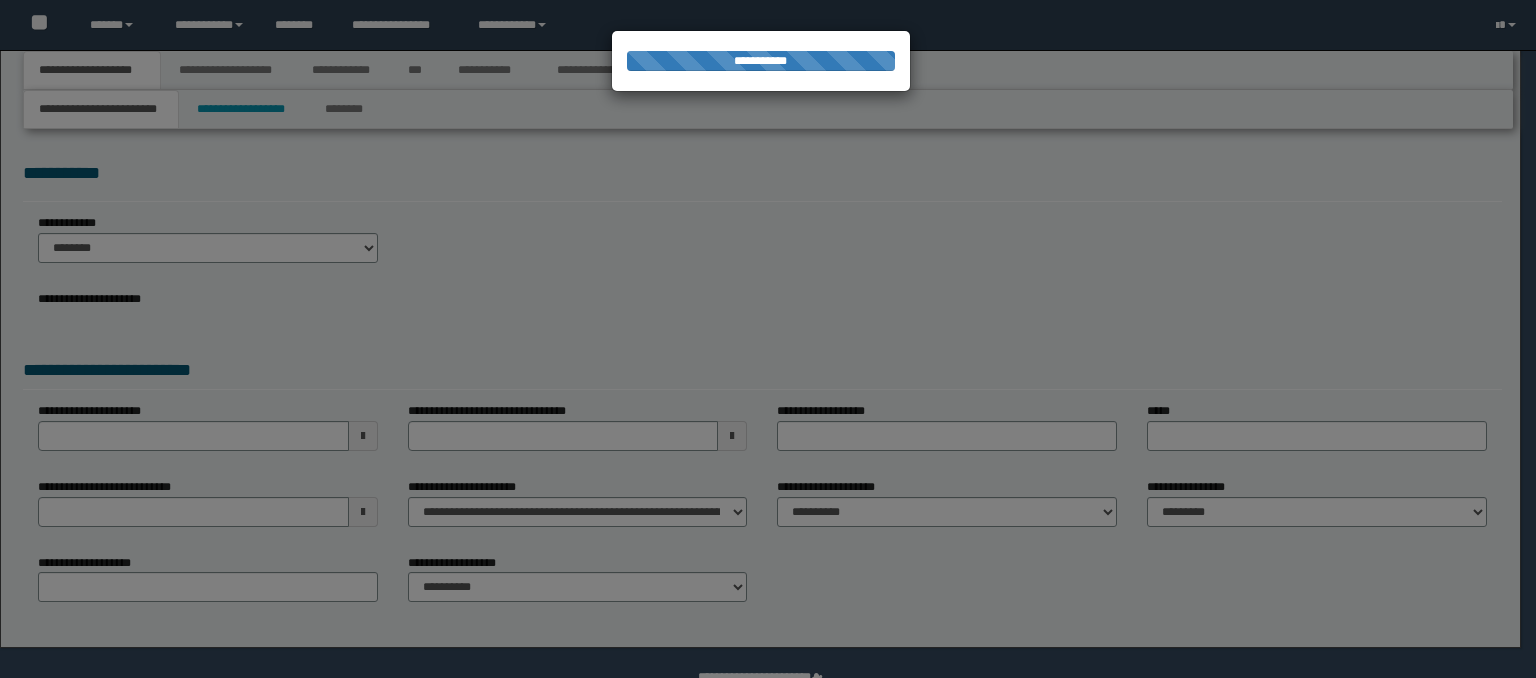 scroll, scrollTop: 0, scrollLeft: 0, axis: both 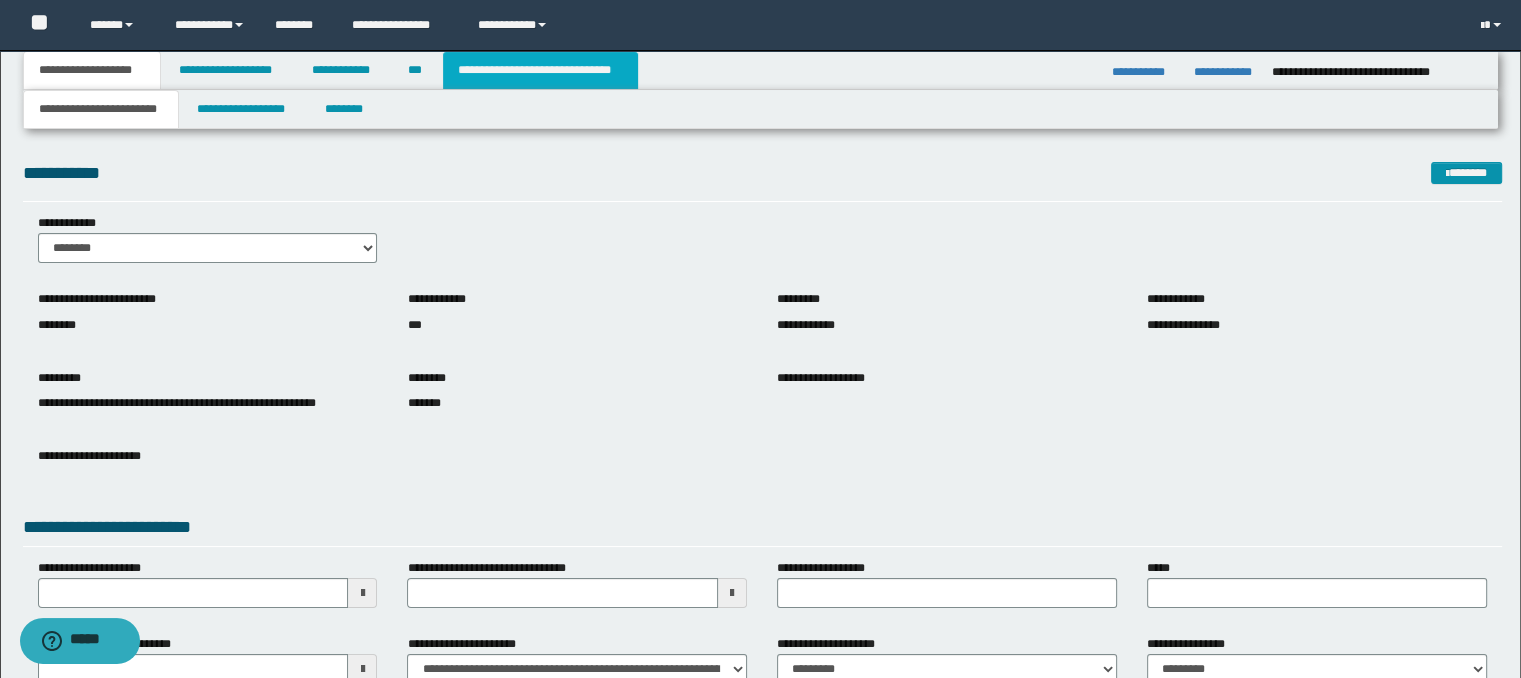 click on "**********" at bounding box center (540, 70) 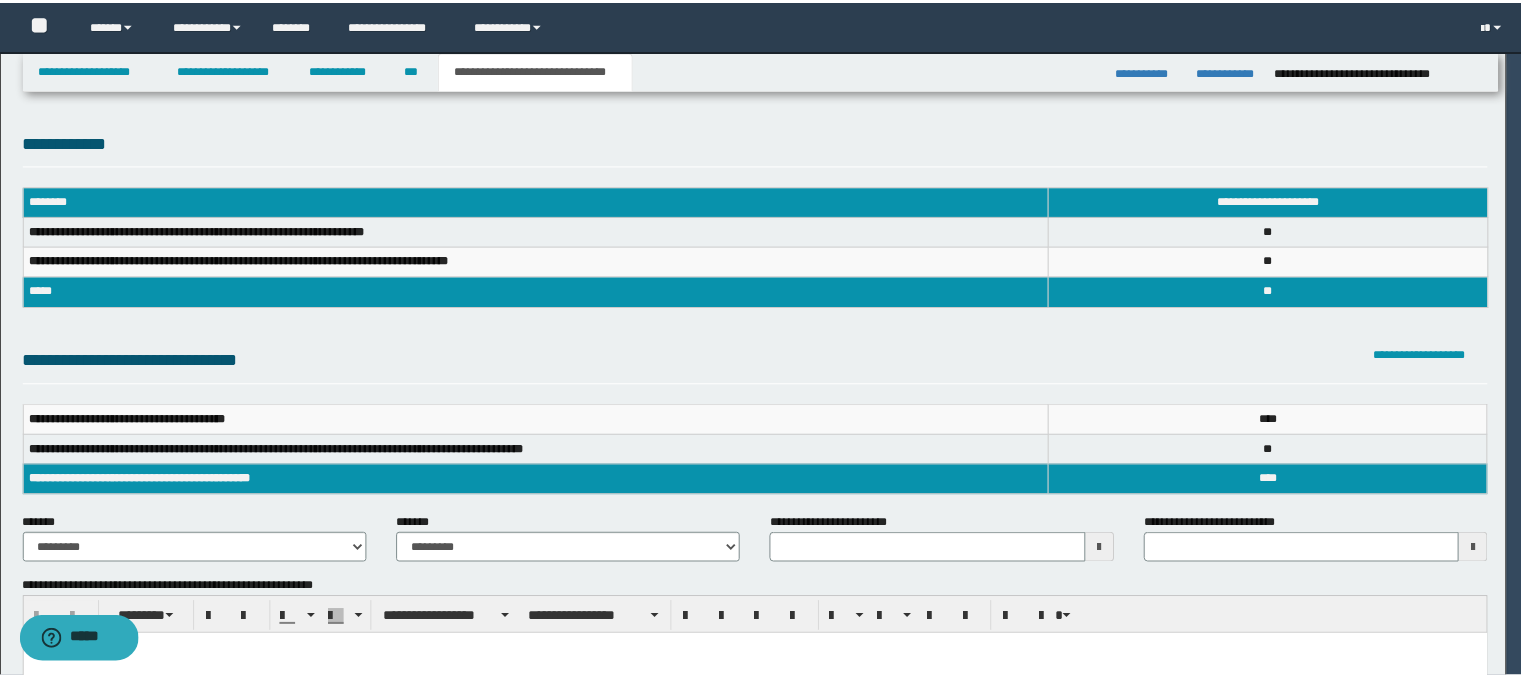 scroll, scrollTop: 0, scrollLeft: 0, axis: both 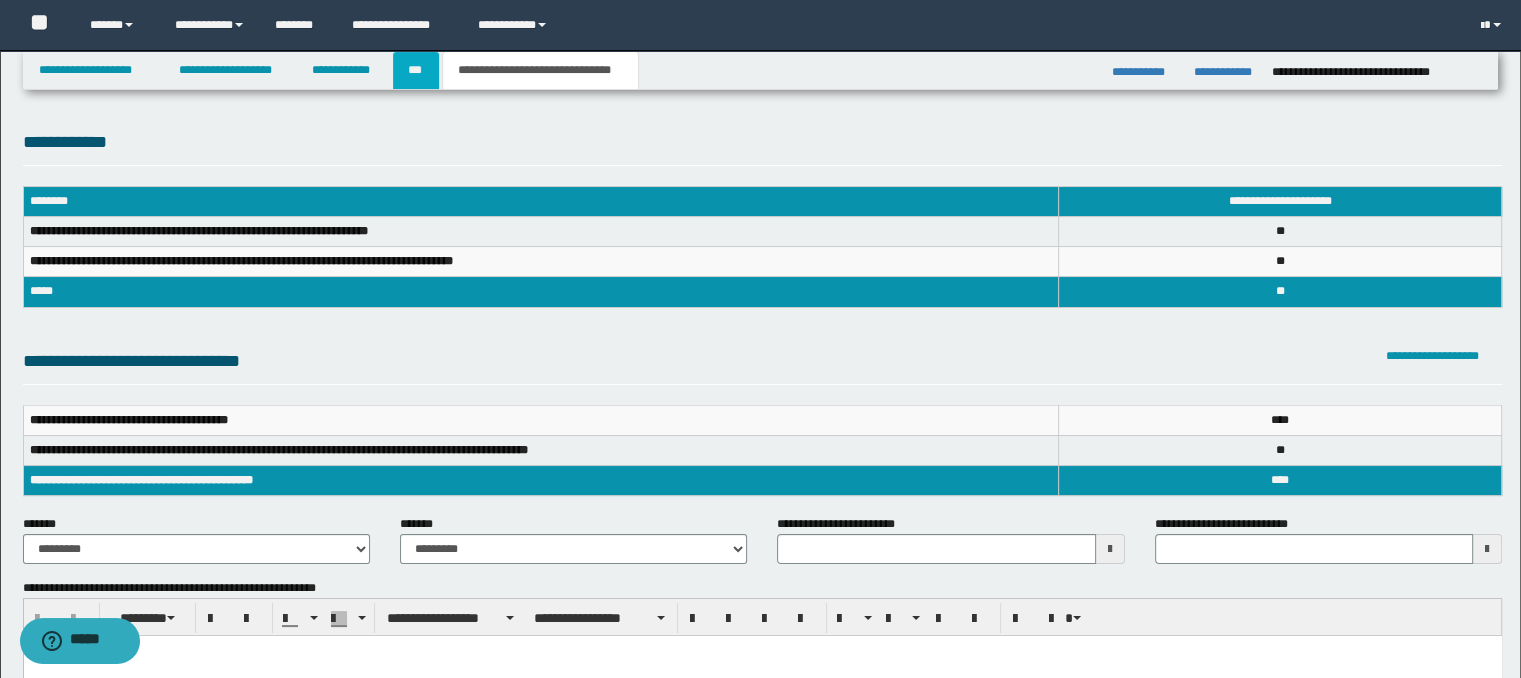 click on "***" at bounding box center (416, 70) 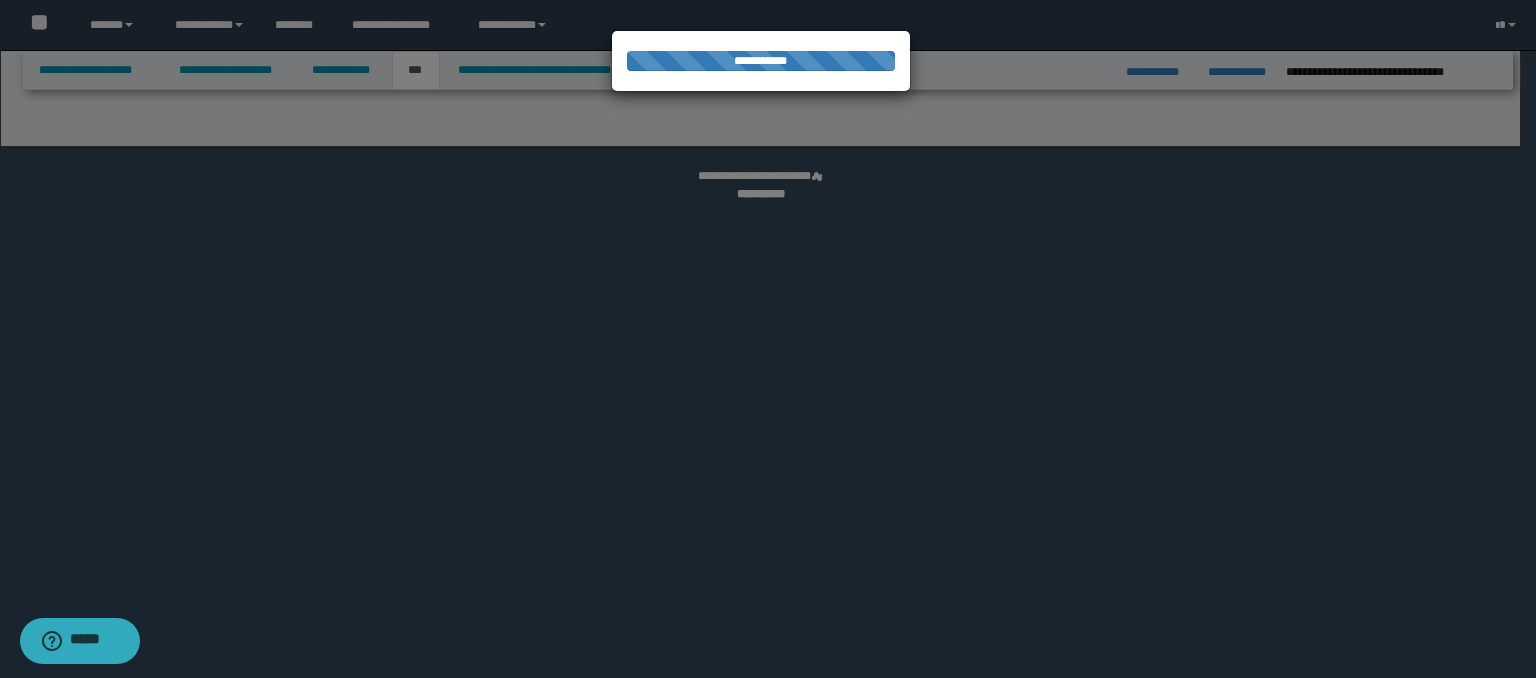 select on "*" 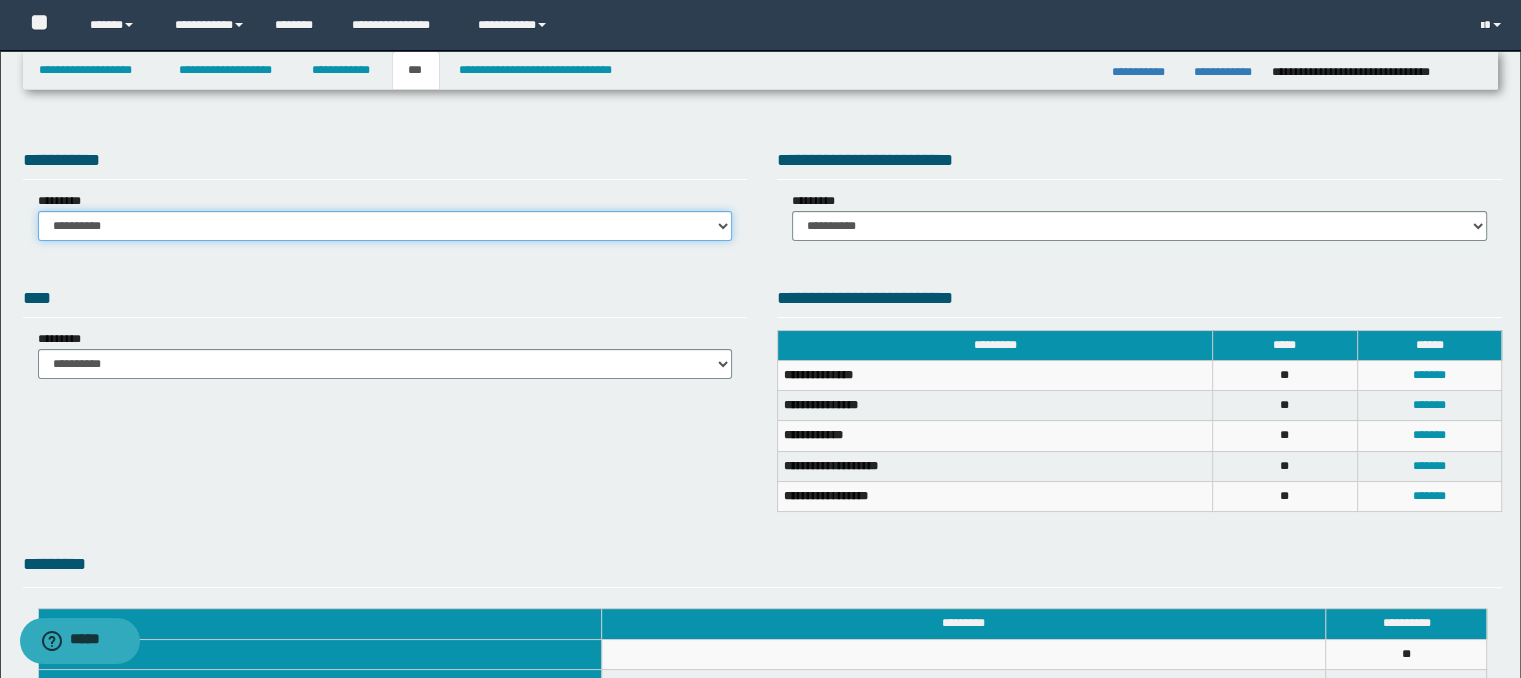 click on "**********" at bounding box center (385, 226) 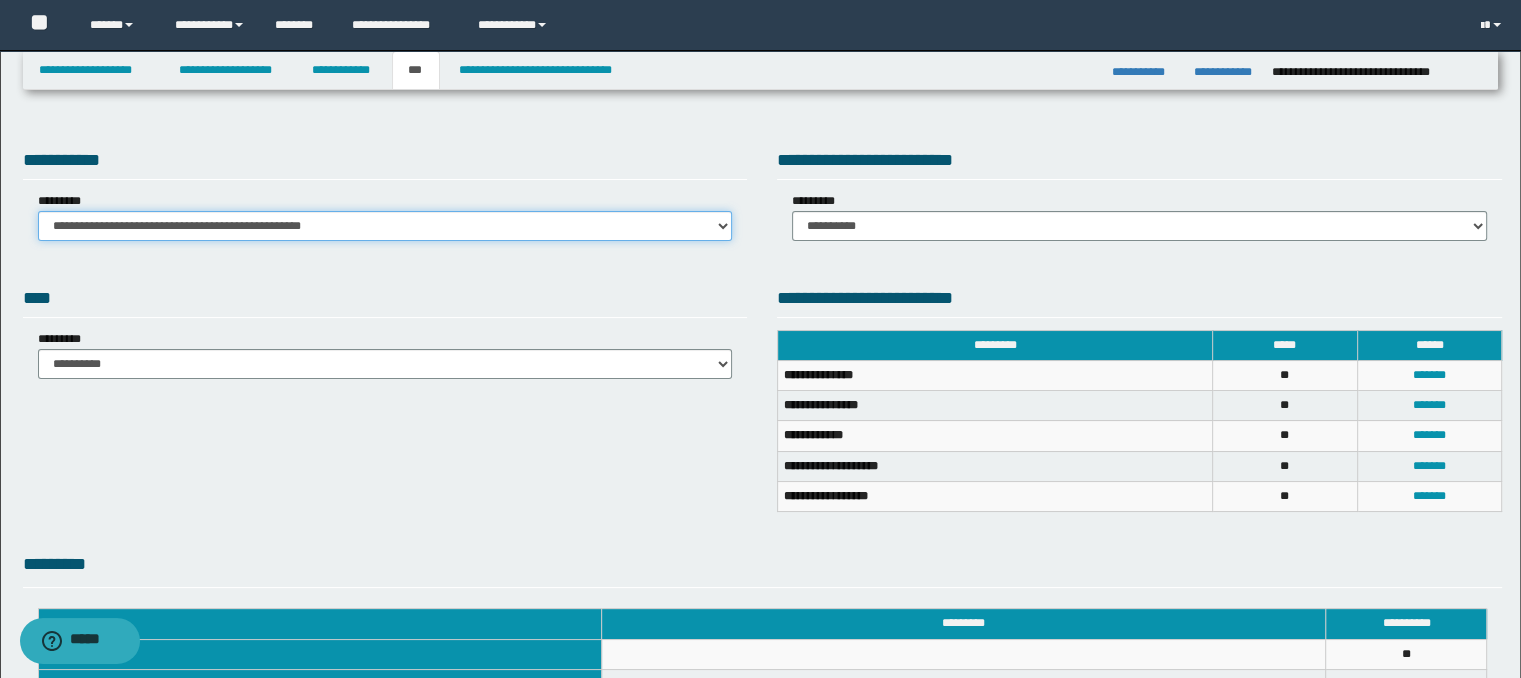 click on "**********" at bounding box center [385, 226] 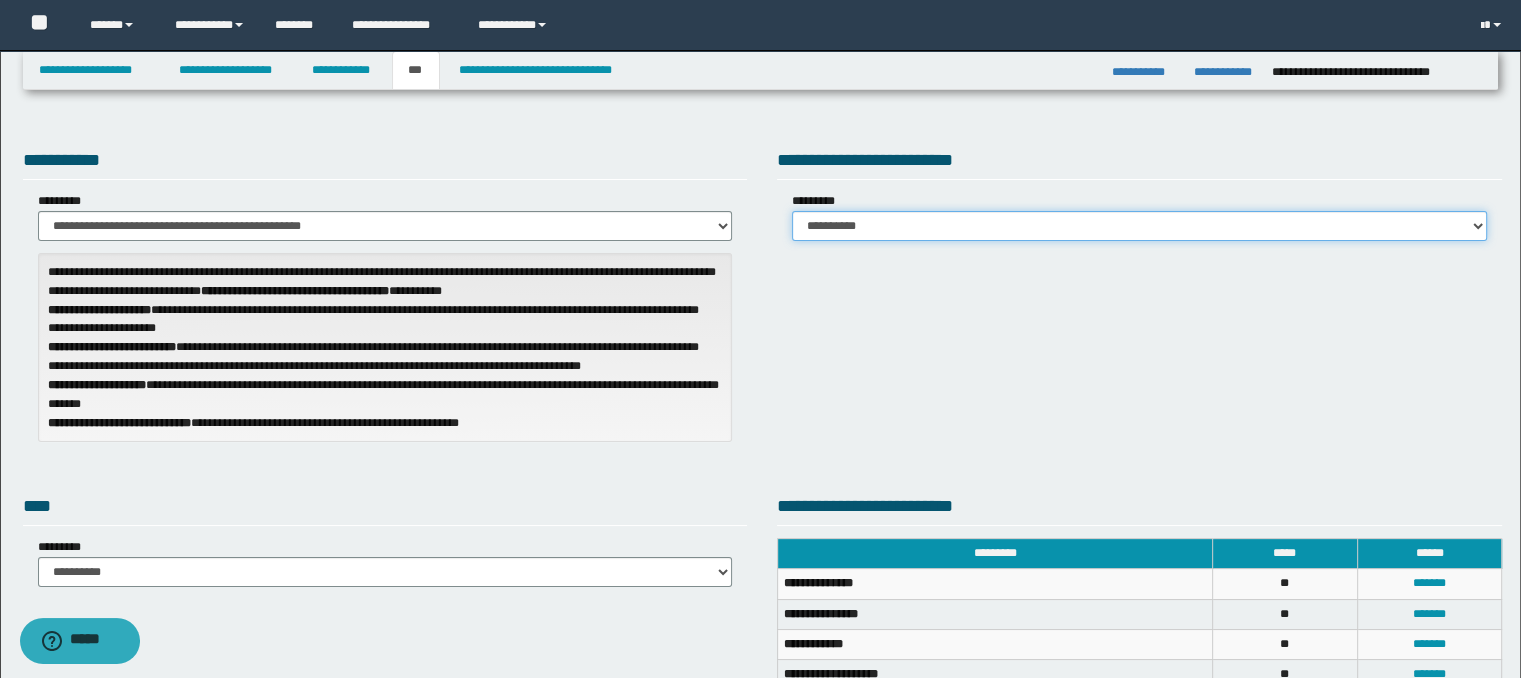 click on "**********" at bounding box center [1139, 226] 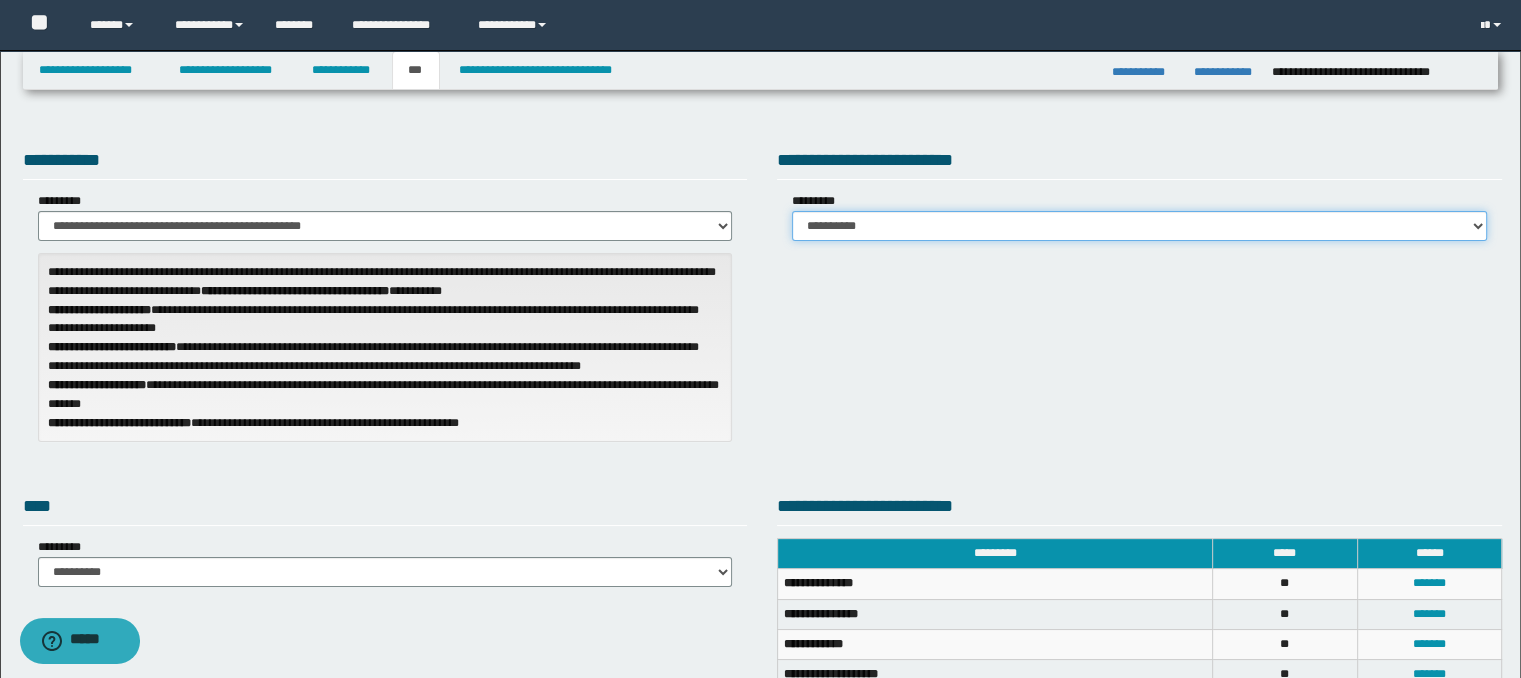 select on "*" 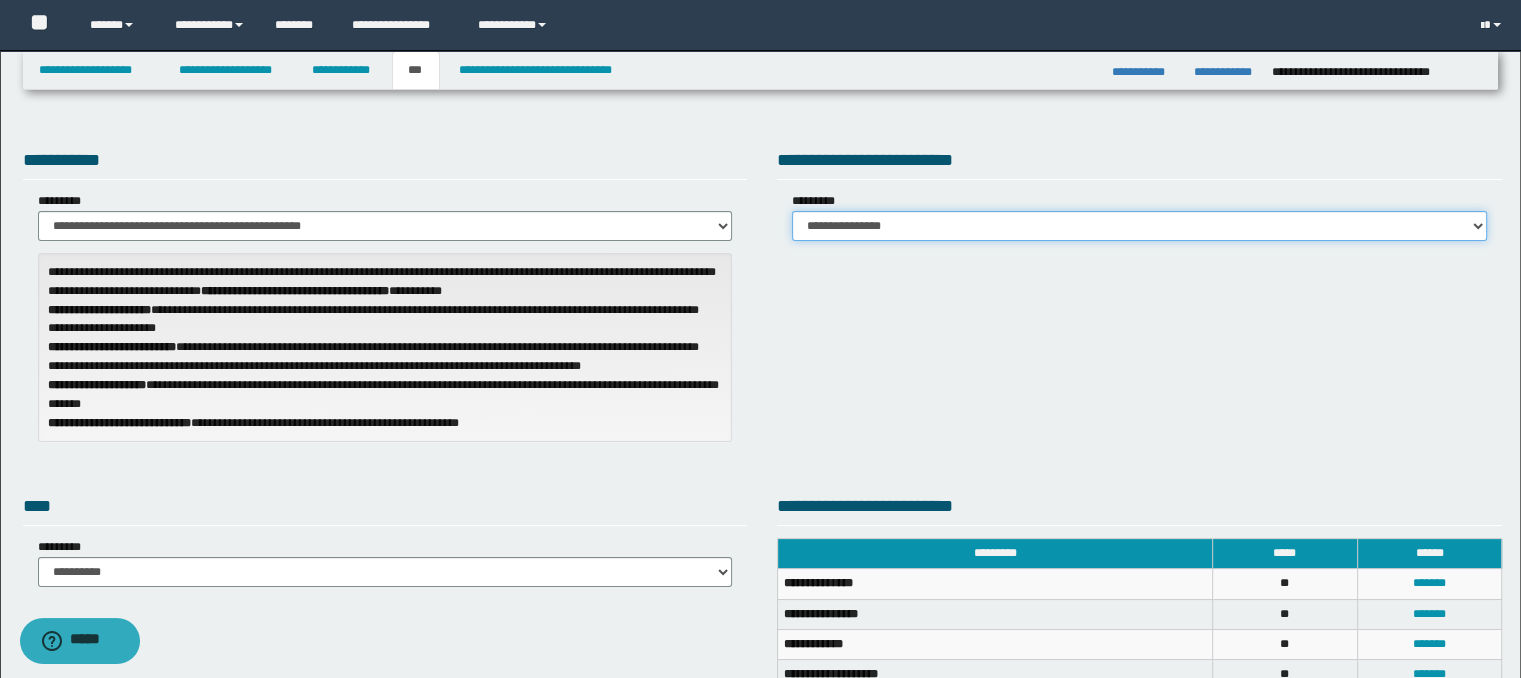 click on "**********" at bounding box center (1139, 226) 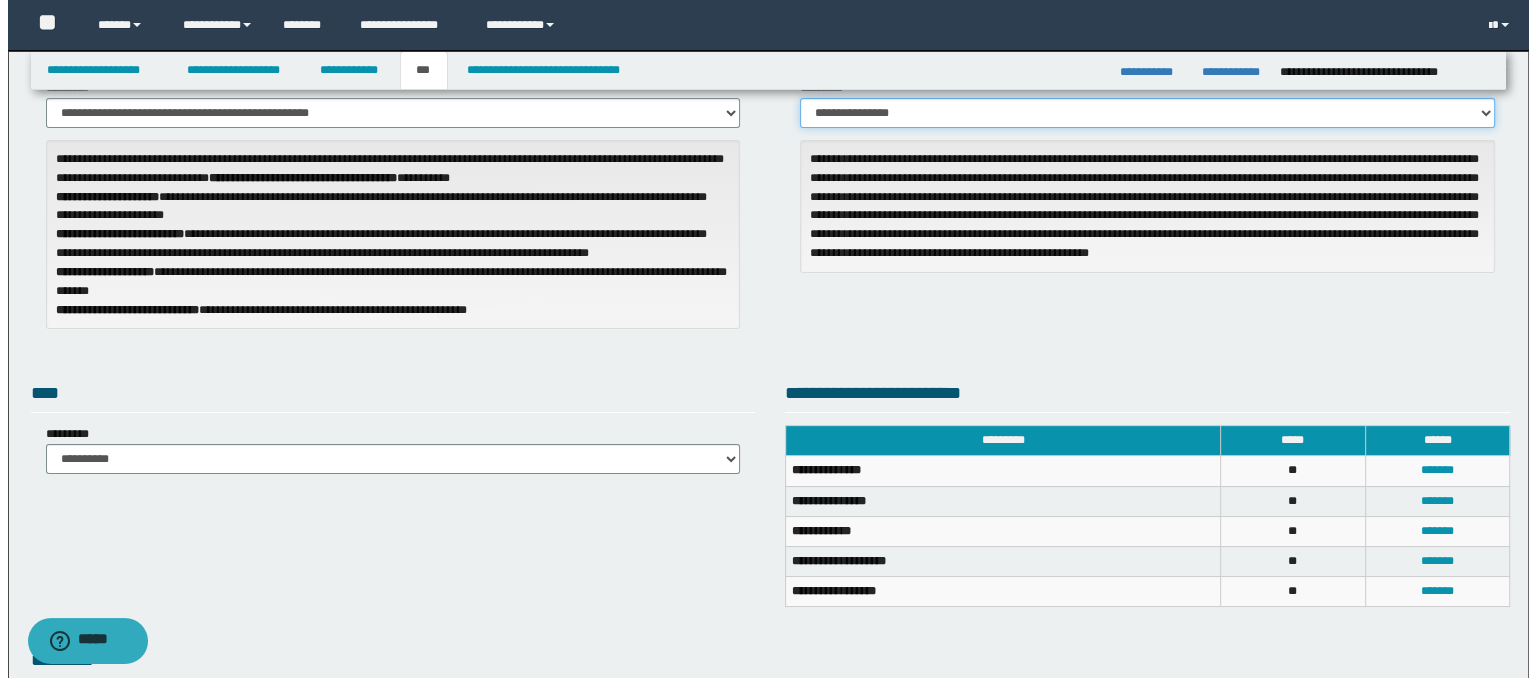 scroll, scrollTop: 200, scrollLeft: 0, axis: vertical 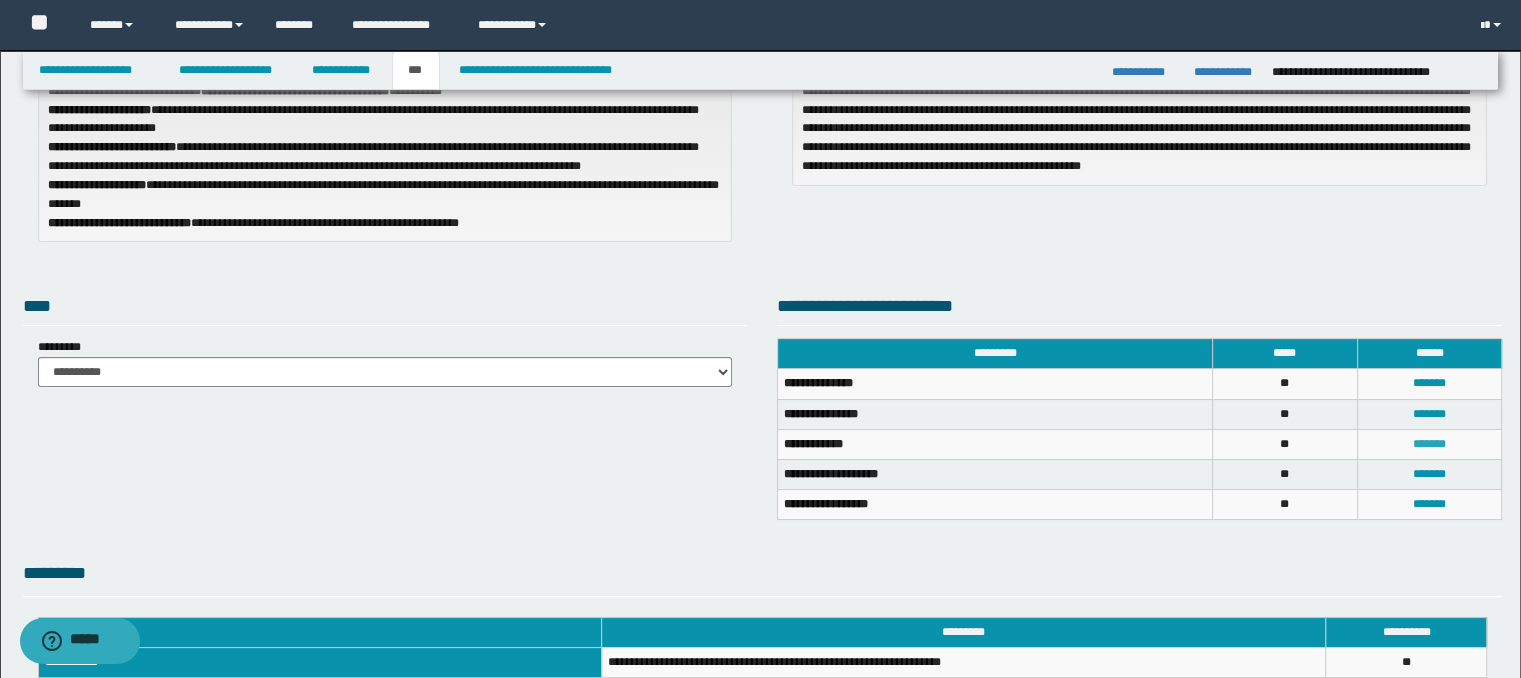 click on "*******" at bounding box center [1429, 444] 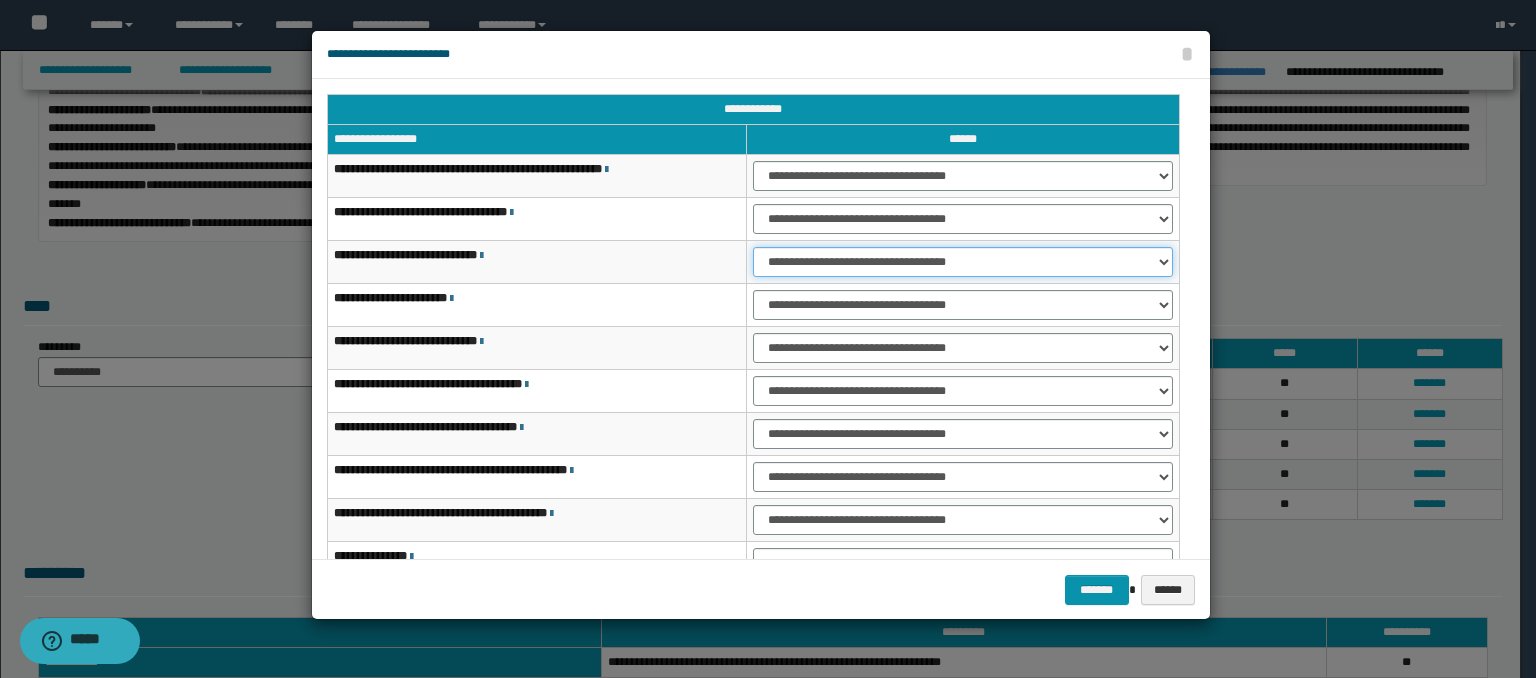 click on "**********" at bounding box center [963, 262] 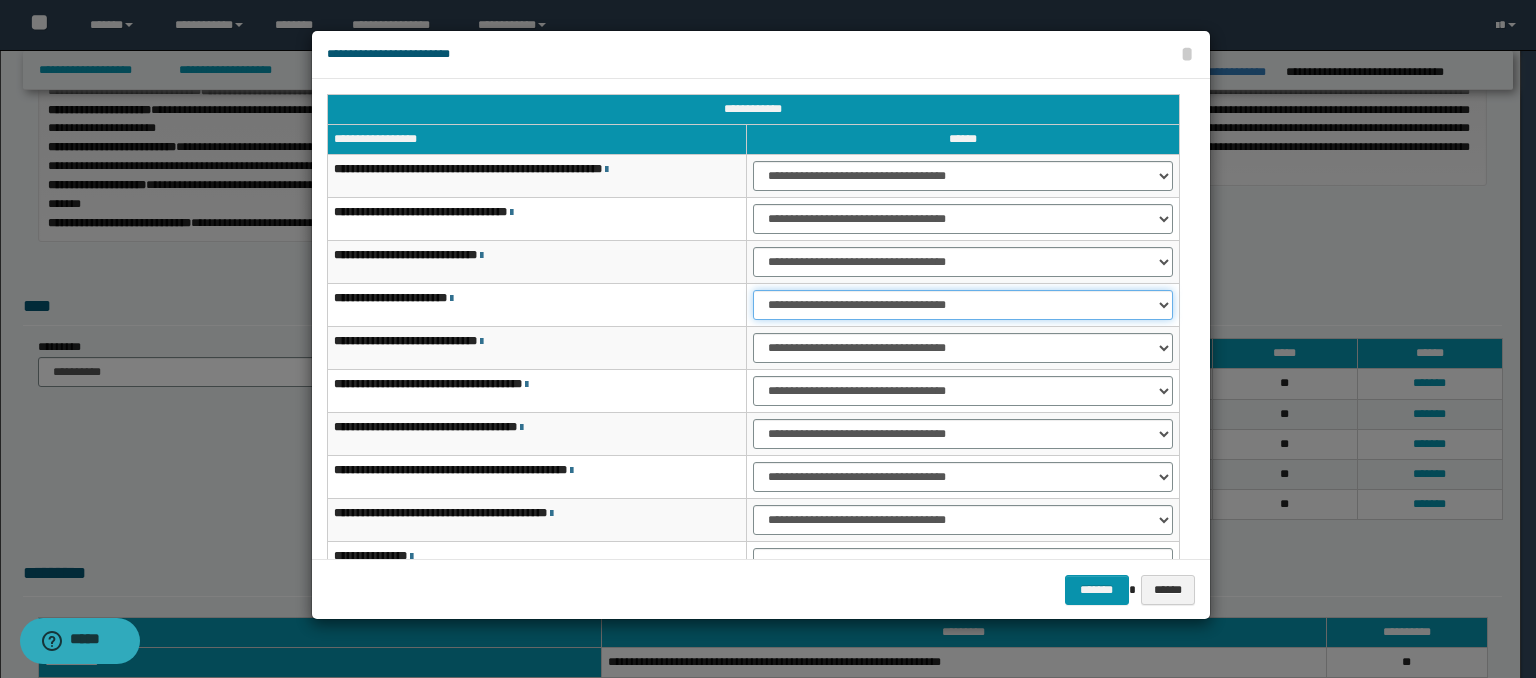 click on "**********" at bounding box center (963, 305) 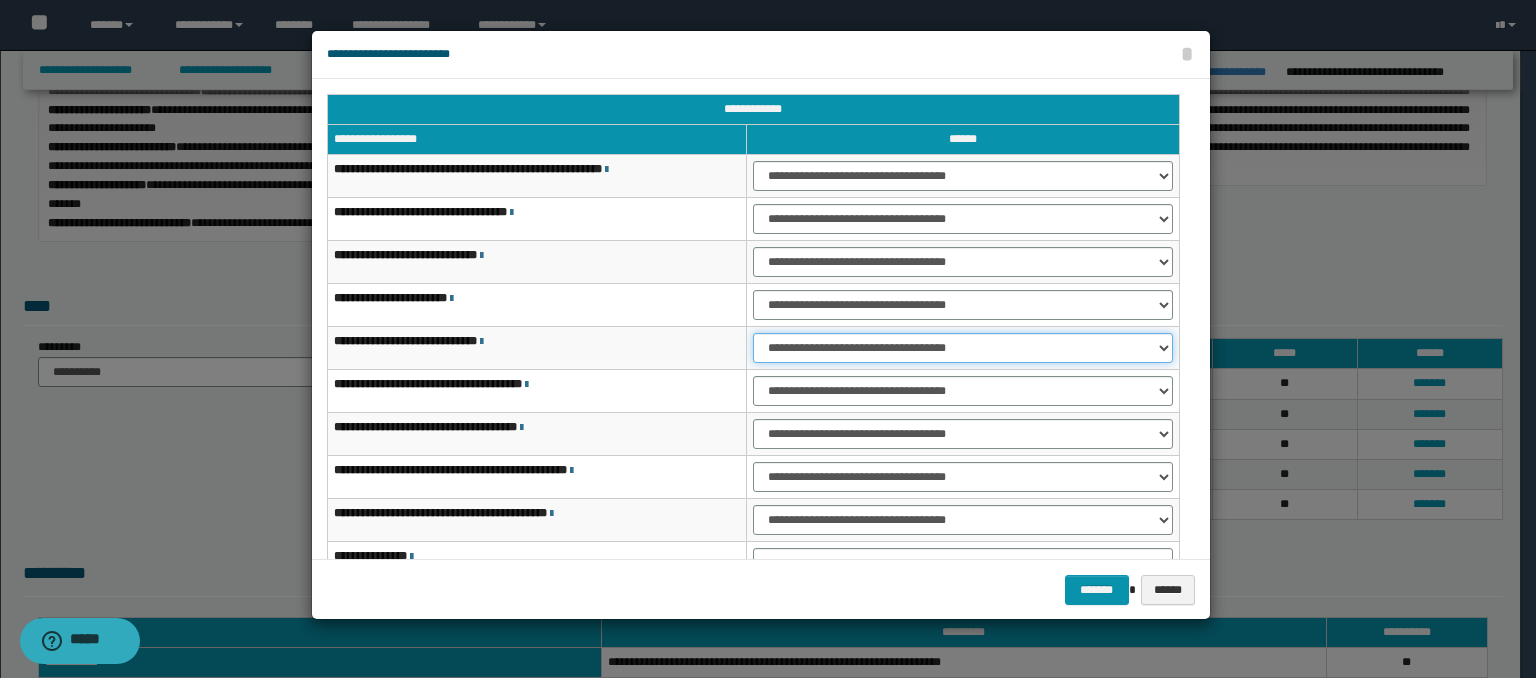 click on "**********" at bounding box center (963, 348) 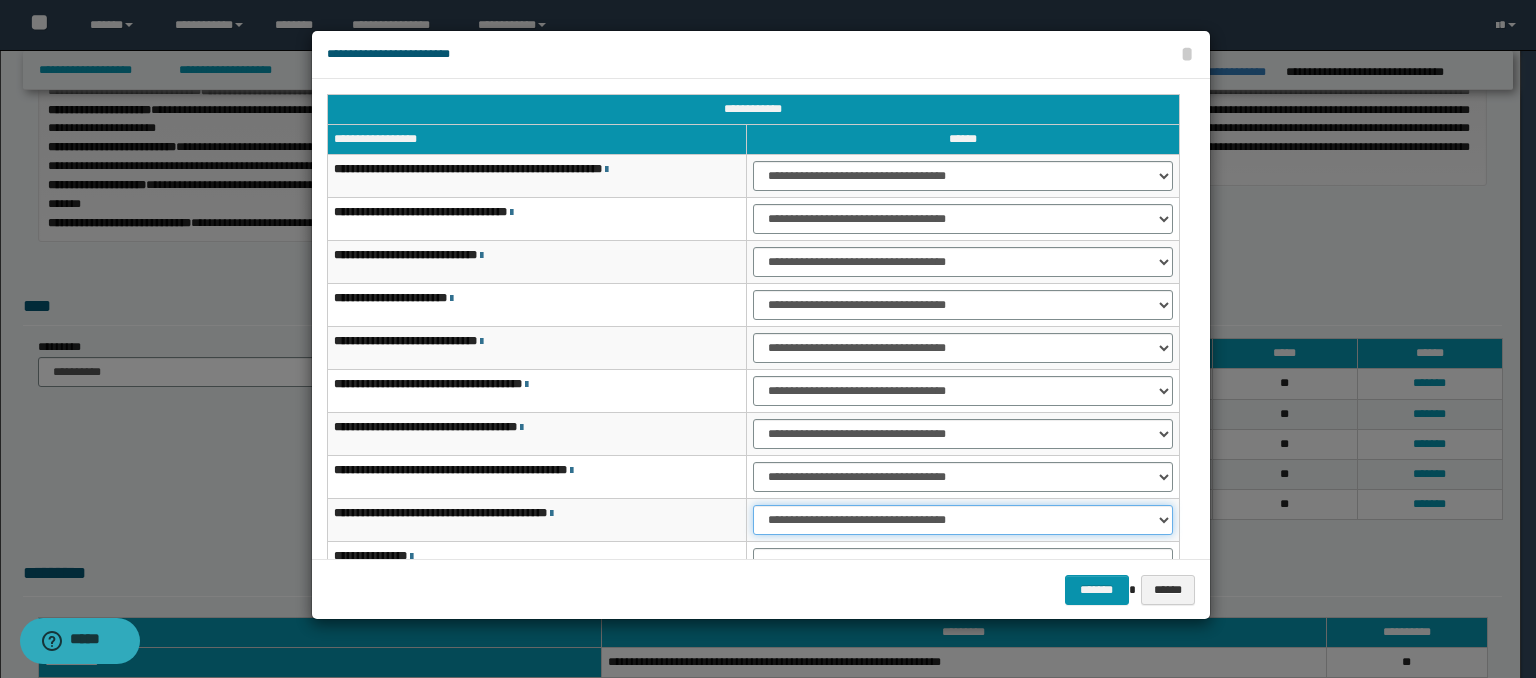click on "**********" at bounding box center (963, 520) 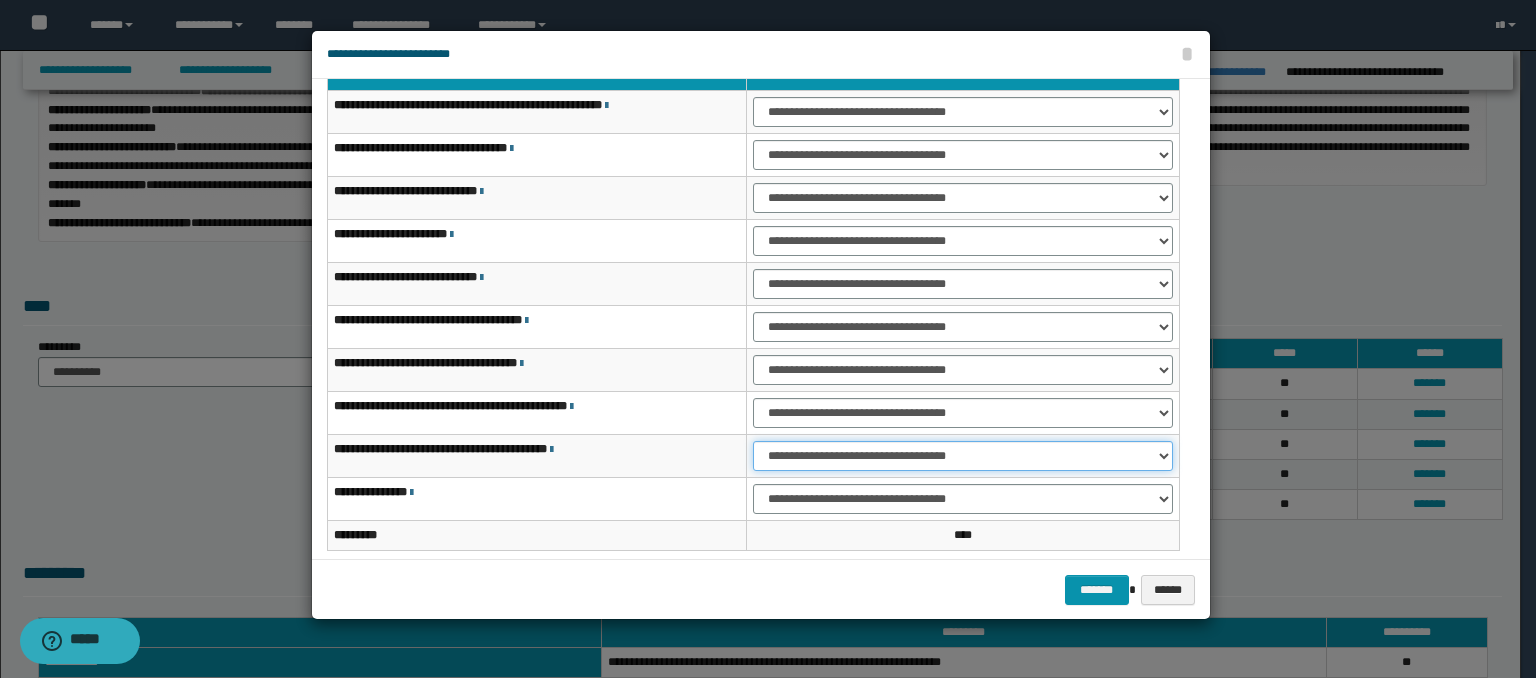 scroll, scrollTop: 118, scrollLeft: 0, axis: vertical 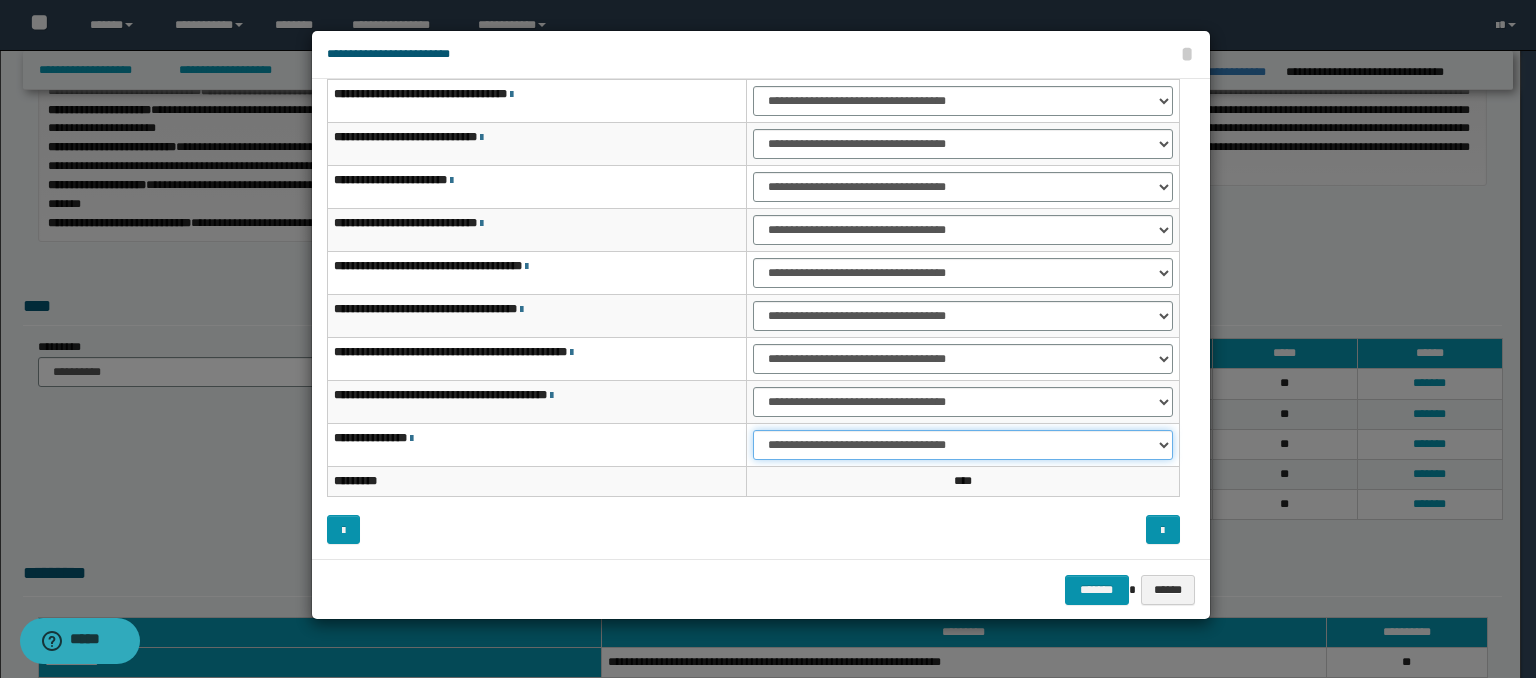 click on "**********" at bounding box center (963, 445) 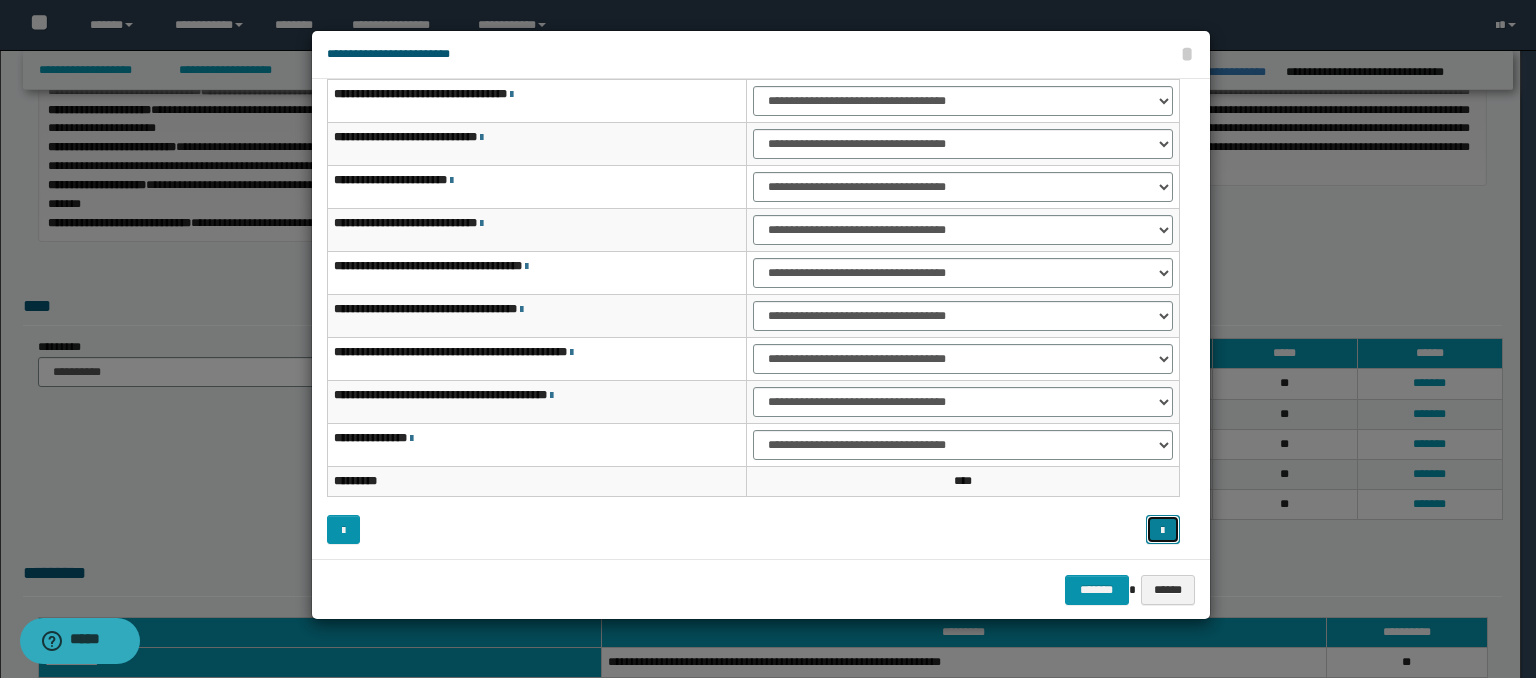 click at bounding box center (1163, 530) 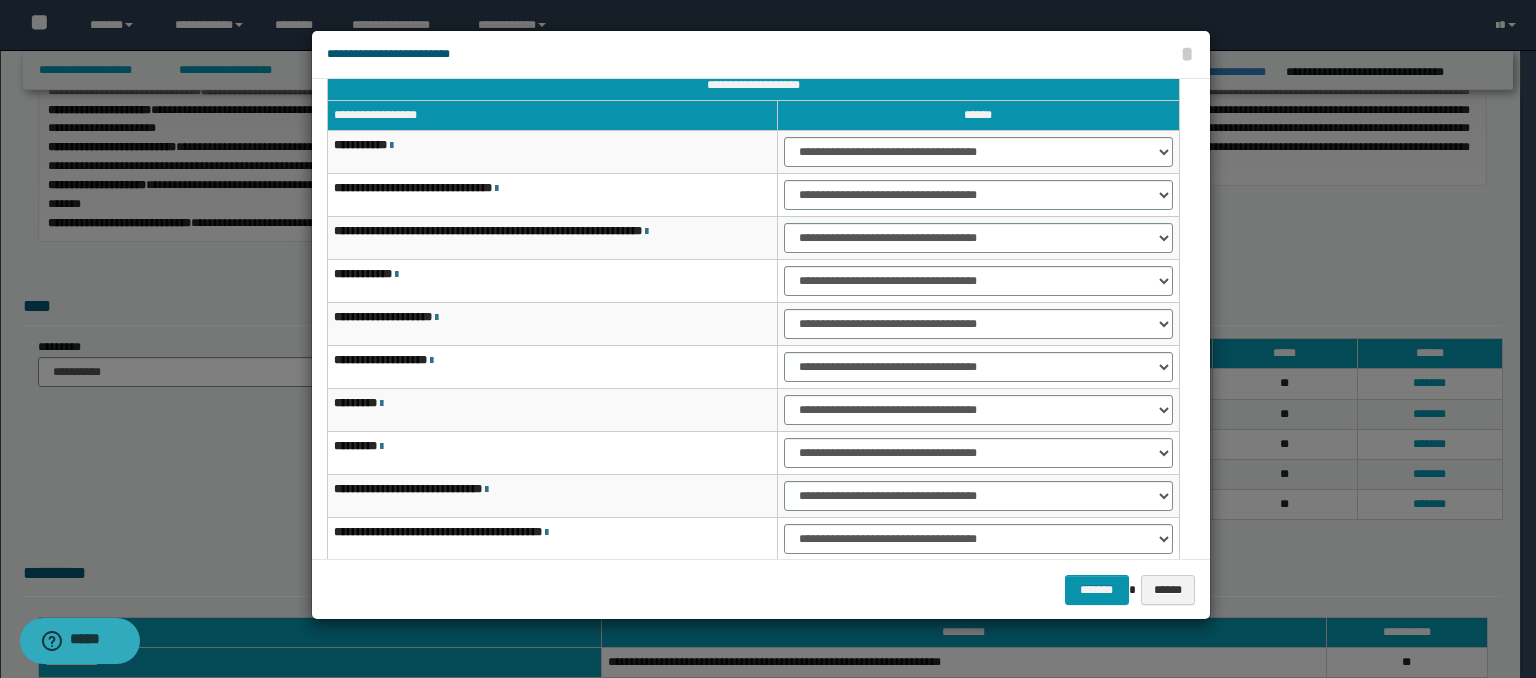 scroll, scrollTop: 0, scrollLeft: 0, axis: both 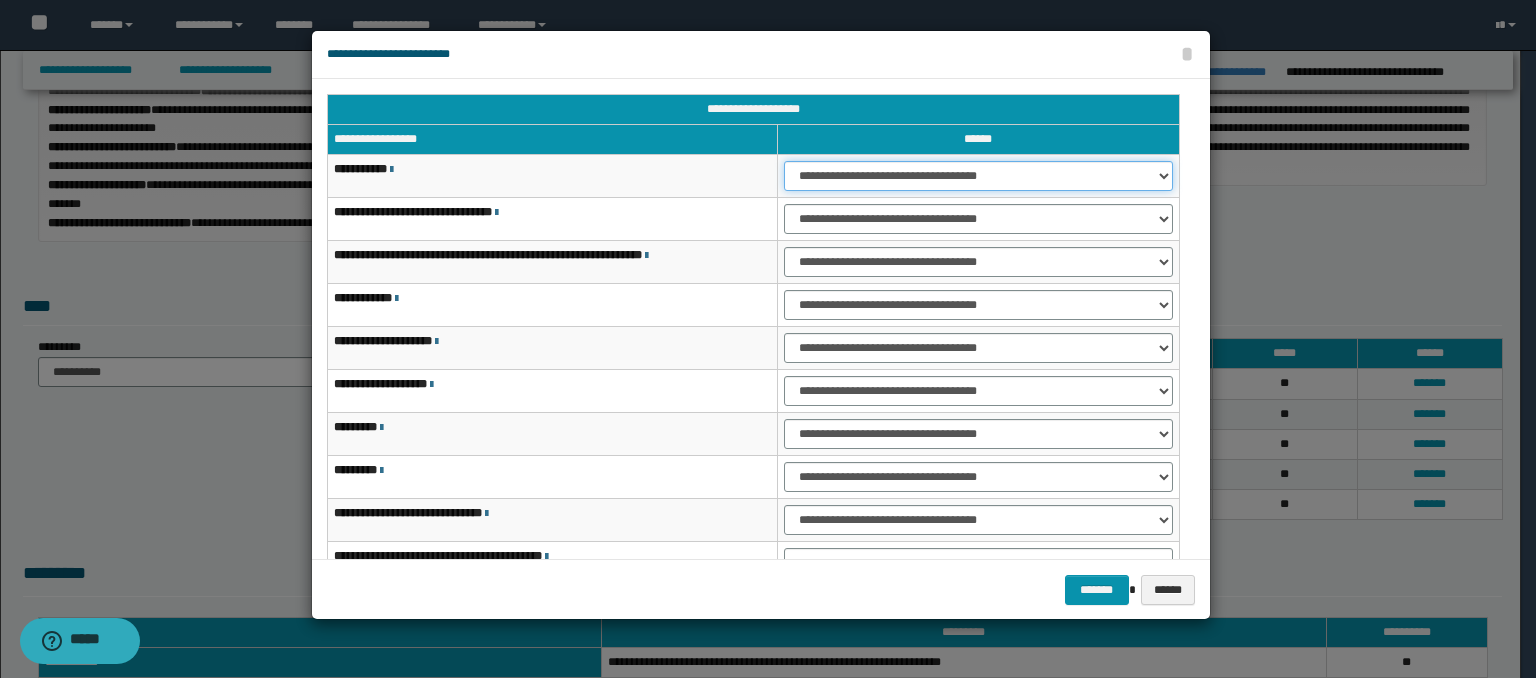 click on "**********" at bounding box center [978, 176] 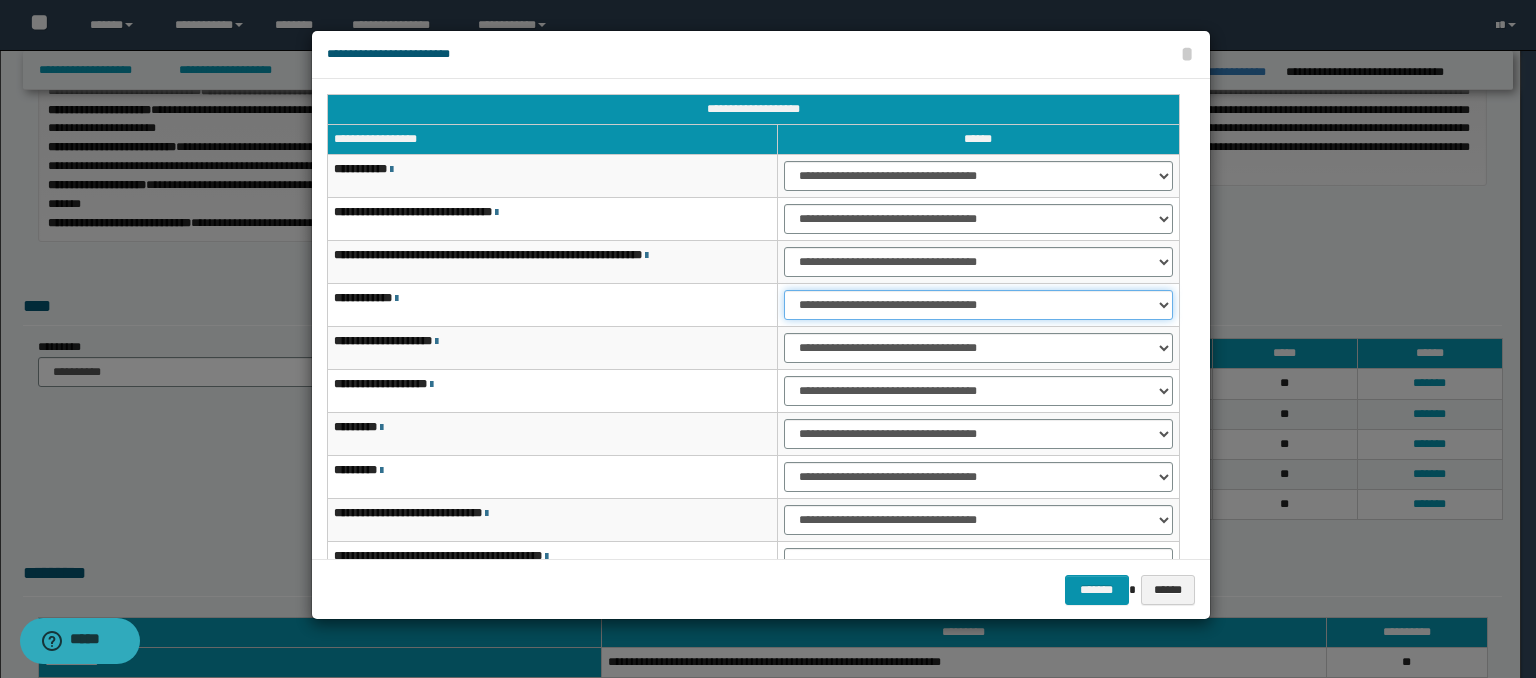 click on "**********" at bounding box center [978, 305] 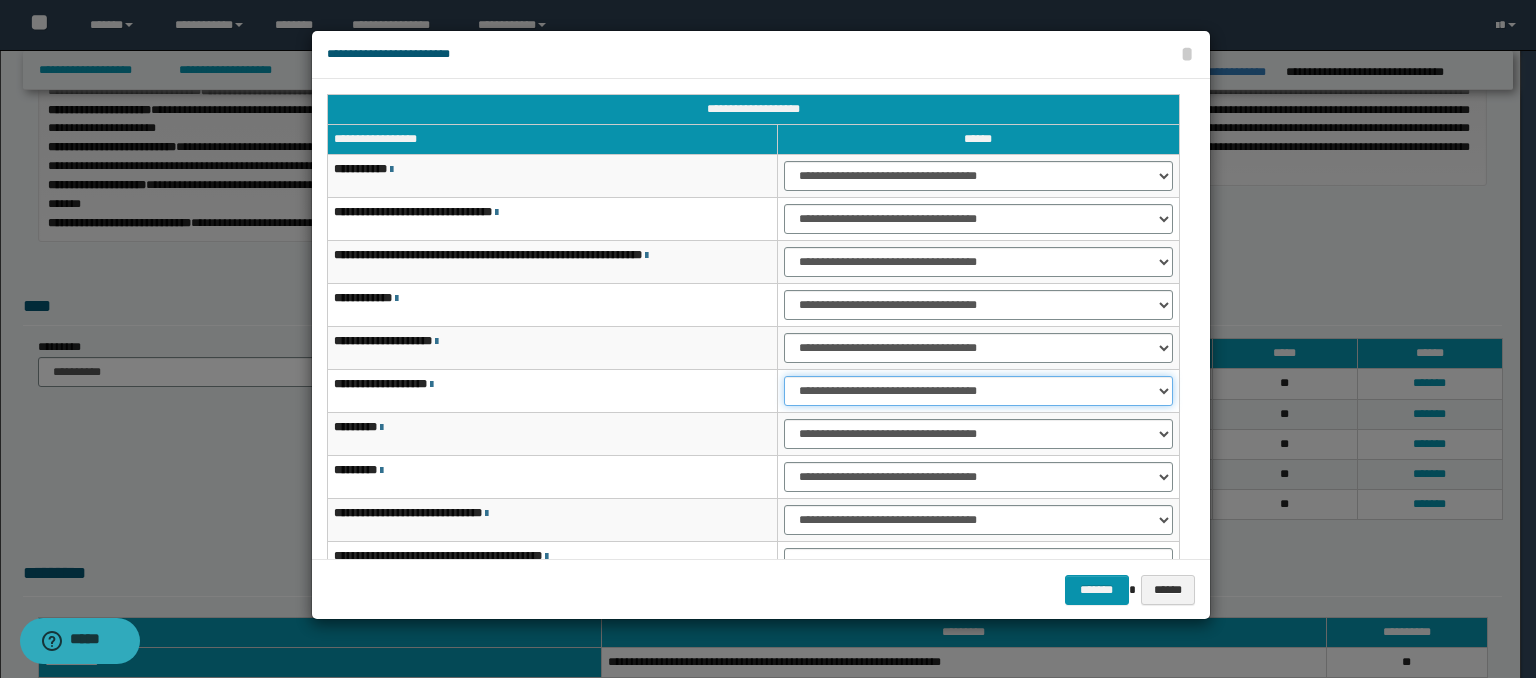 click on "**********" at bounding box center (978, 391) 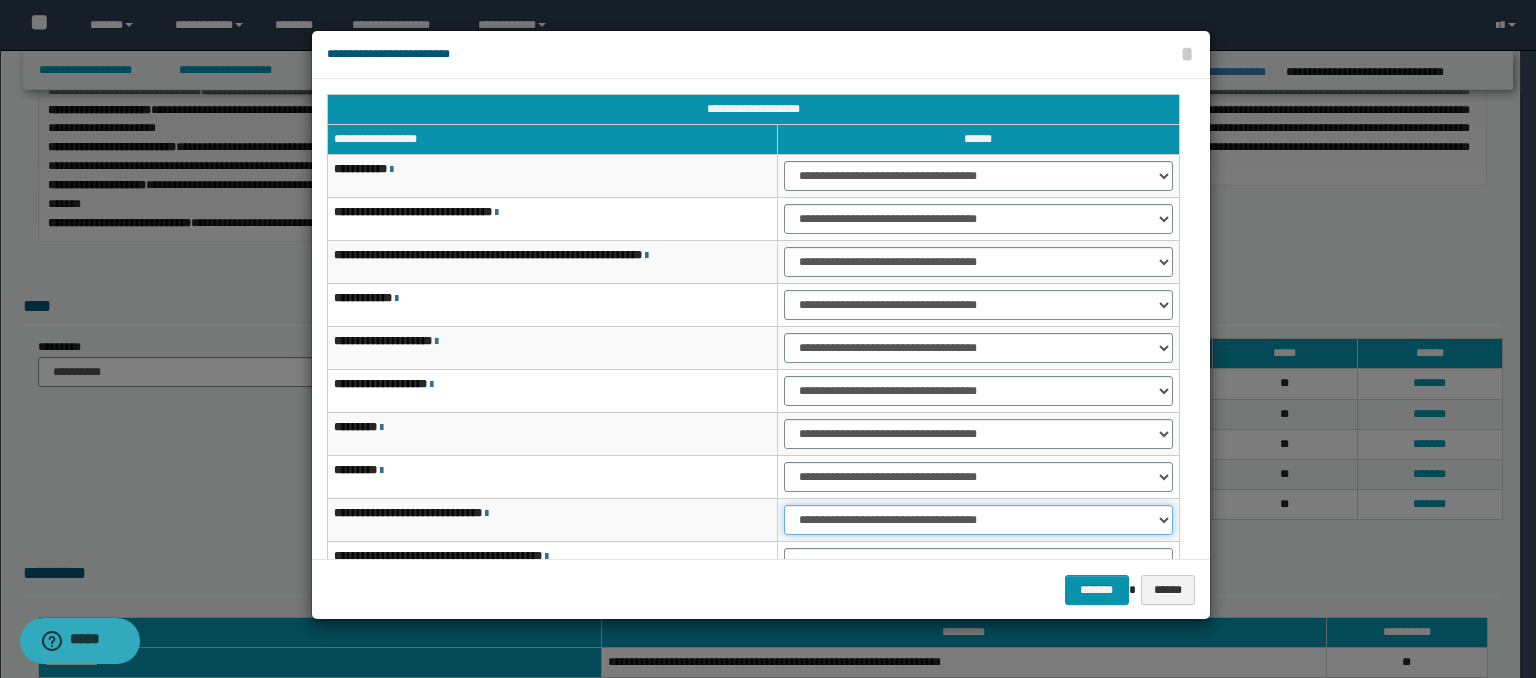 click on "**********" at bounding box center (978, 520) 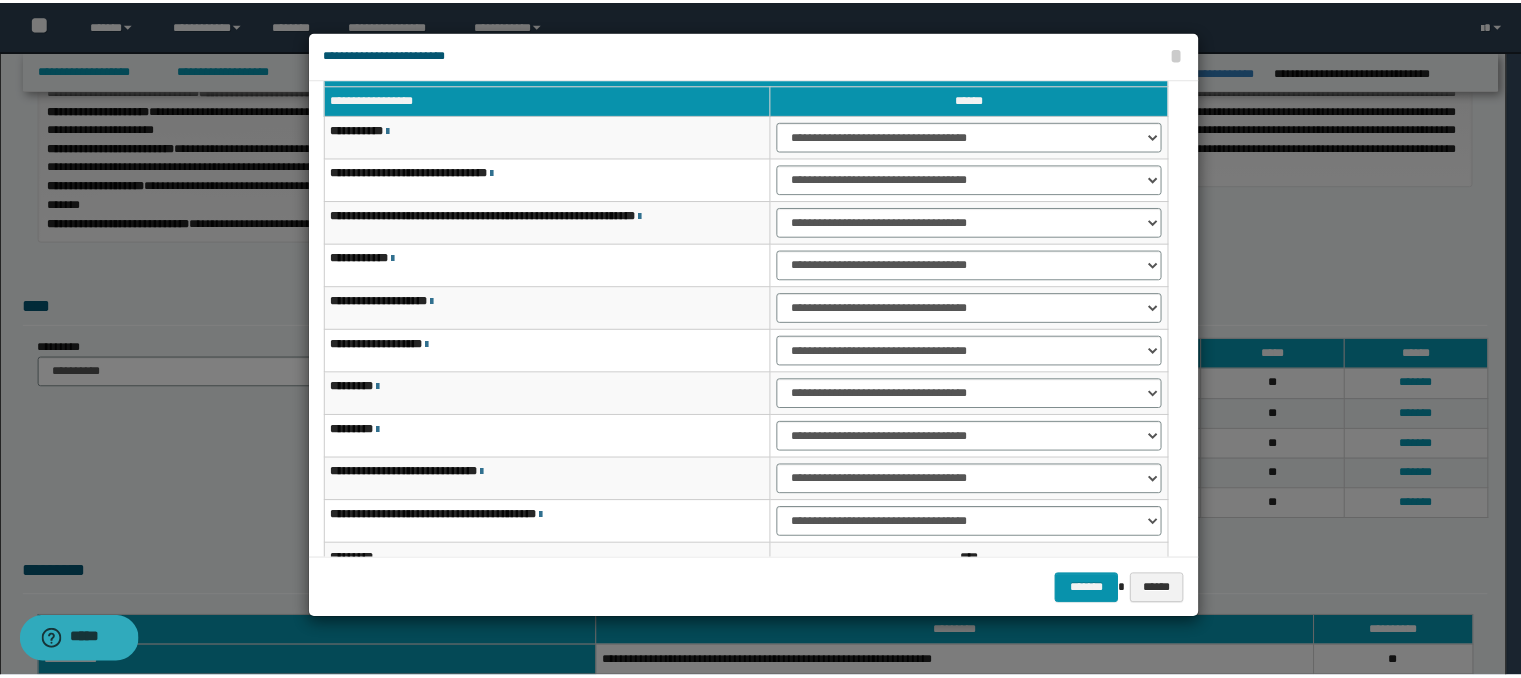 scroll, scrollTop: 118, scrollLeft: 0, axis: vertical 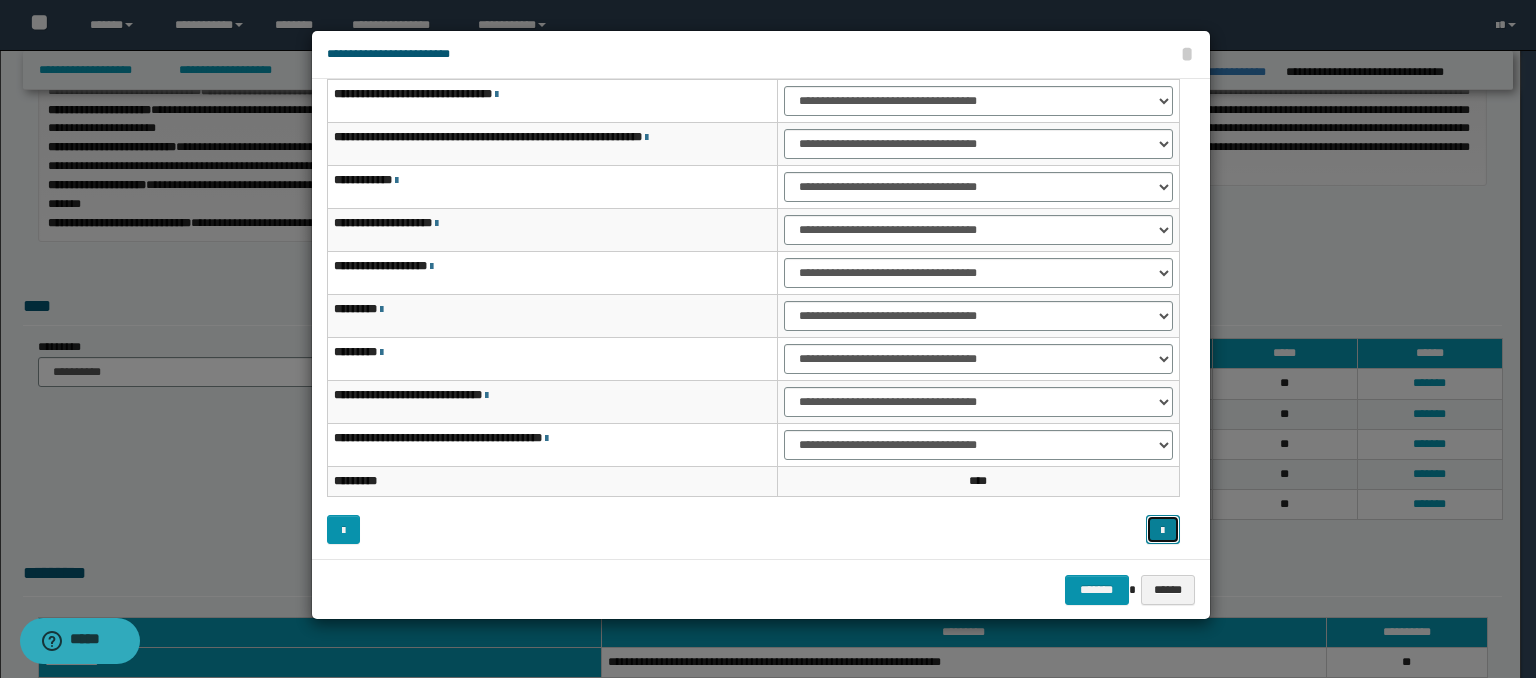 click at bounding box center [1162, 531] 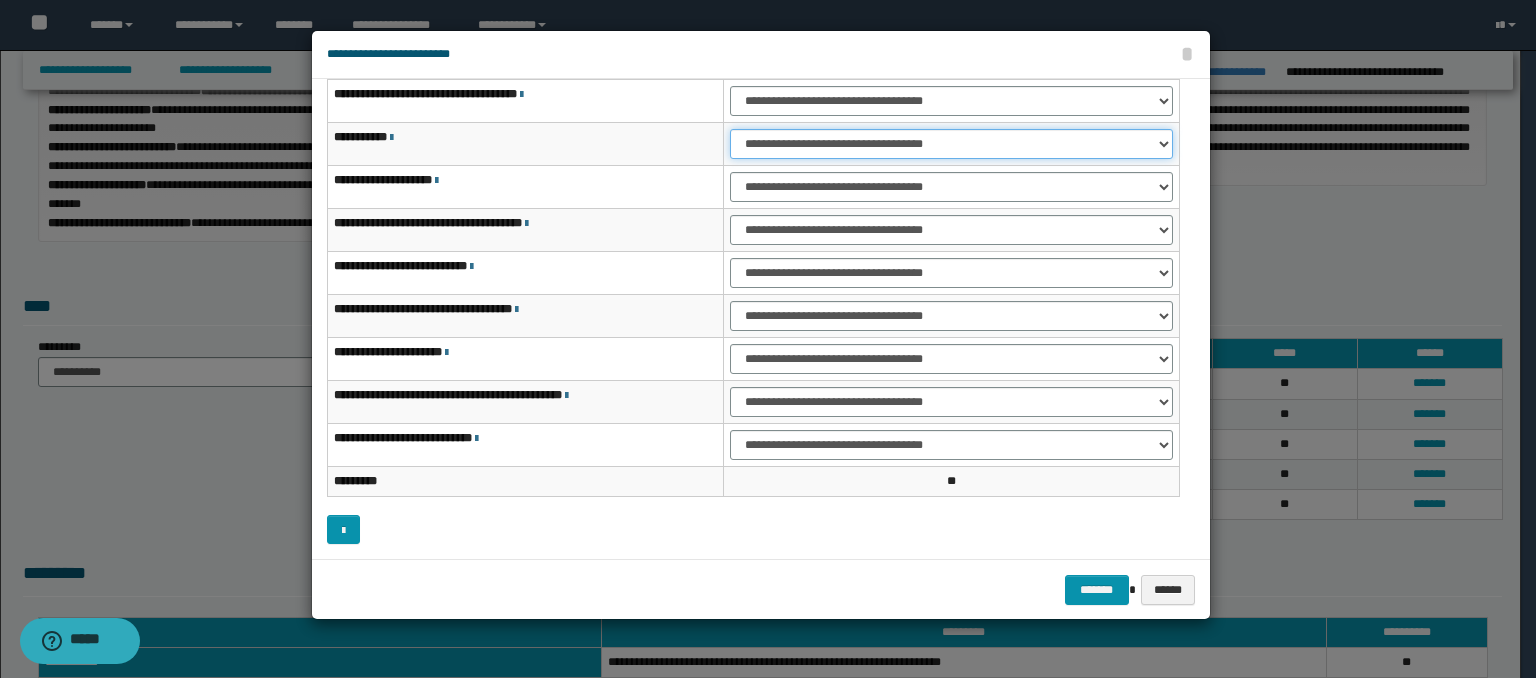 click on "**********" at bounding box center [951, 144] 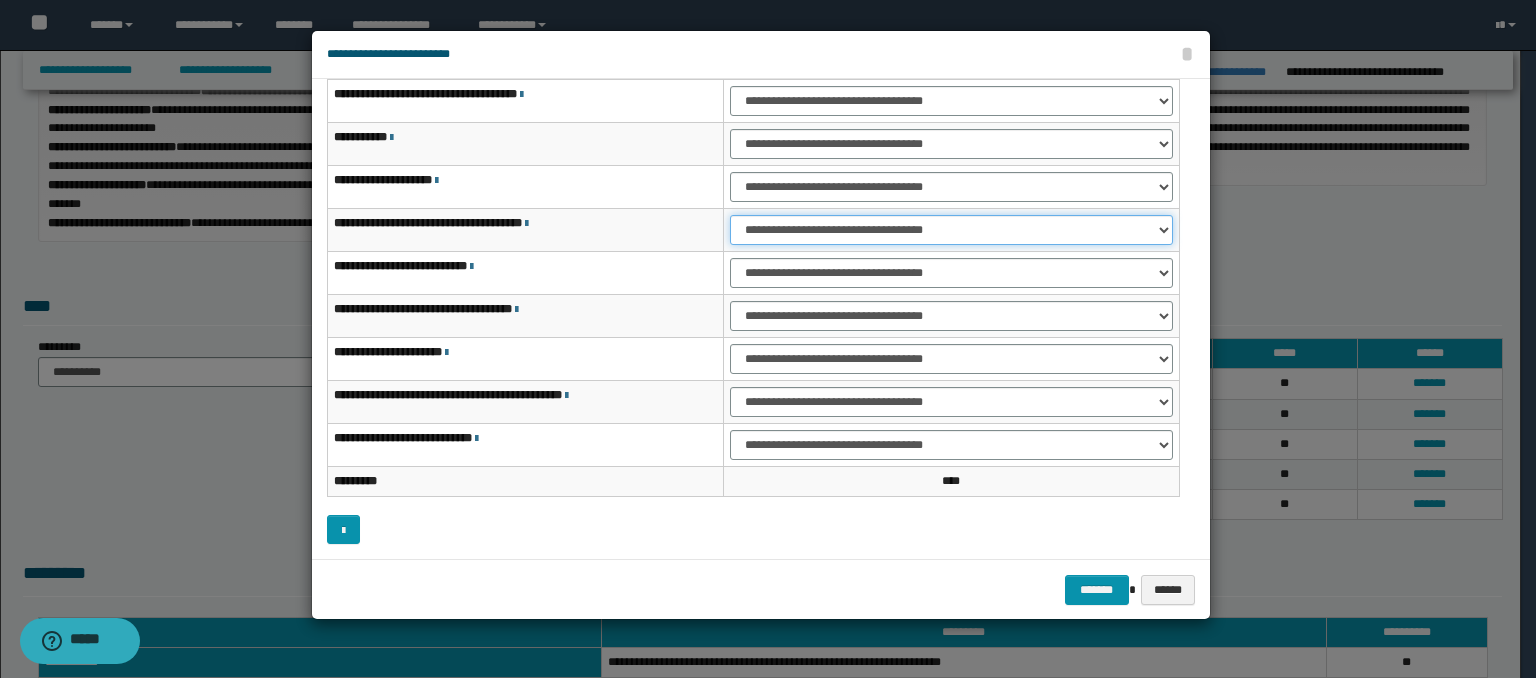 click on "**********" at bounding box center [951, 230] 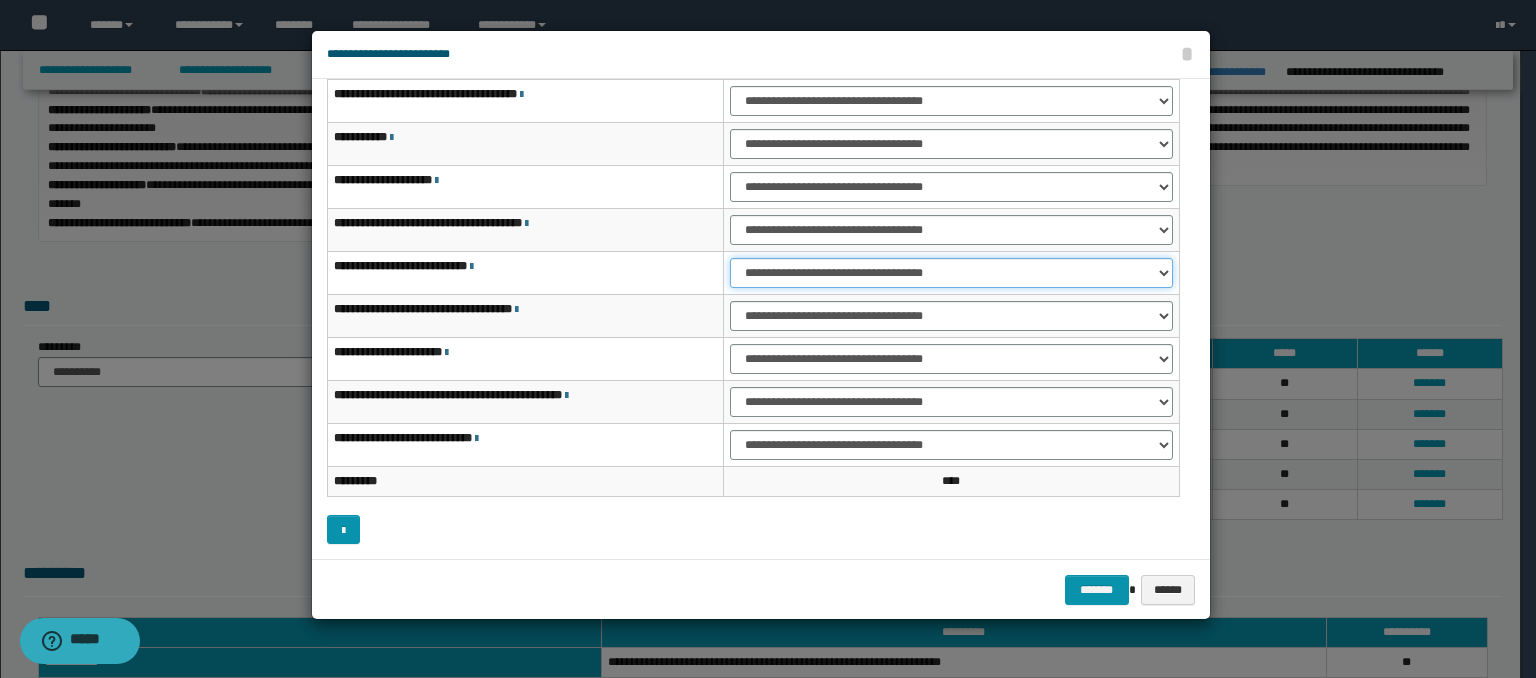 click on "**********" at bounding box center [951, 273] 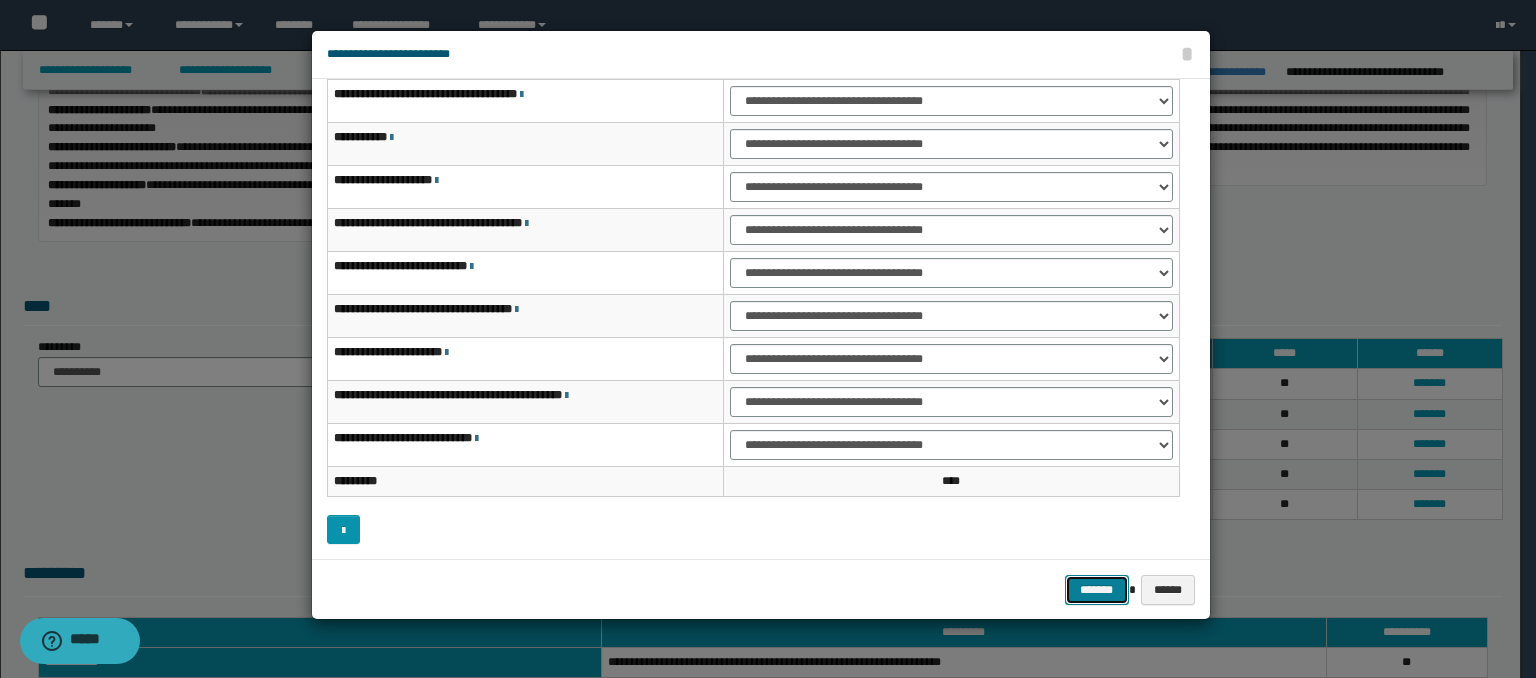 click on "*******" at bounding box center (1097, 590) 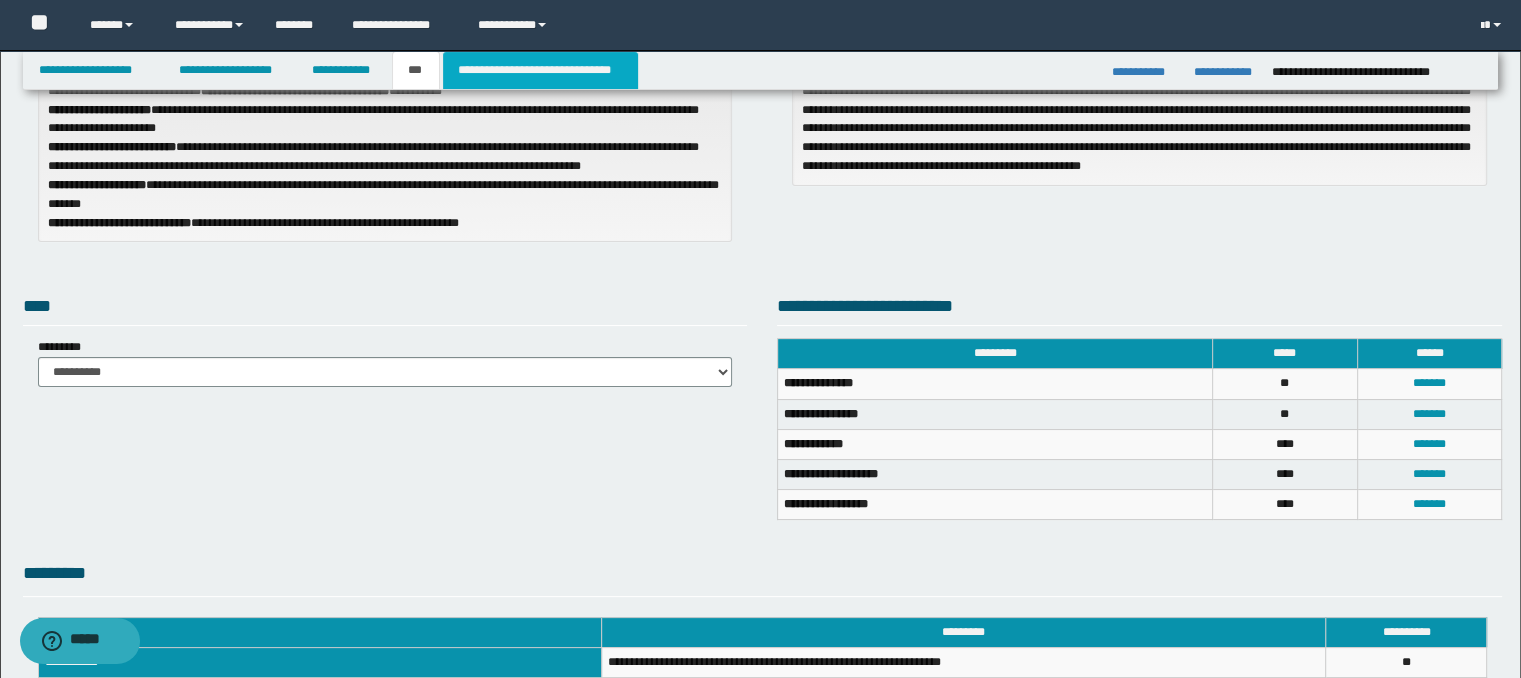 click on "**********" at bounding box center (540, 70) 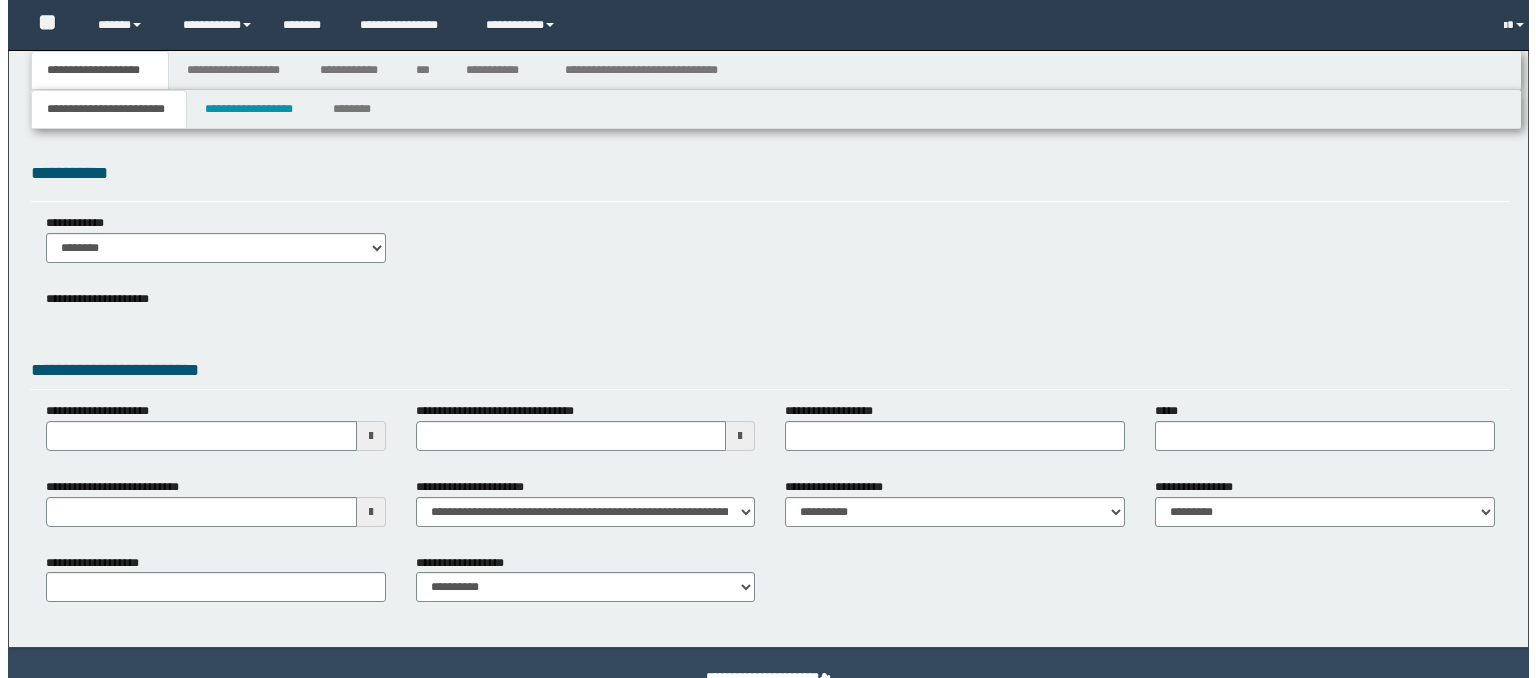 scroll, scrollTop: 0, scrollLeft: 0, axis: both 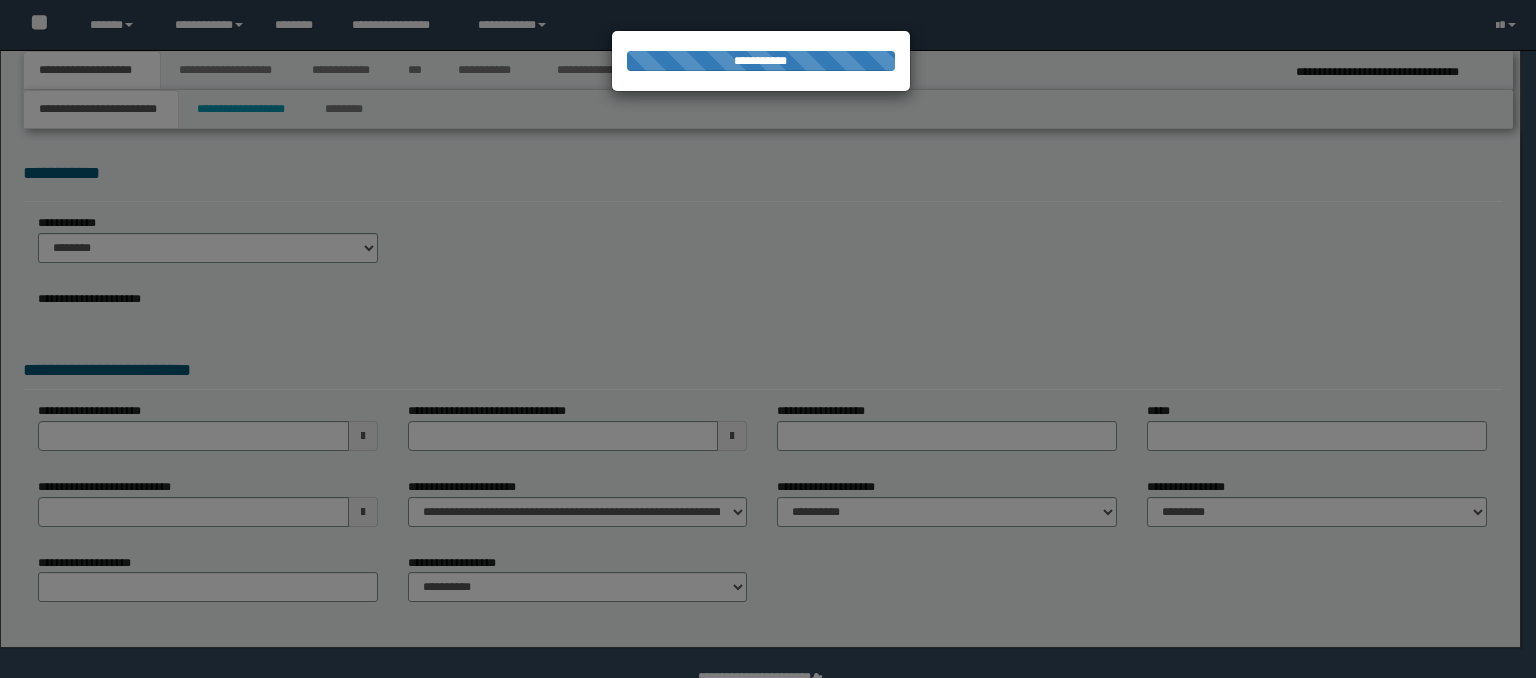 select on "*" 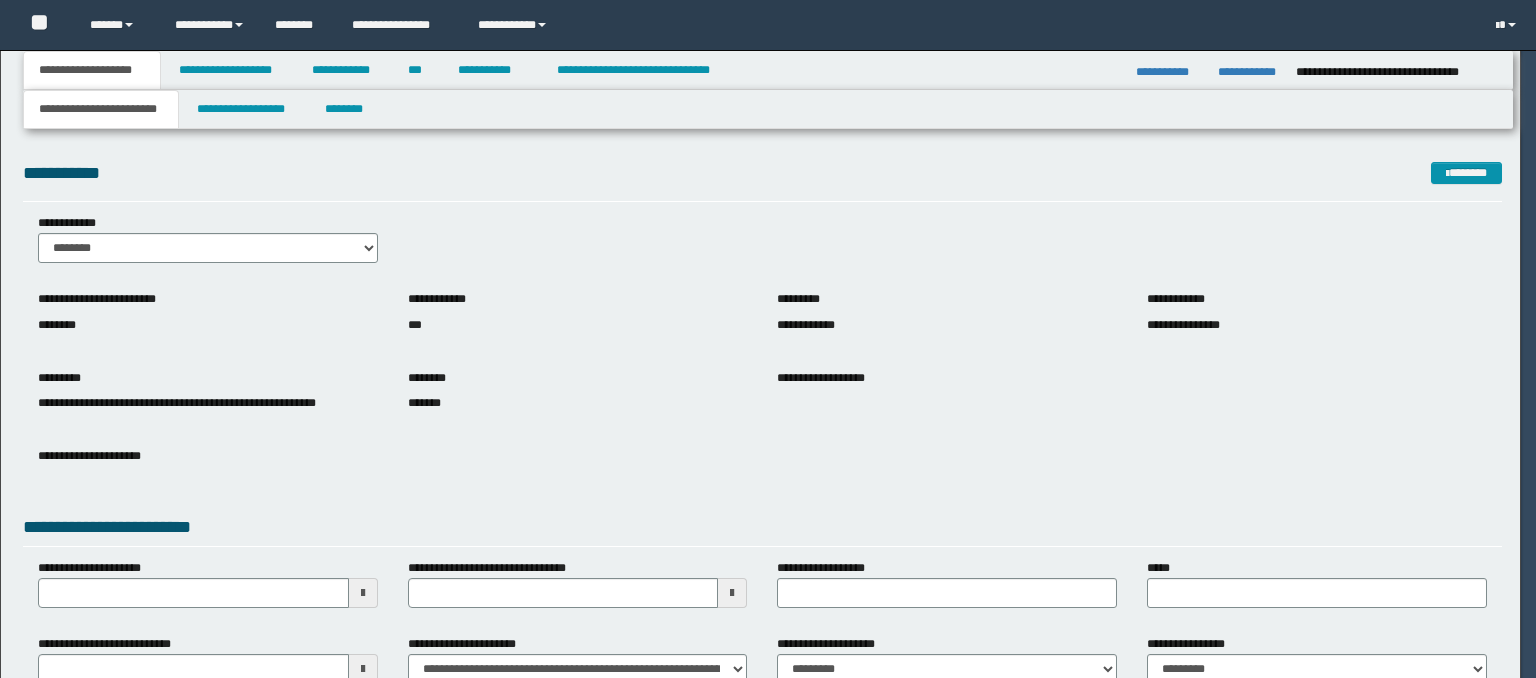 scroll, scrollTop: 0, scrollLeft: 0, axis: both 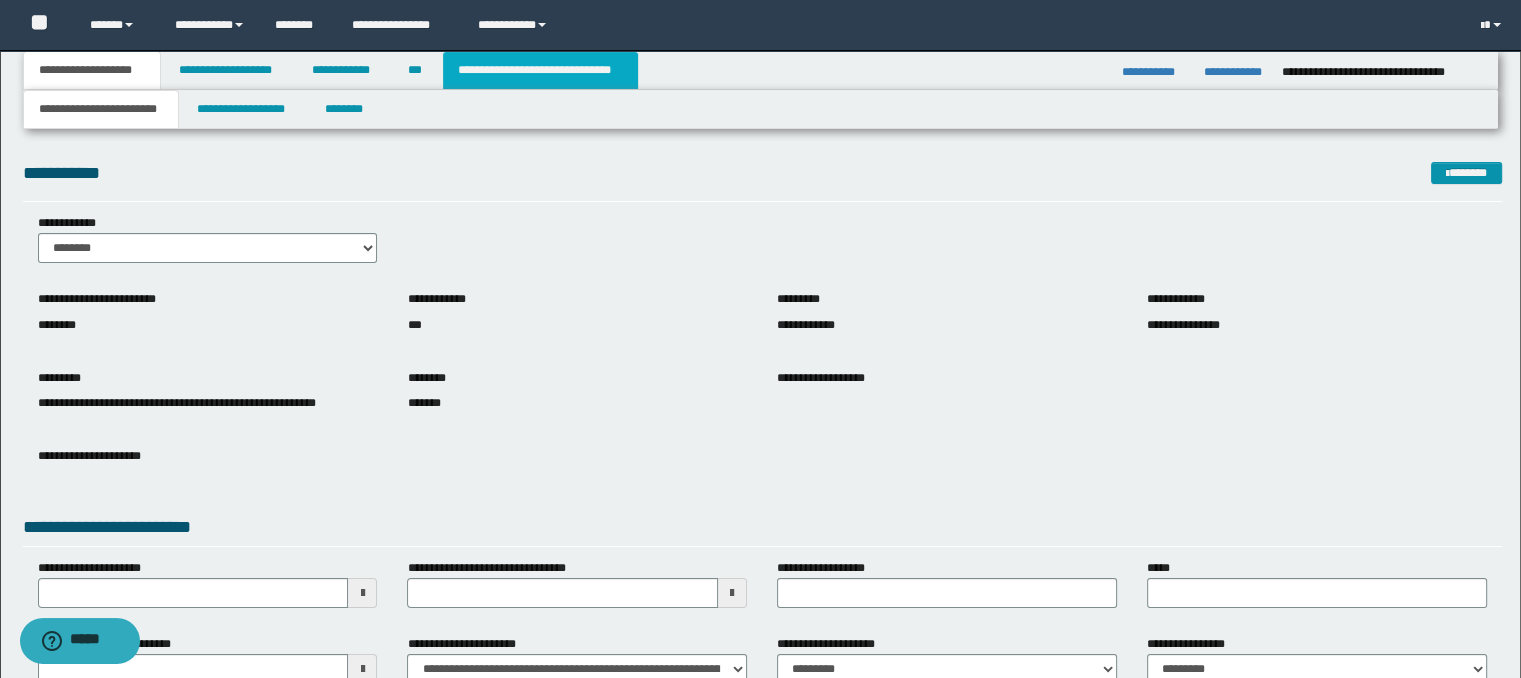 click on "**********" at bounding box center [540, 70] 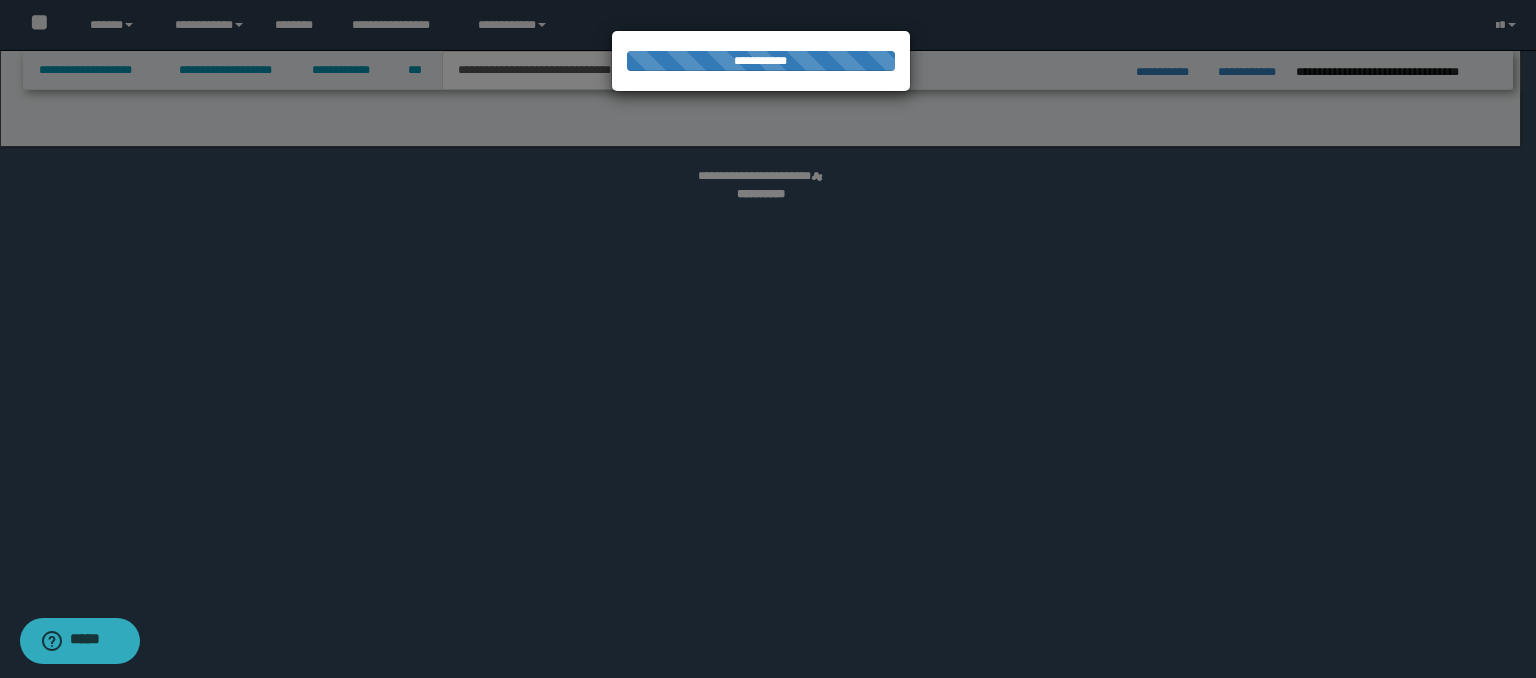 select on "*" 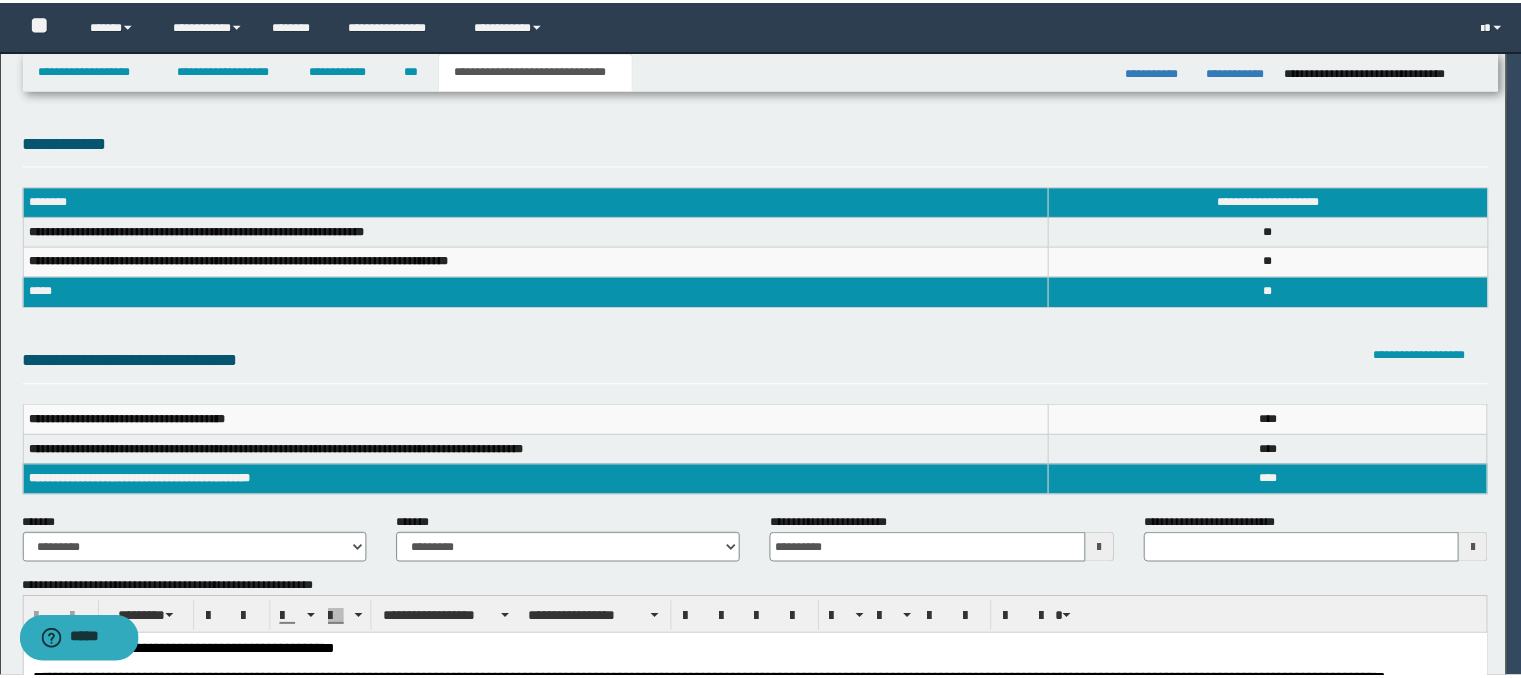 scroll, scrollTop: 0, scrollLeft: 0, axis: both 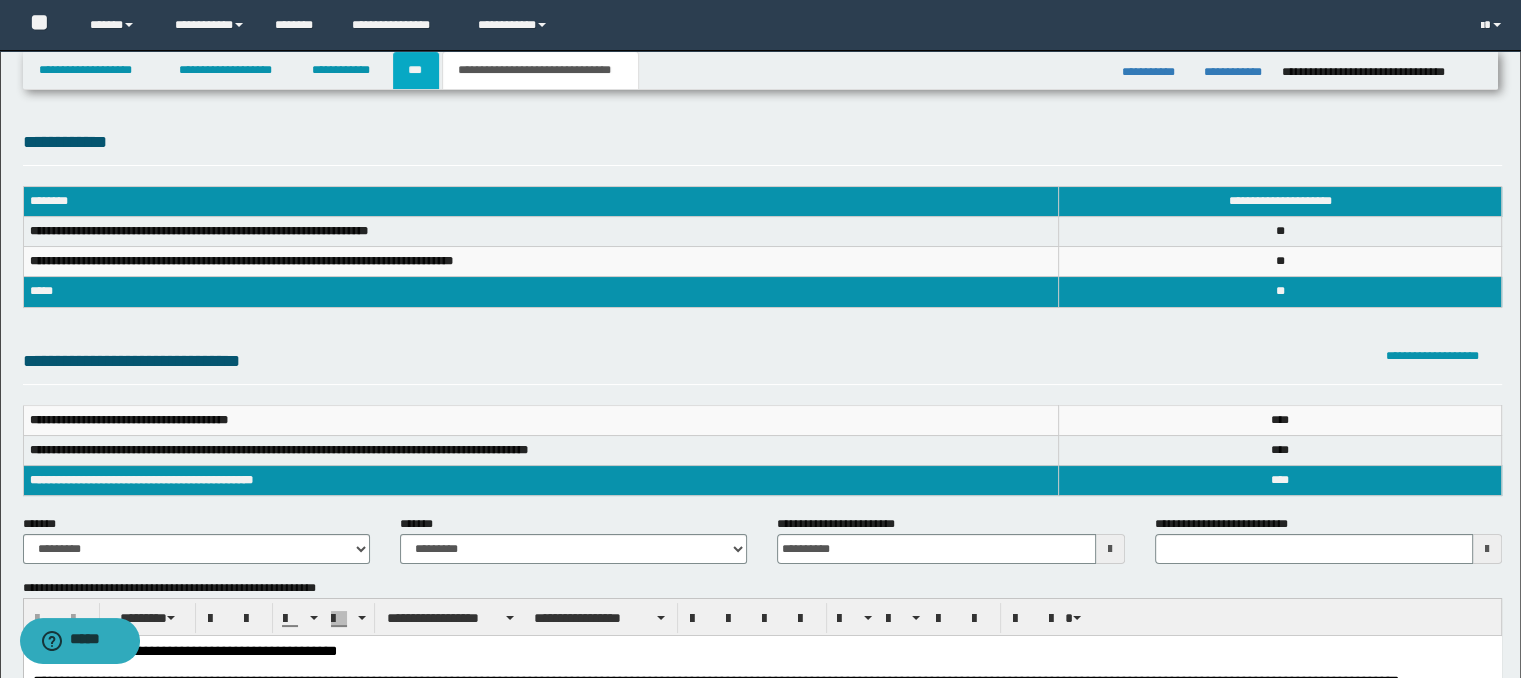 click on "***" at bounding box center (416, 70) 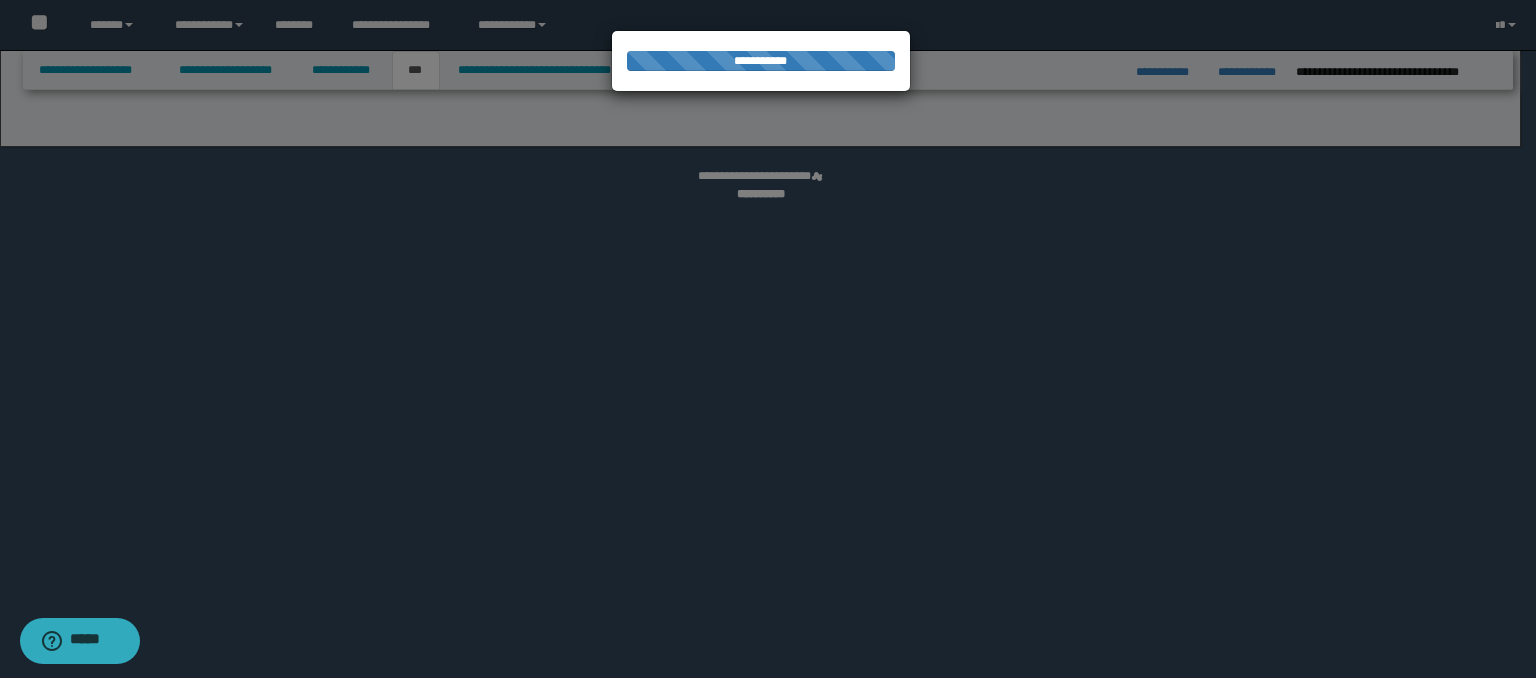 select on "*" 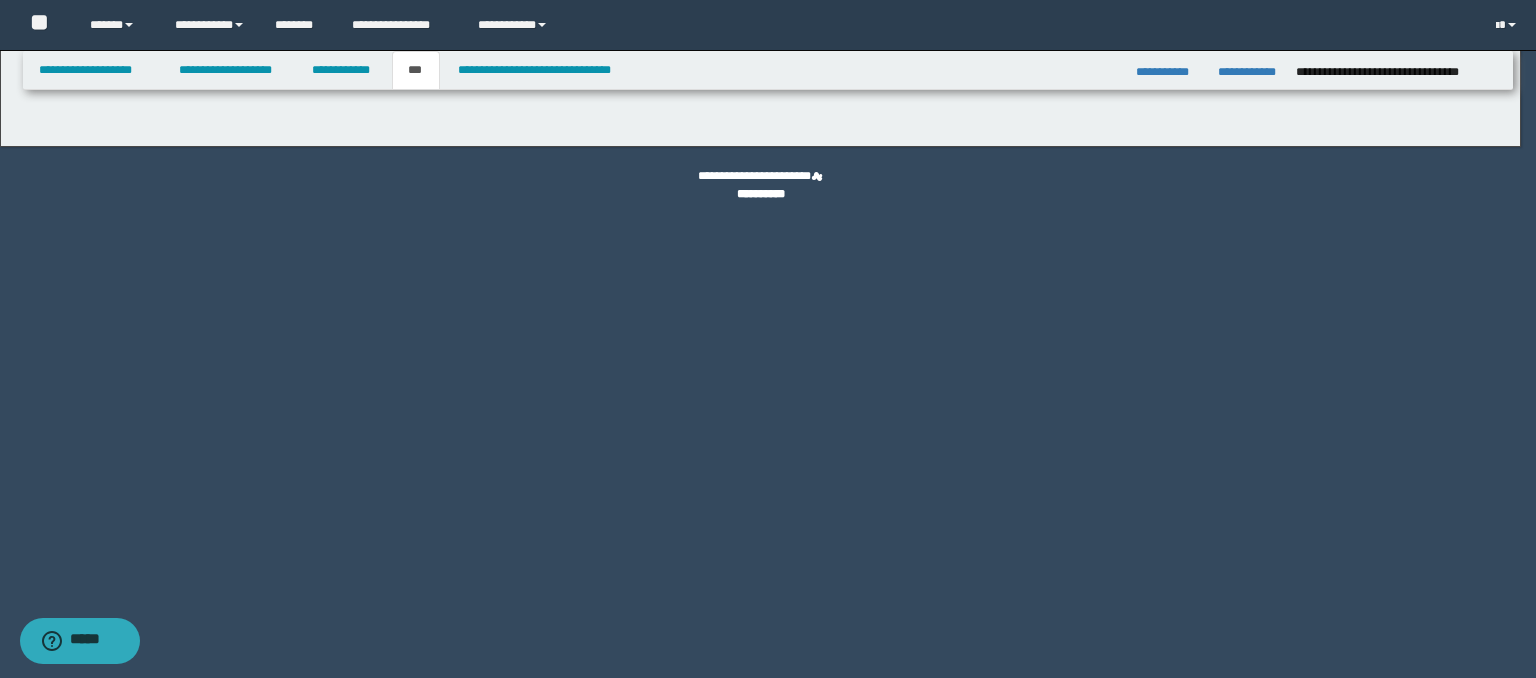 select on "*" 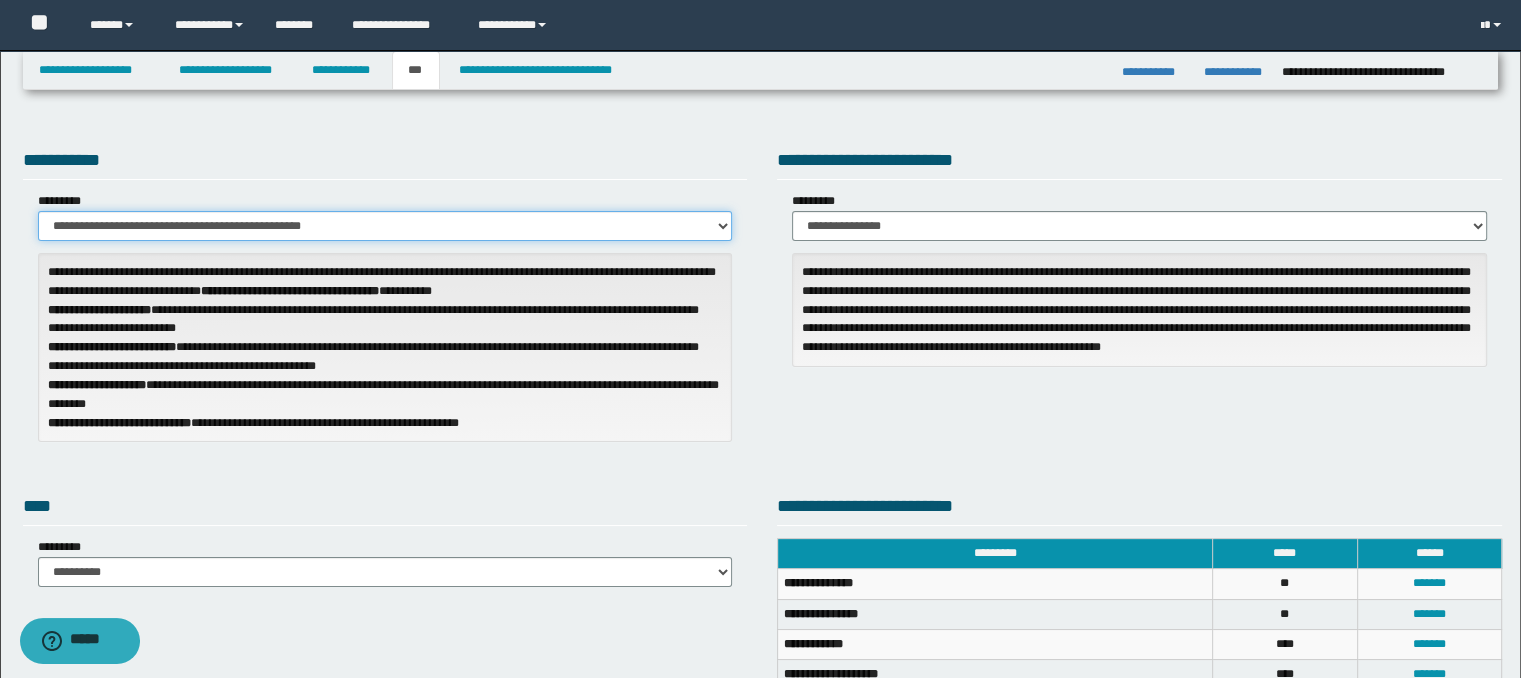 click on "**********" at bounding box center [385, 226] 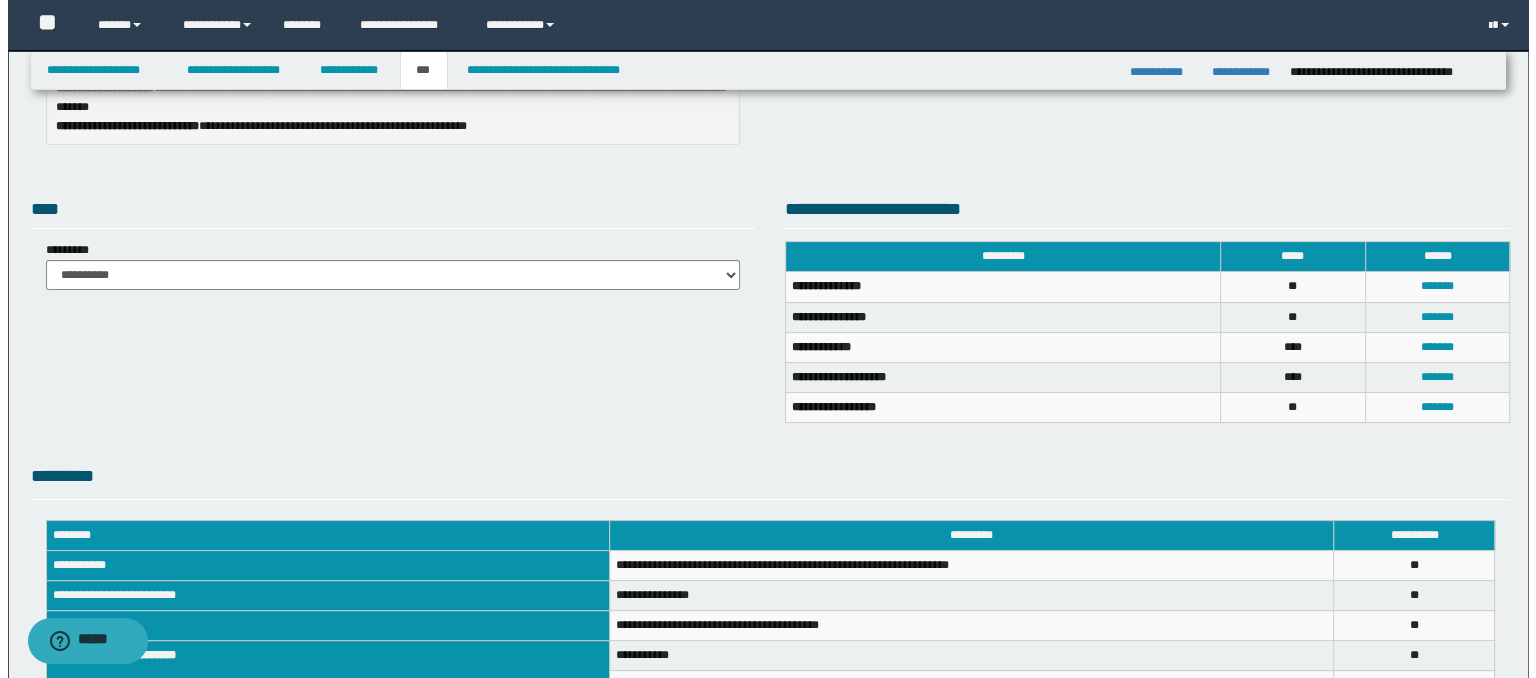 scroll, scrollTop: 400, scrollLeft: 0, axis: vertical 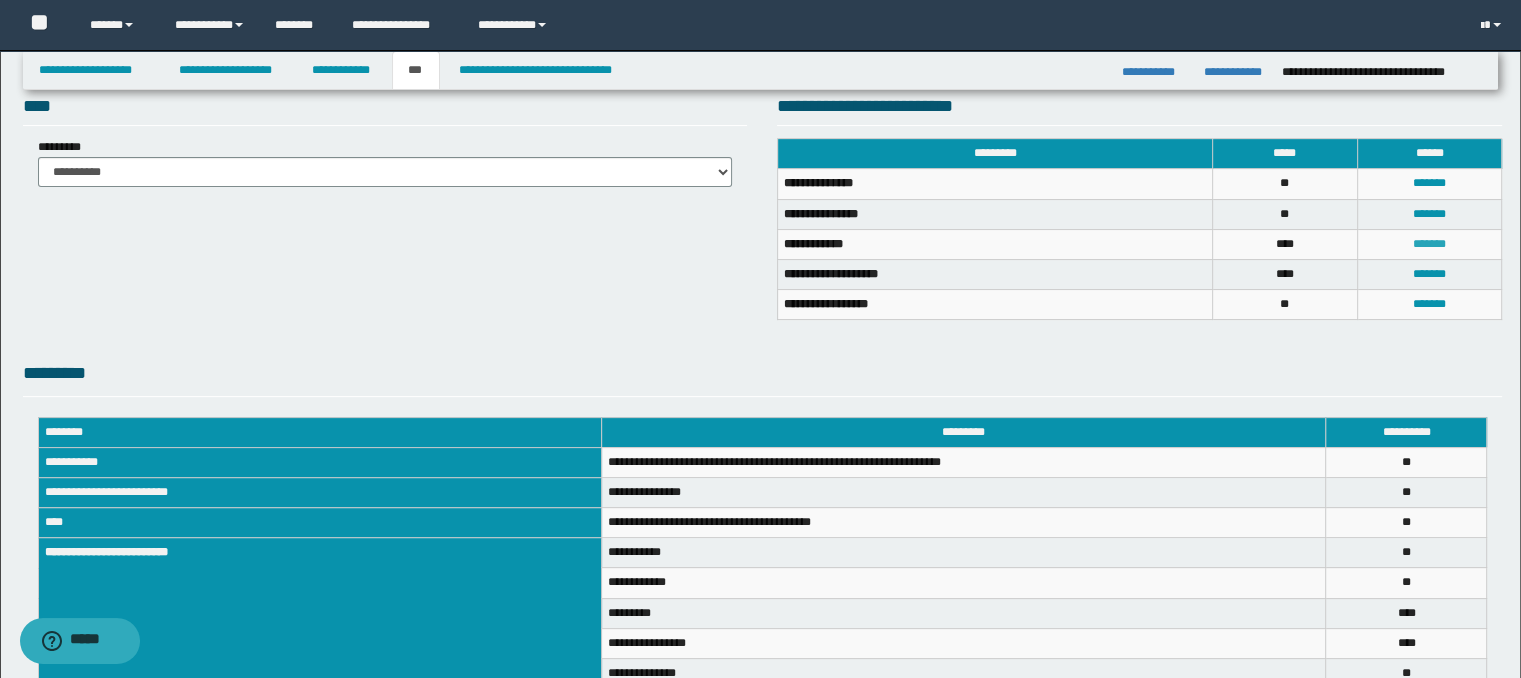 click on "*******" at bounding box center [1429, 244] 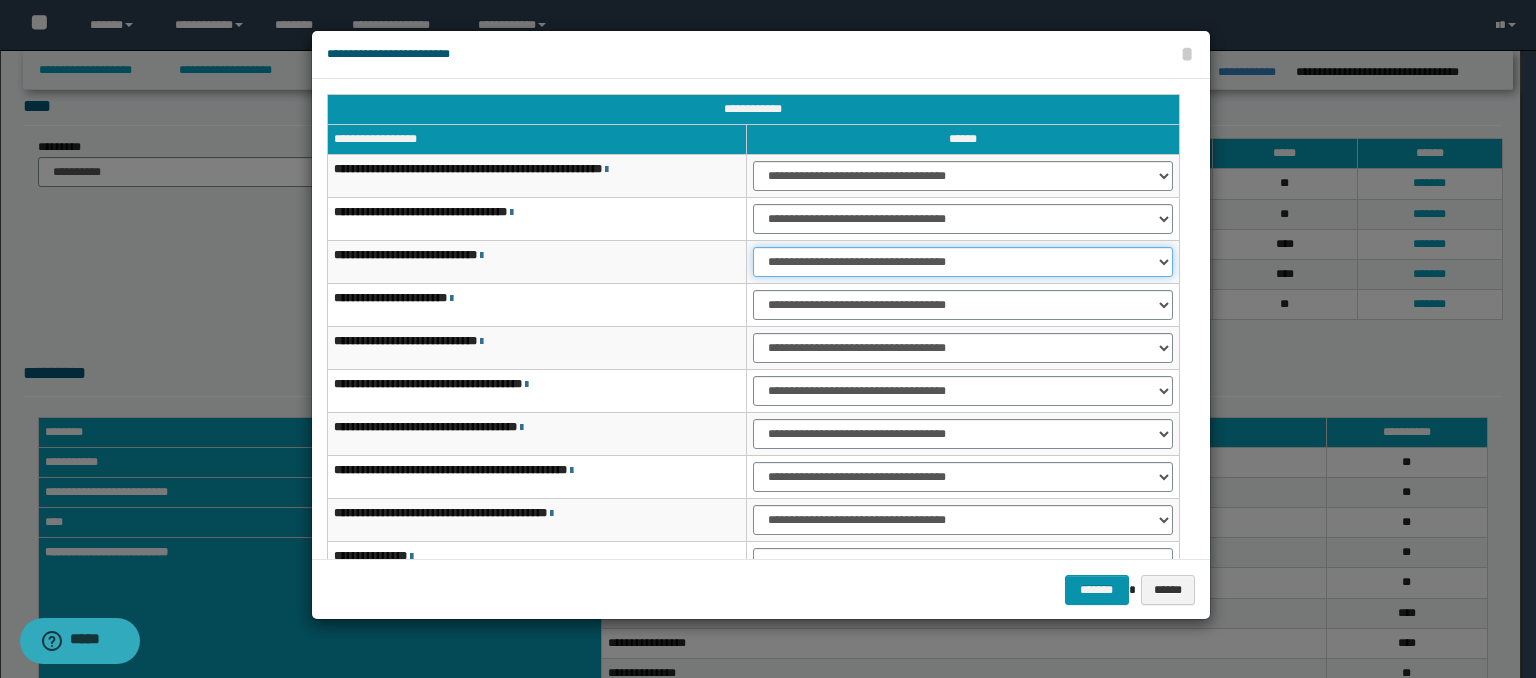 click on "**********" at bounding box center [963, 262] 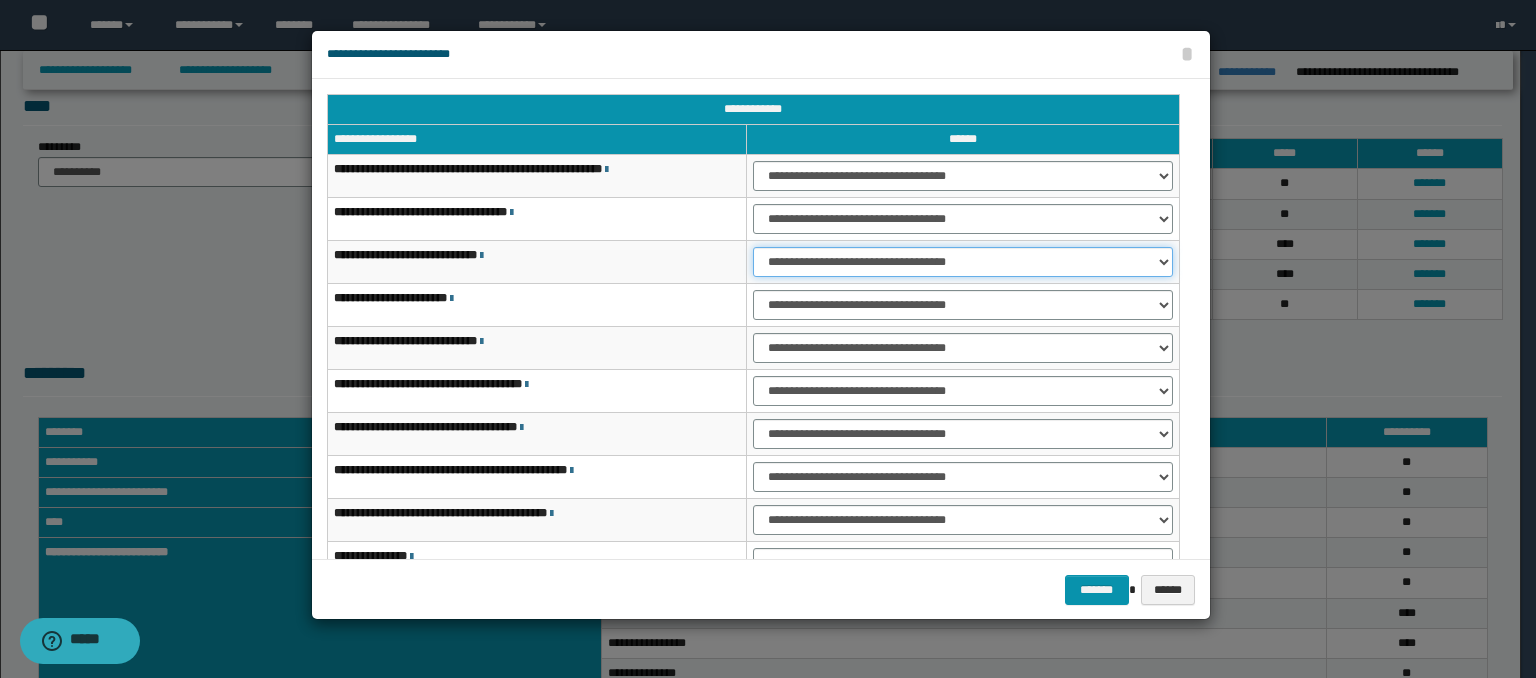 select on "***" 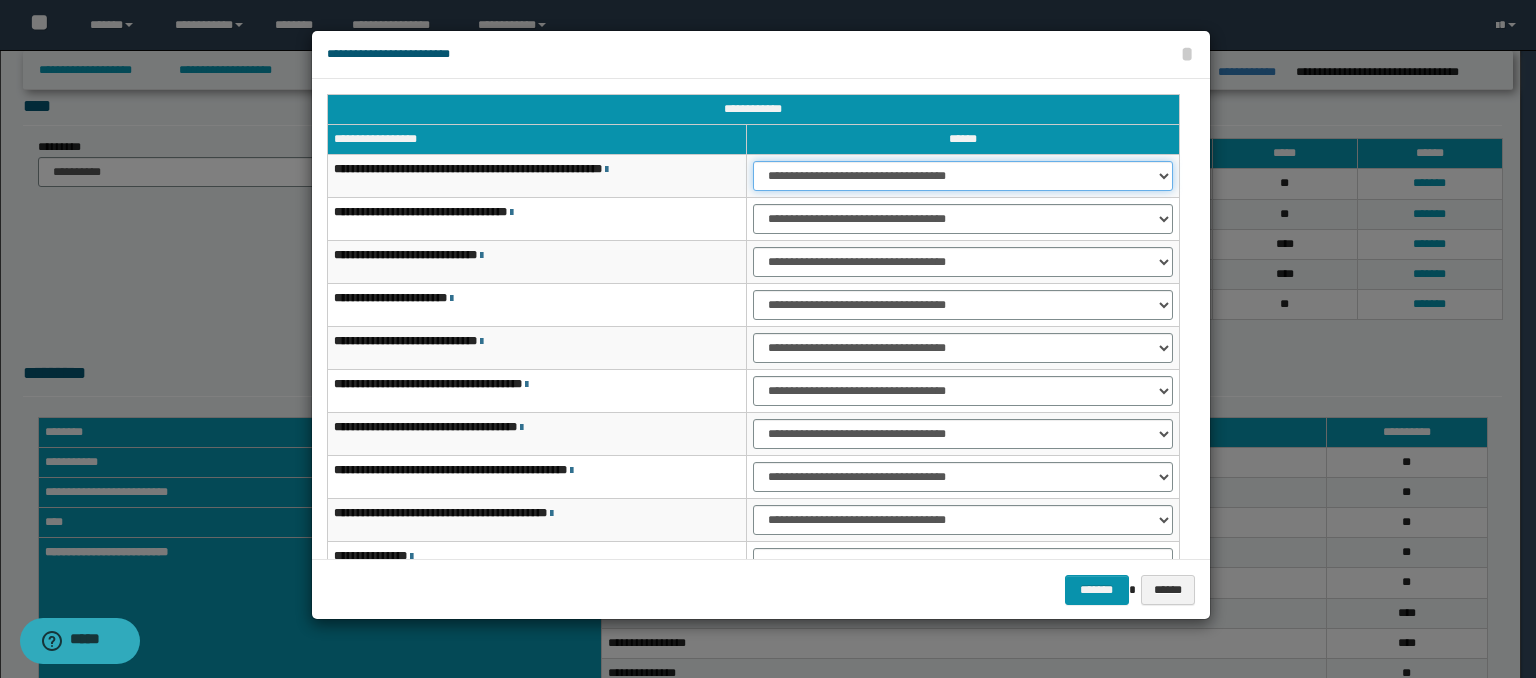drag, startPoint x: 876, startPoint y: 169, endPoint x: 871, endPoint y: 187, distance: 18.681541 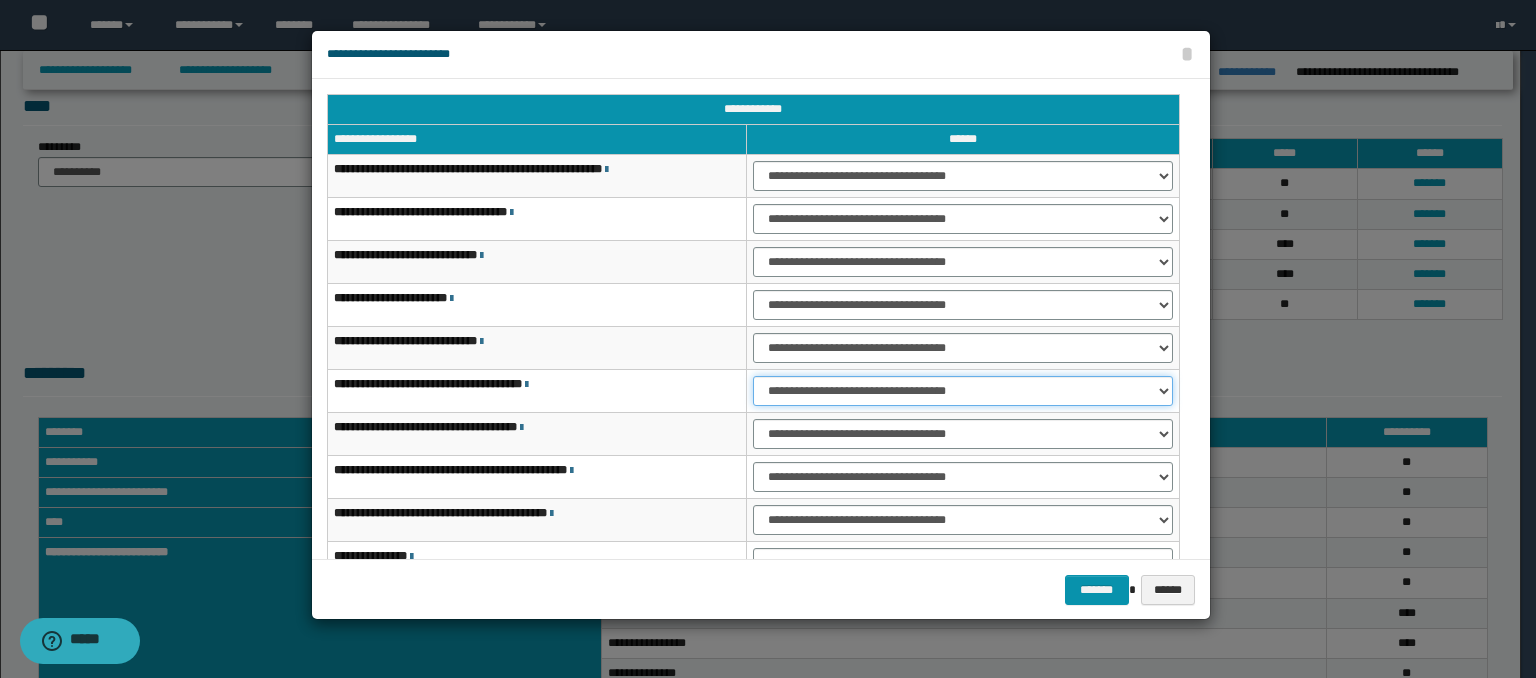 click on "**********" at bounding box center (963, 391) 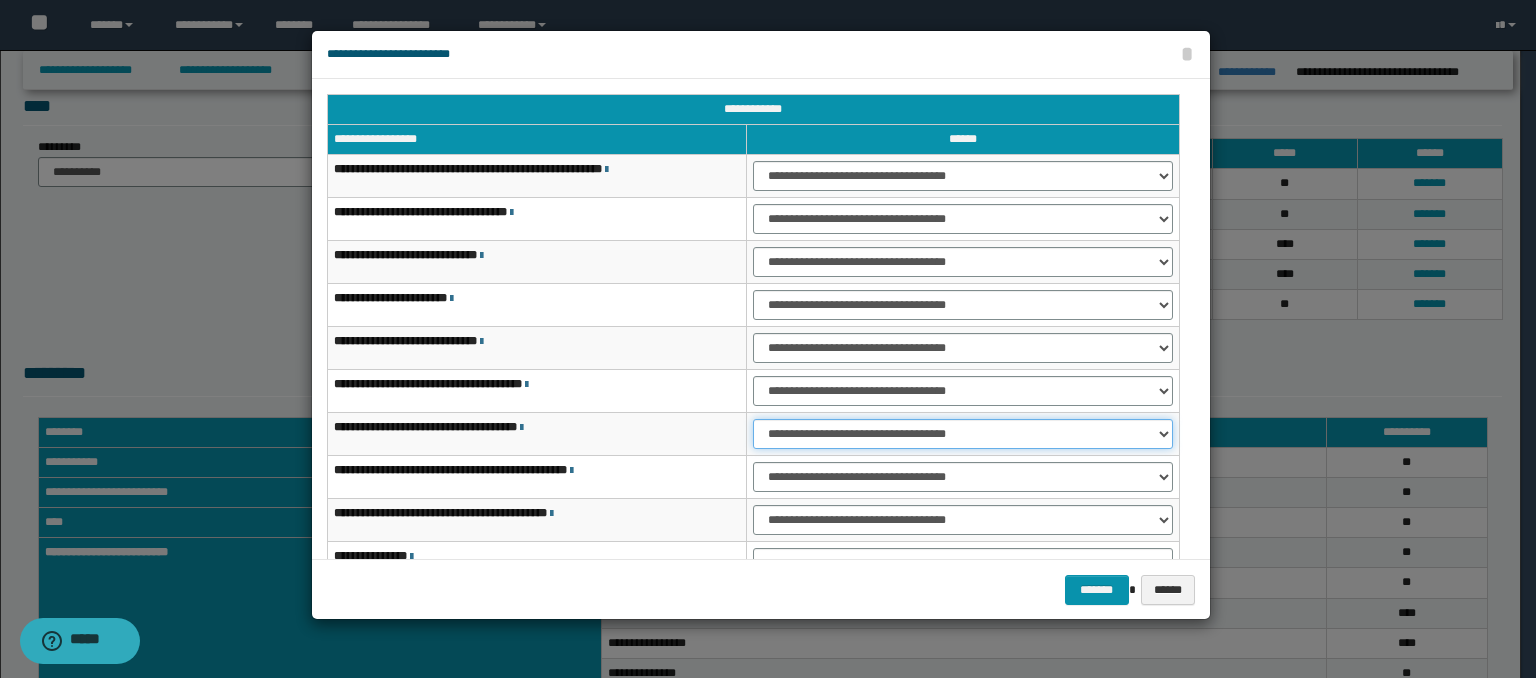 click on "**********" at bounding box center [963, 434] 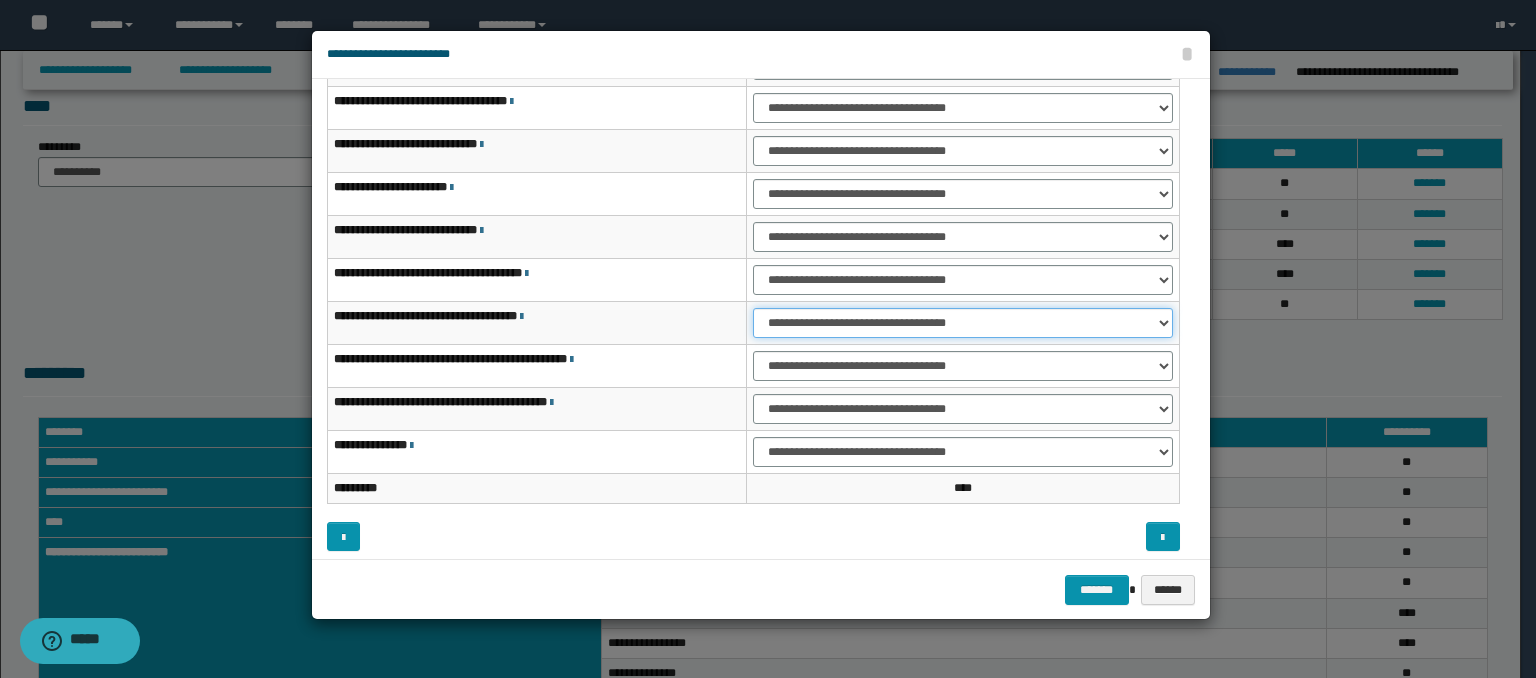 scroll, scrollTop: 118, scrollLeft: 0, axis: vertical 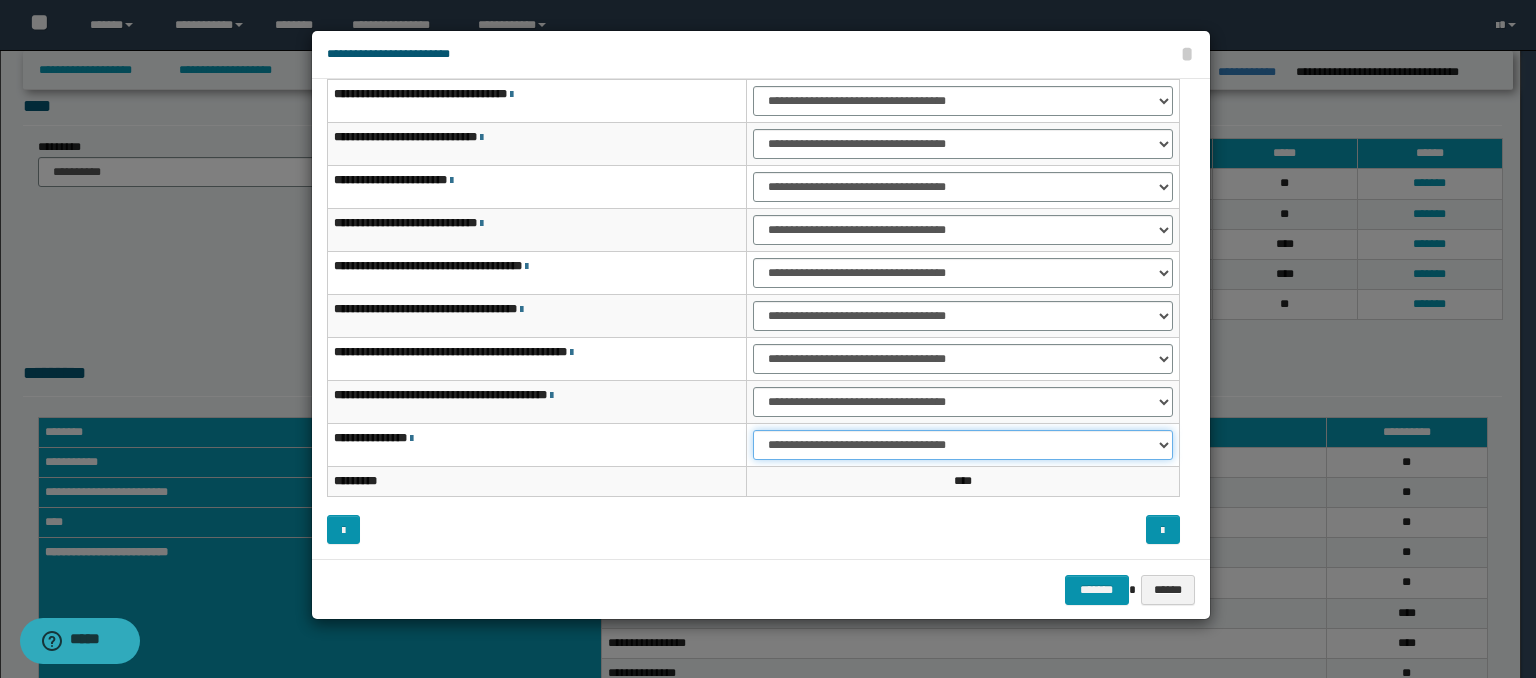 click on "**********" at bounding box center (963, 445) 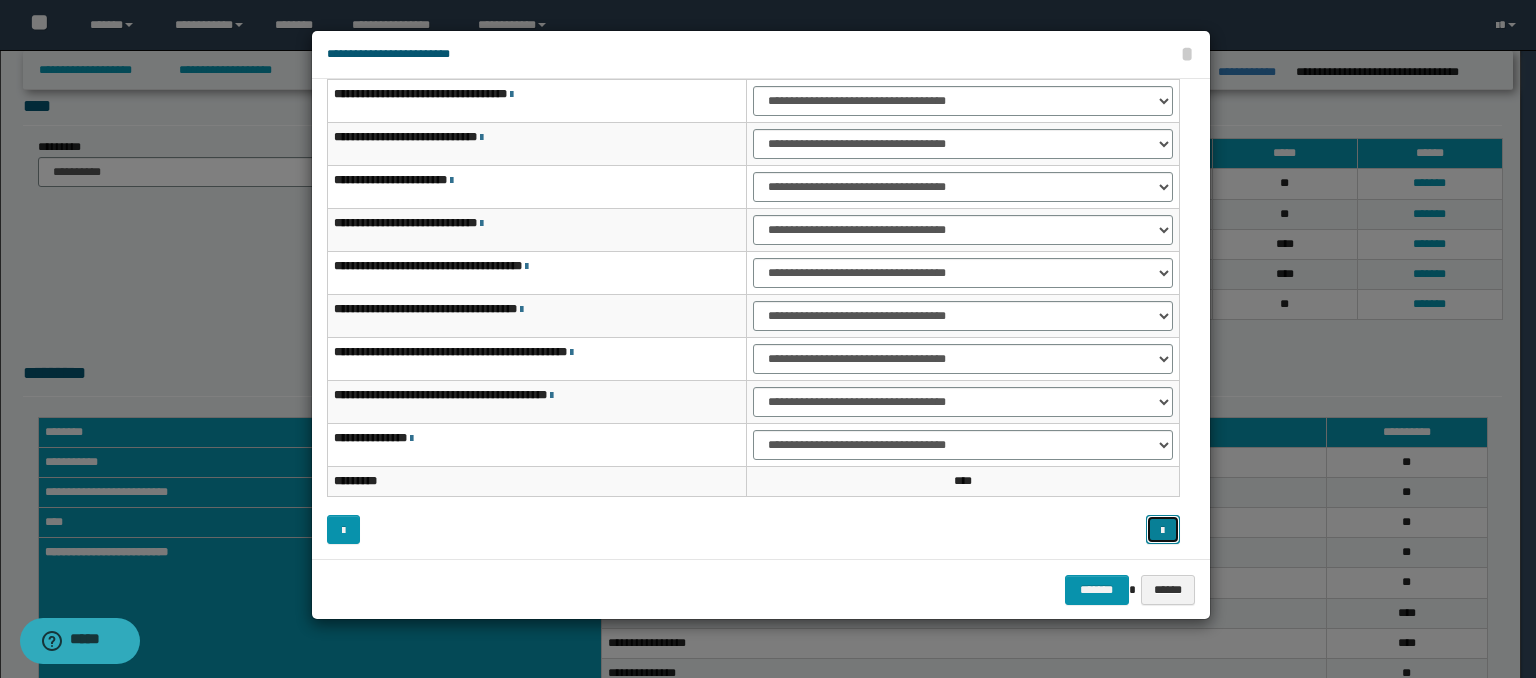 click at bounding box center [1162, 531] 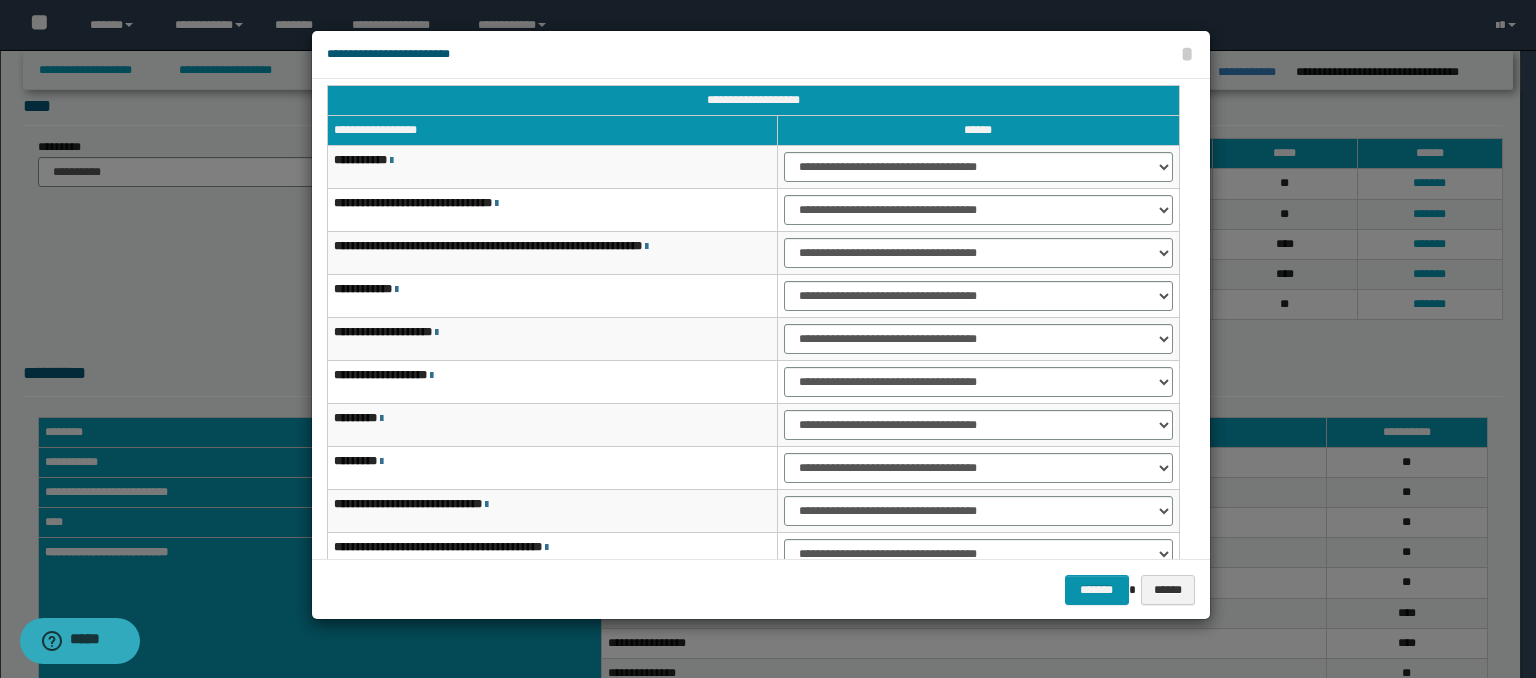 scroll, scrollTop: 4, scrollLeft: 0, axis: vertical 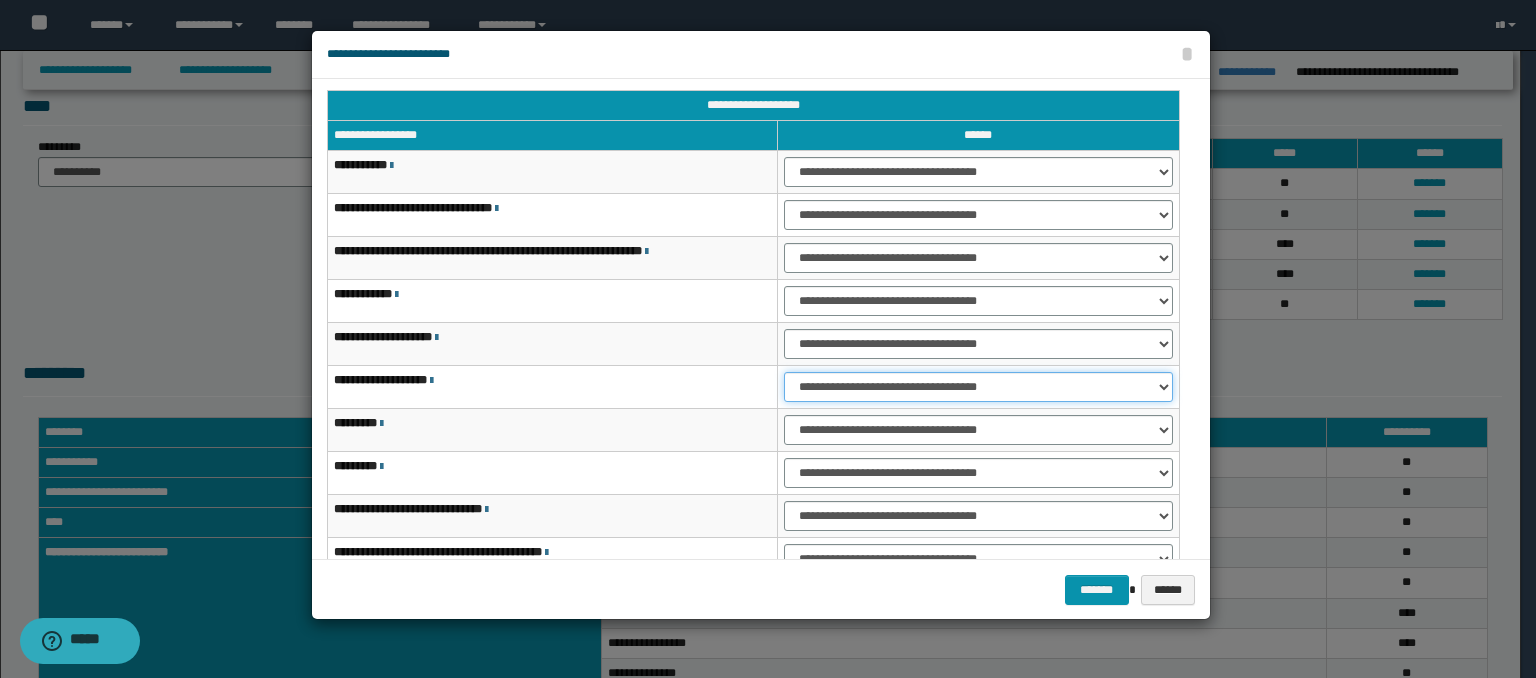 click on "**********" at bounding box center (978, 387) 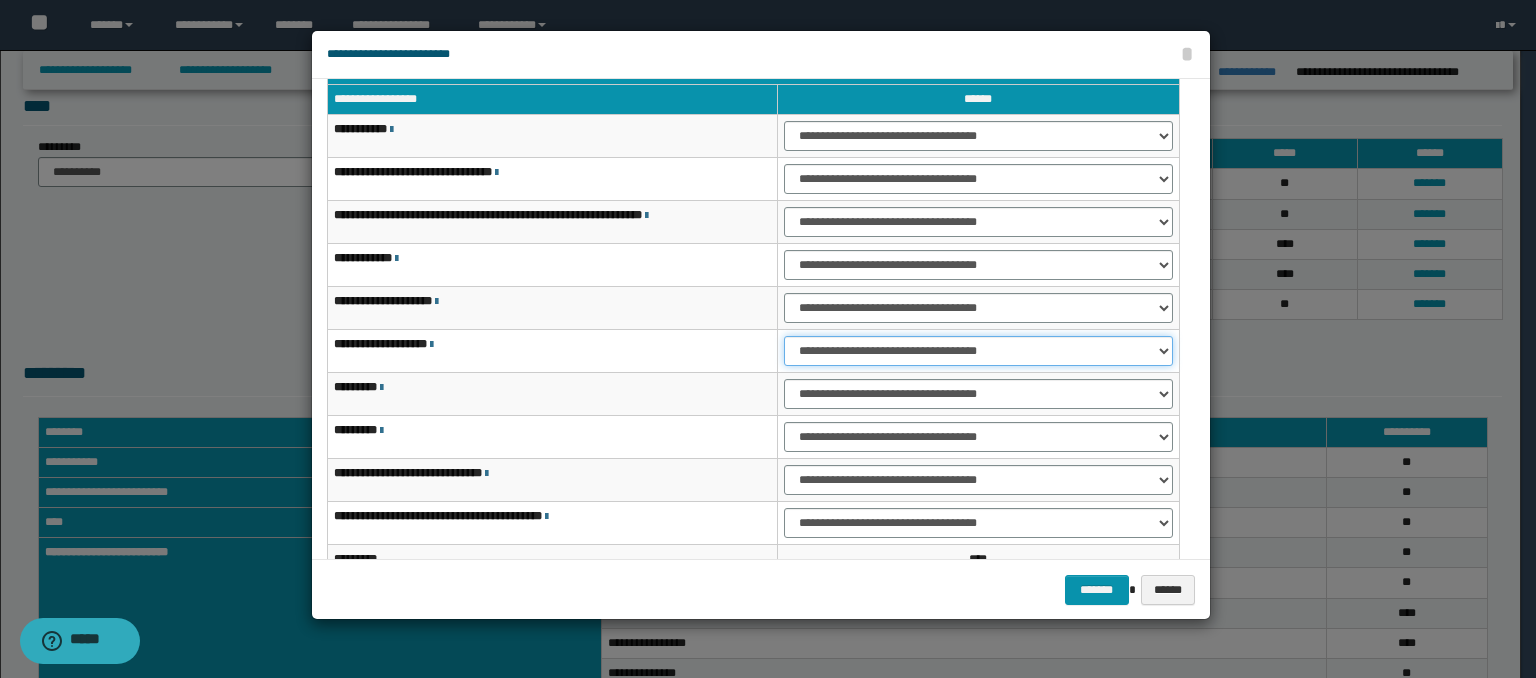 scroll, scrollTop: 104, scrollLeft: 0, axis: vertical 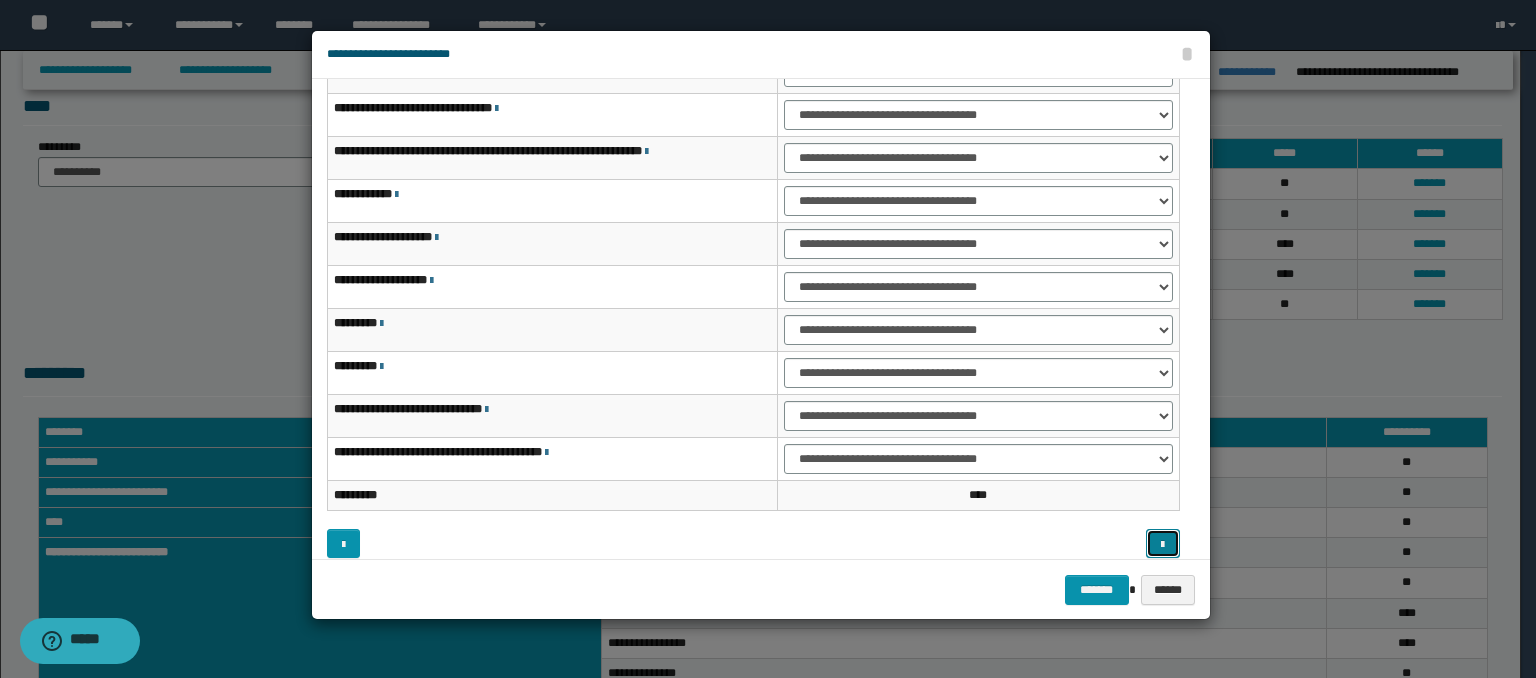 click at bounding box center [1162, 545] 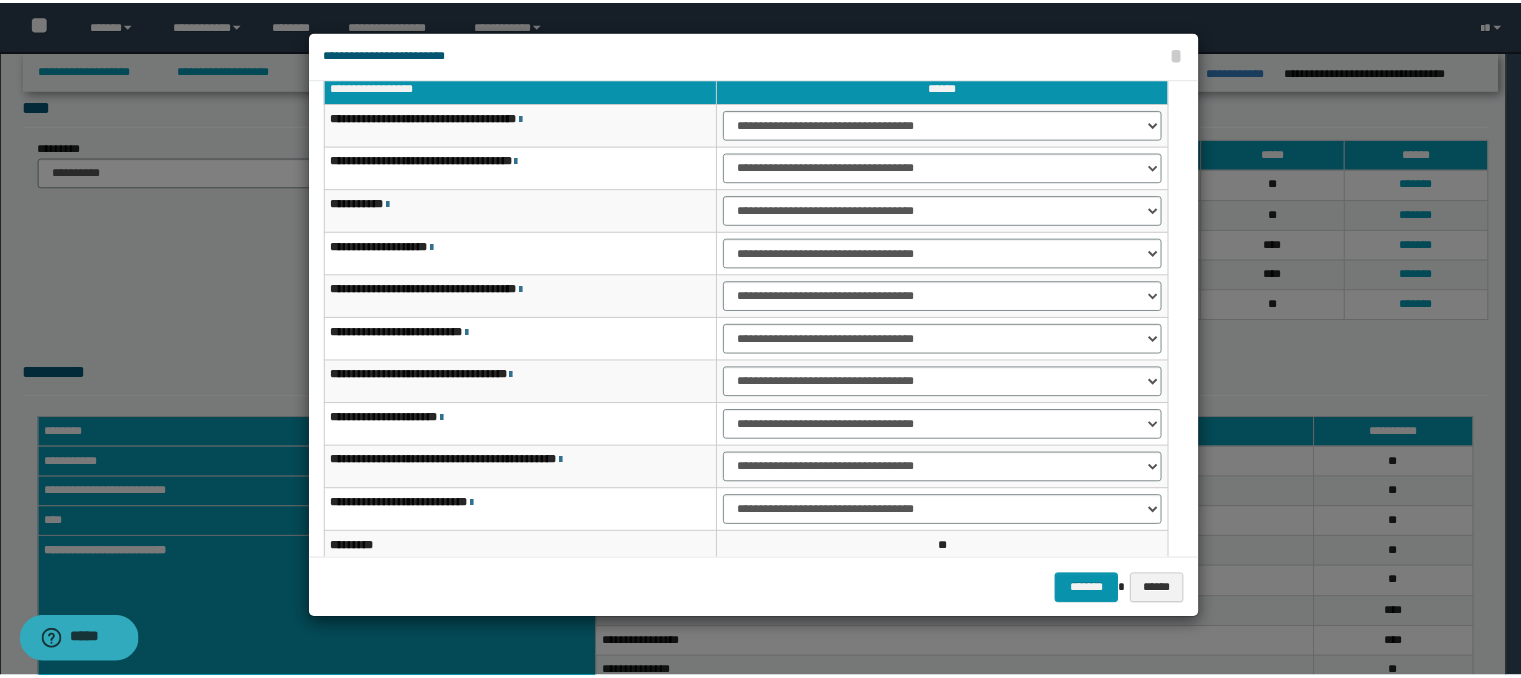 scroll, scrollTop: 0, scrollLeft: 0, axis: both 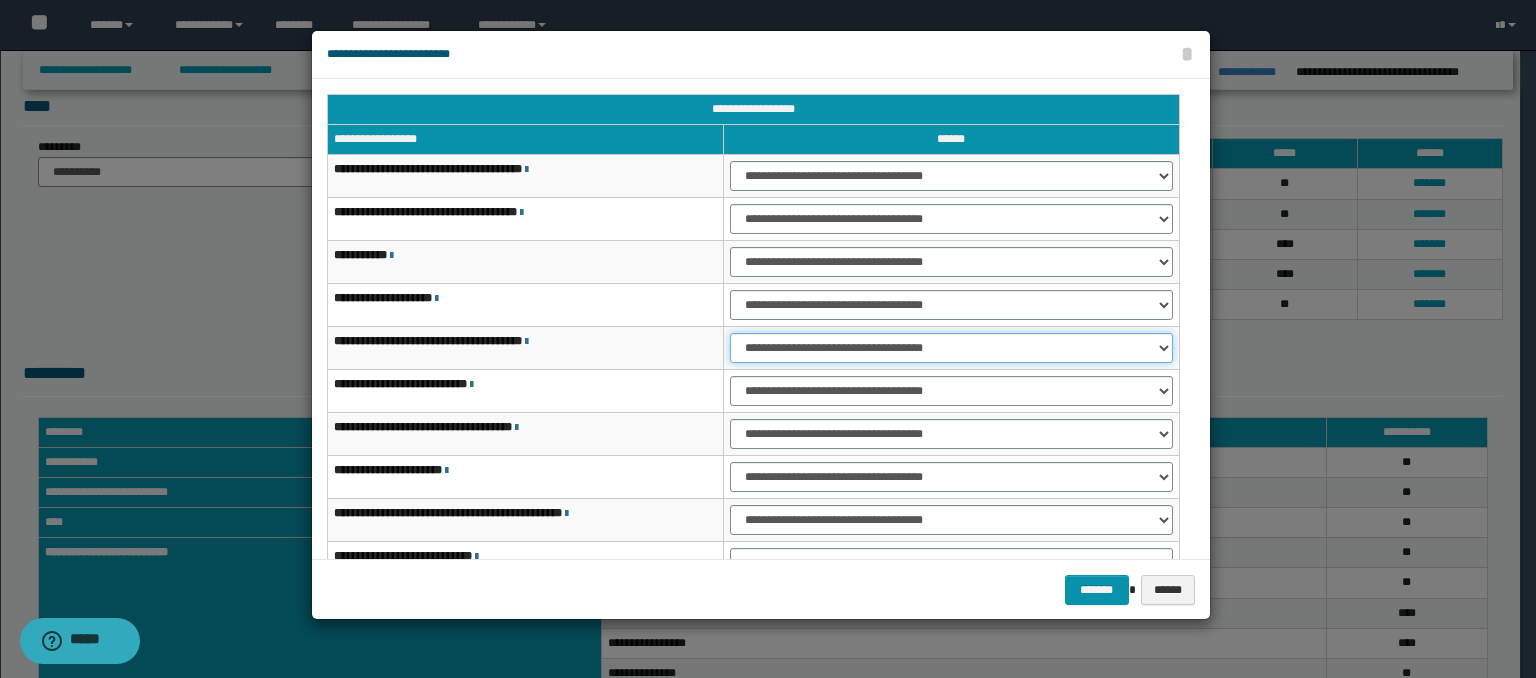 click on "**********" at bounding box center [951, 348] 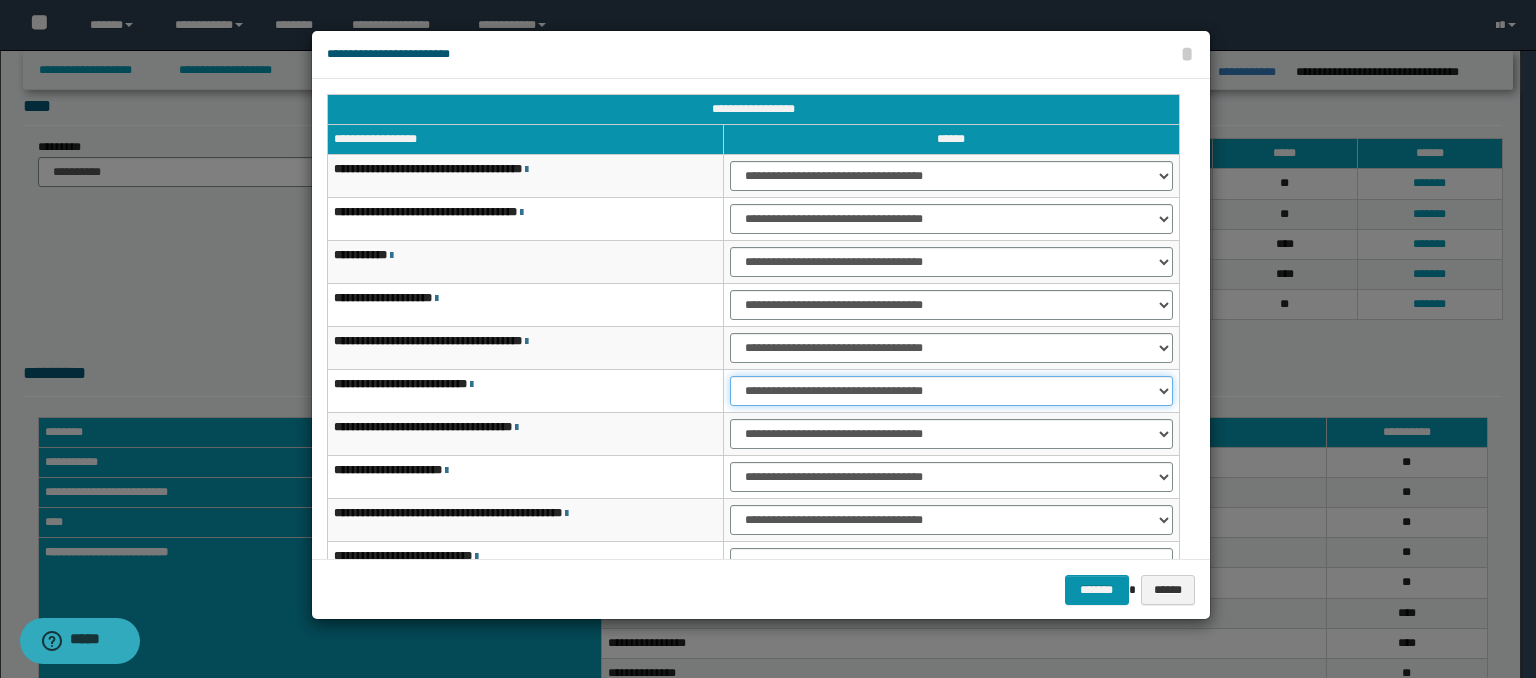 click on "**********" at bounding box center [951, 391] 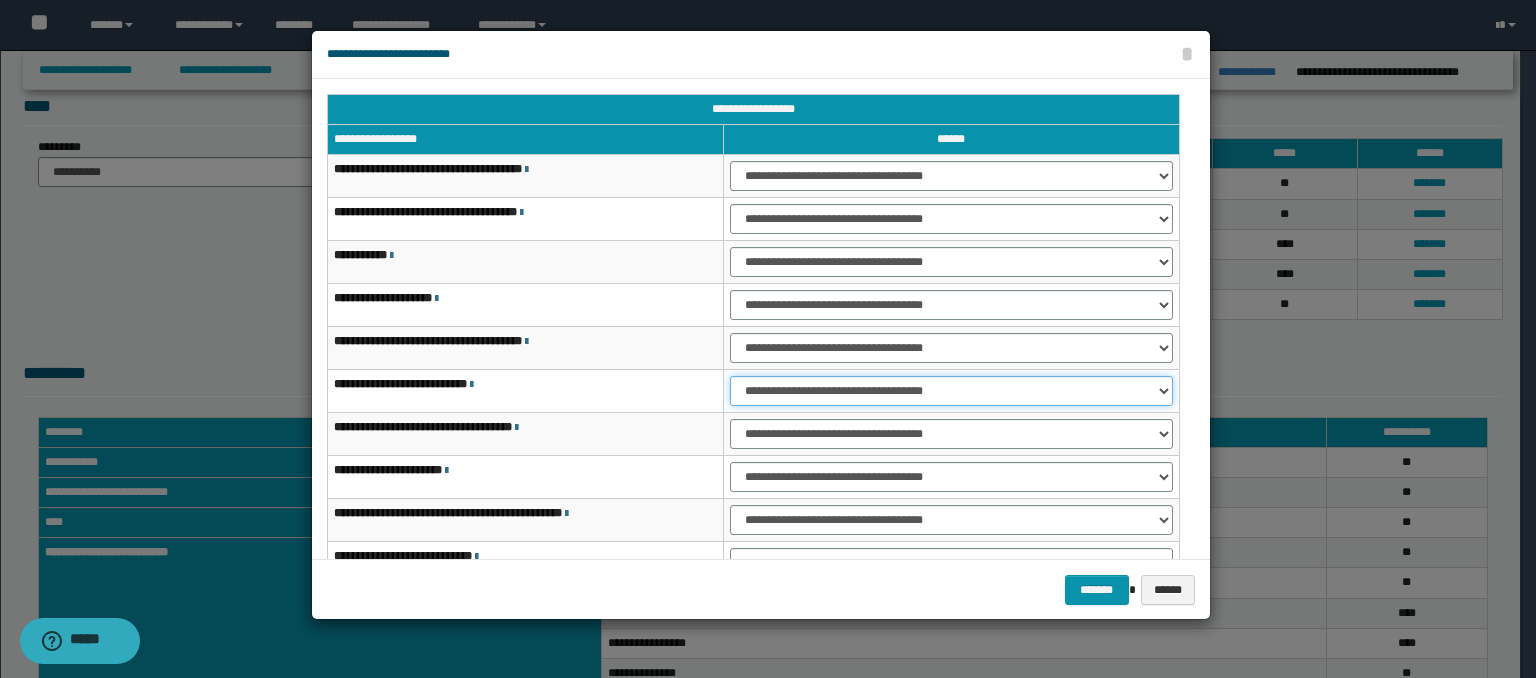 select on "***" 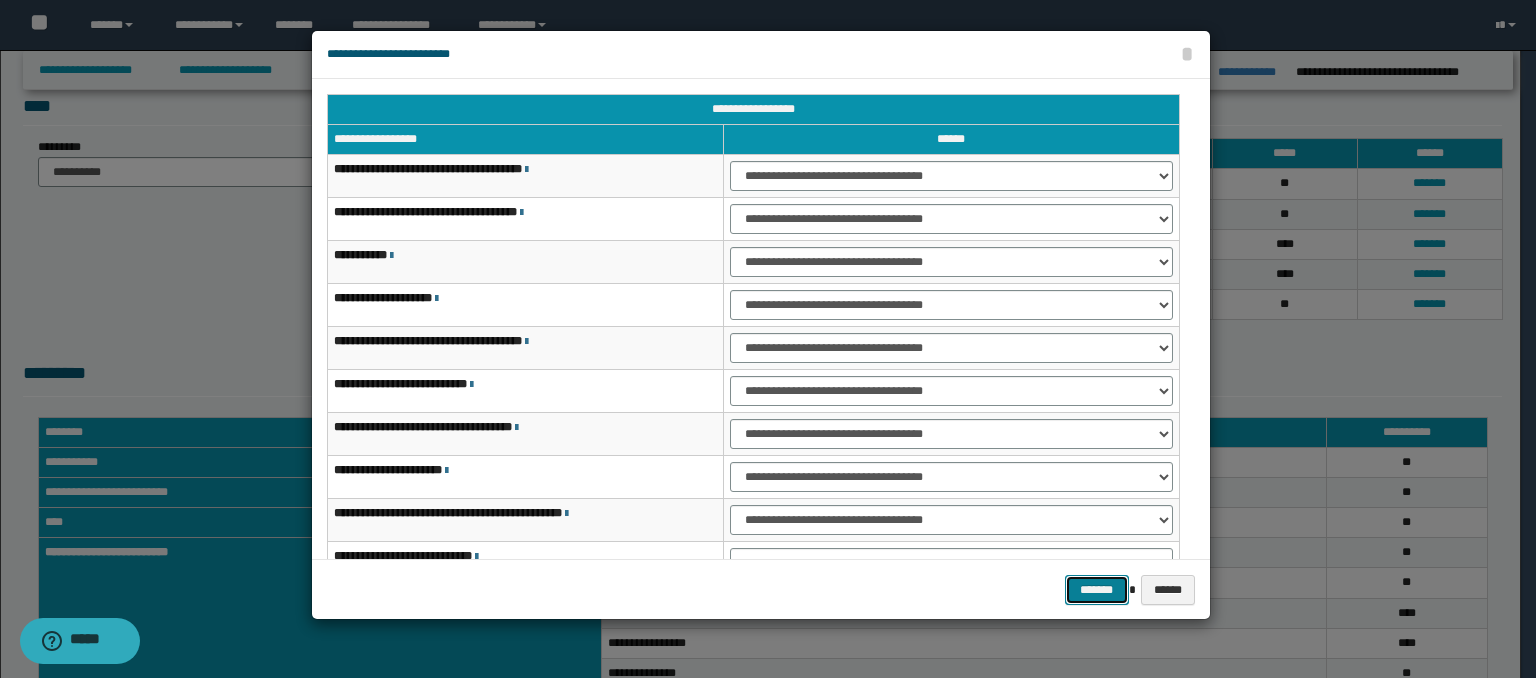 click on "*******" at bounding box center [1097, 590] 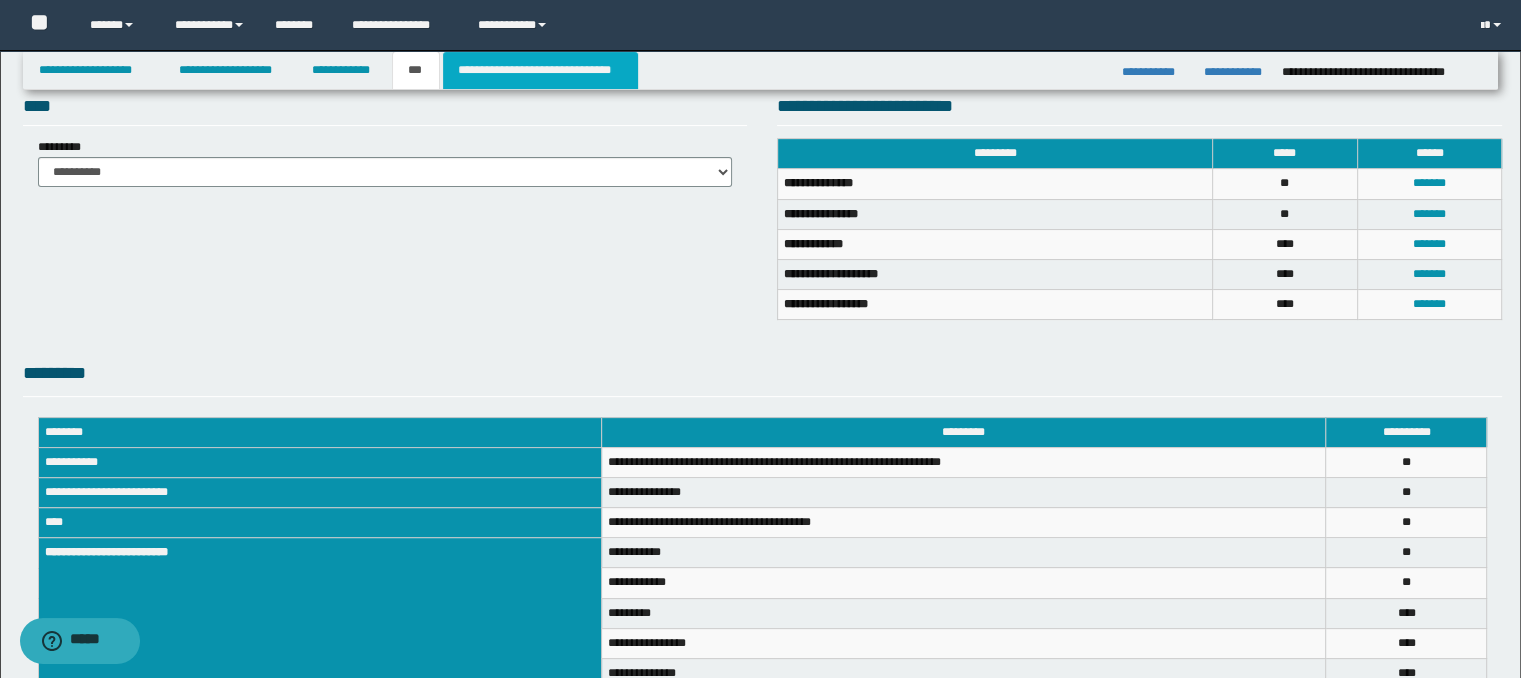 click on "**********" at bounding box center [540, 70] 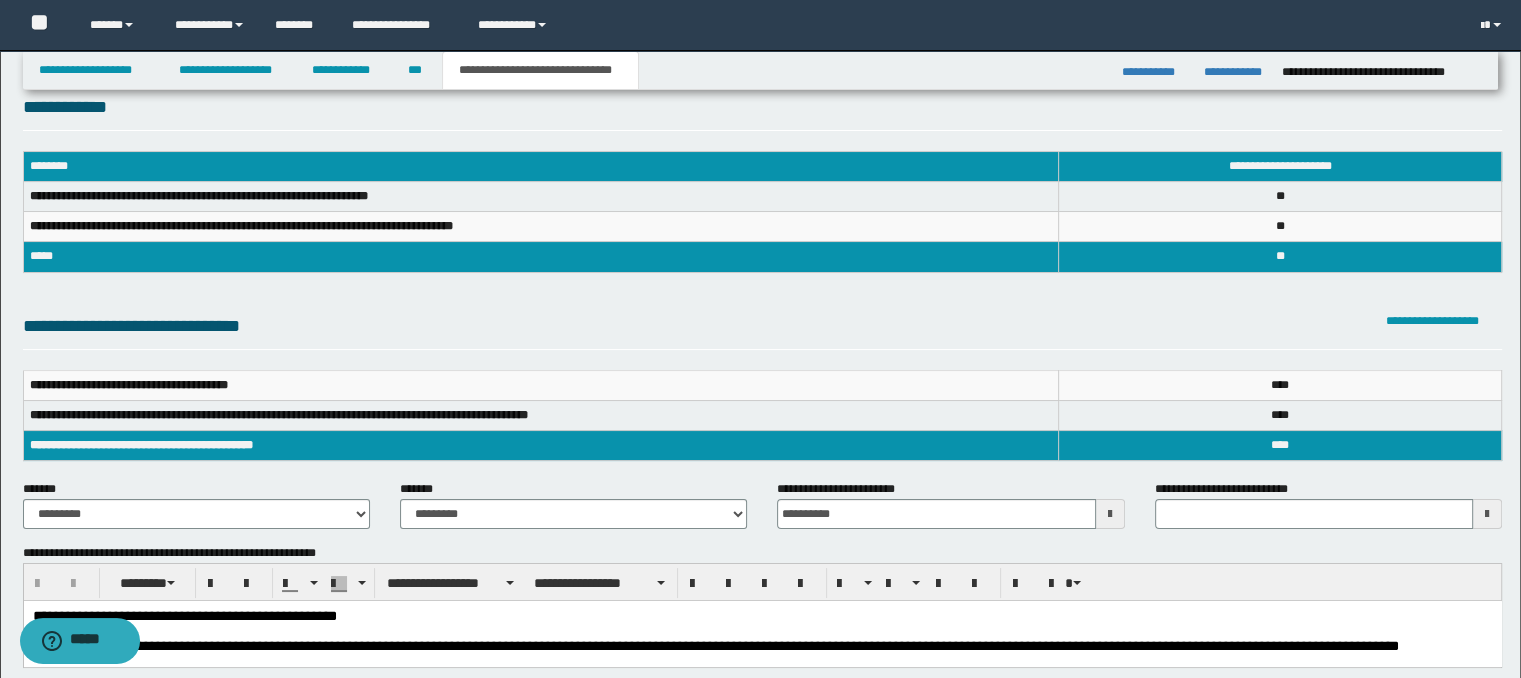 scroll, scrollTop: 0, scrollLeft: 0, axis: both 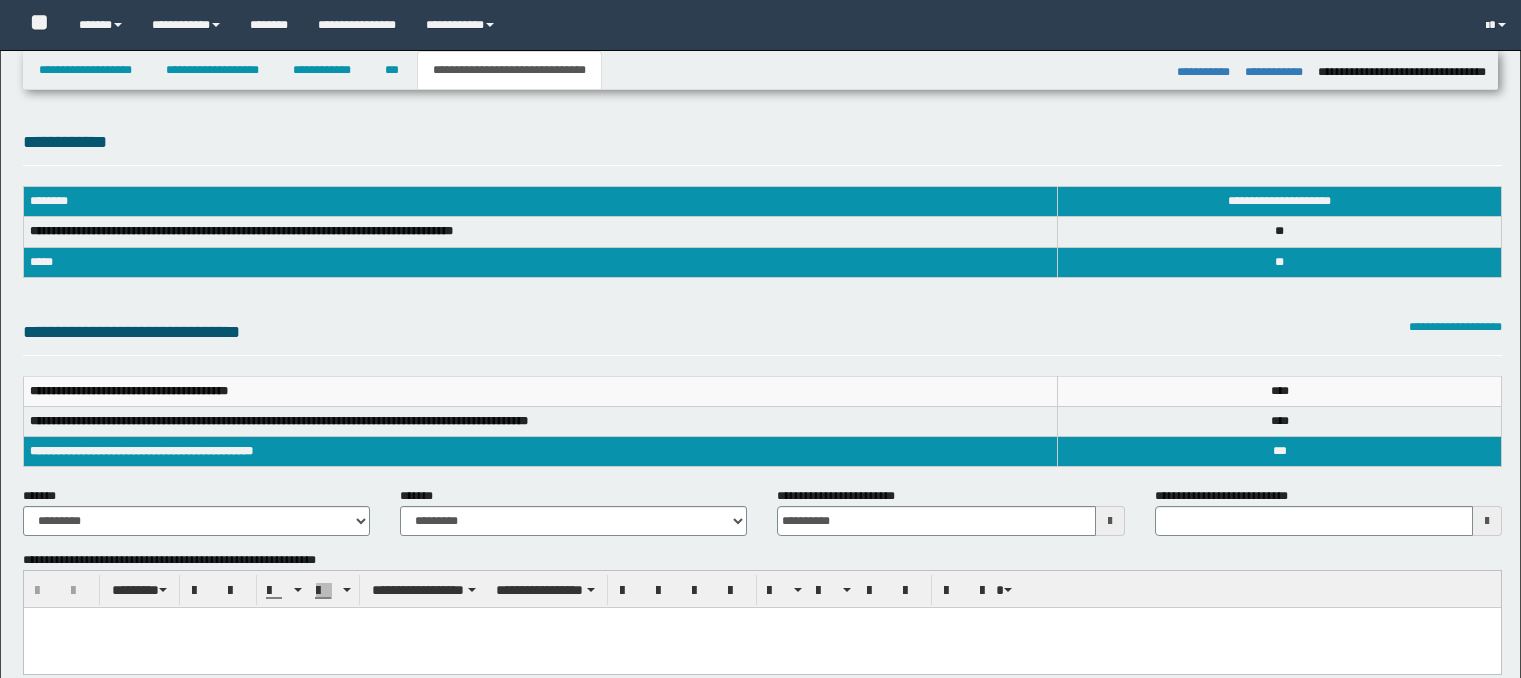 select on "*" 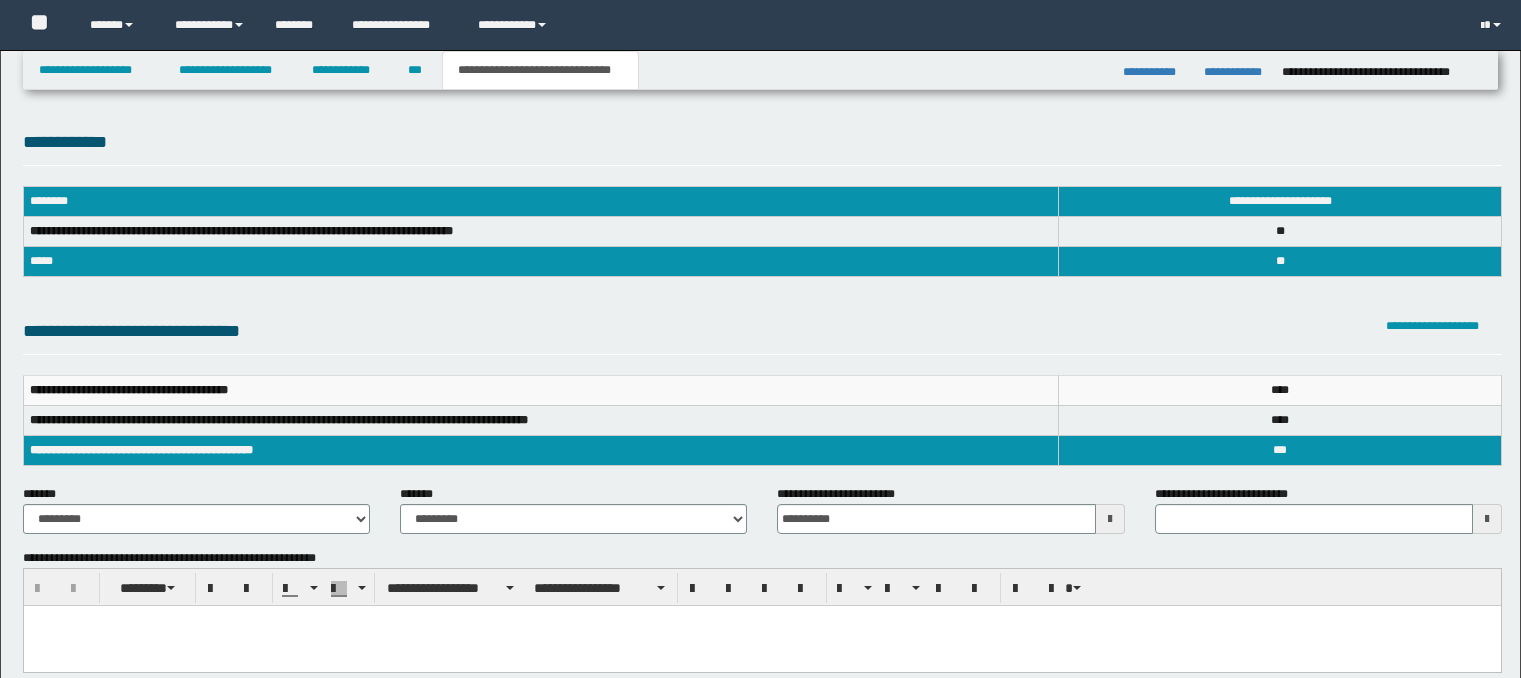 scroll, scrollTop: 0, scrollLeft: 0, axis: both 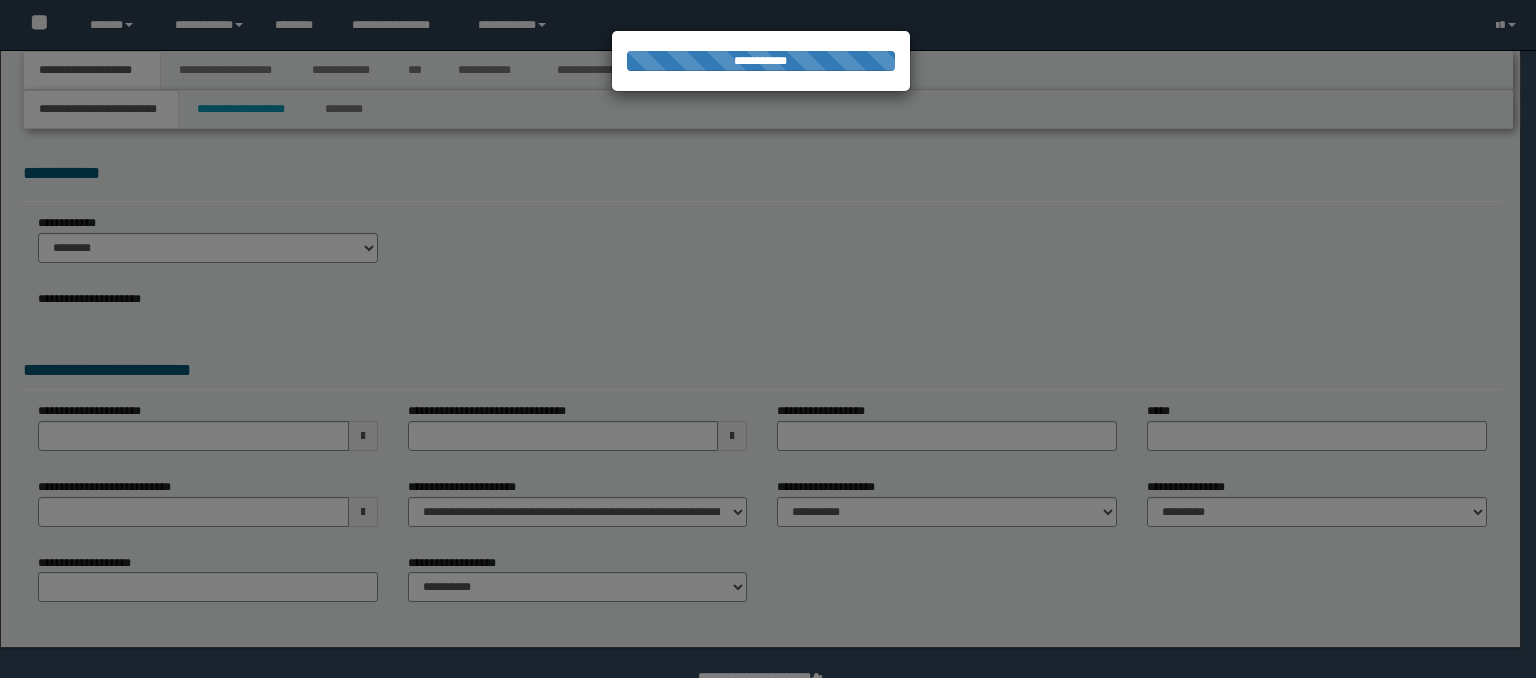 select on "*" 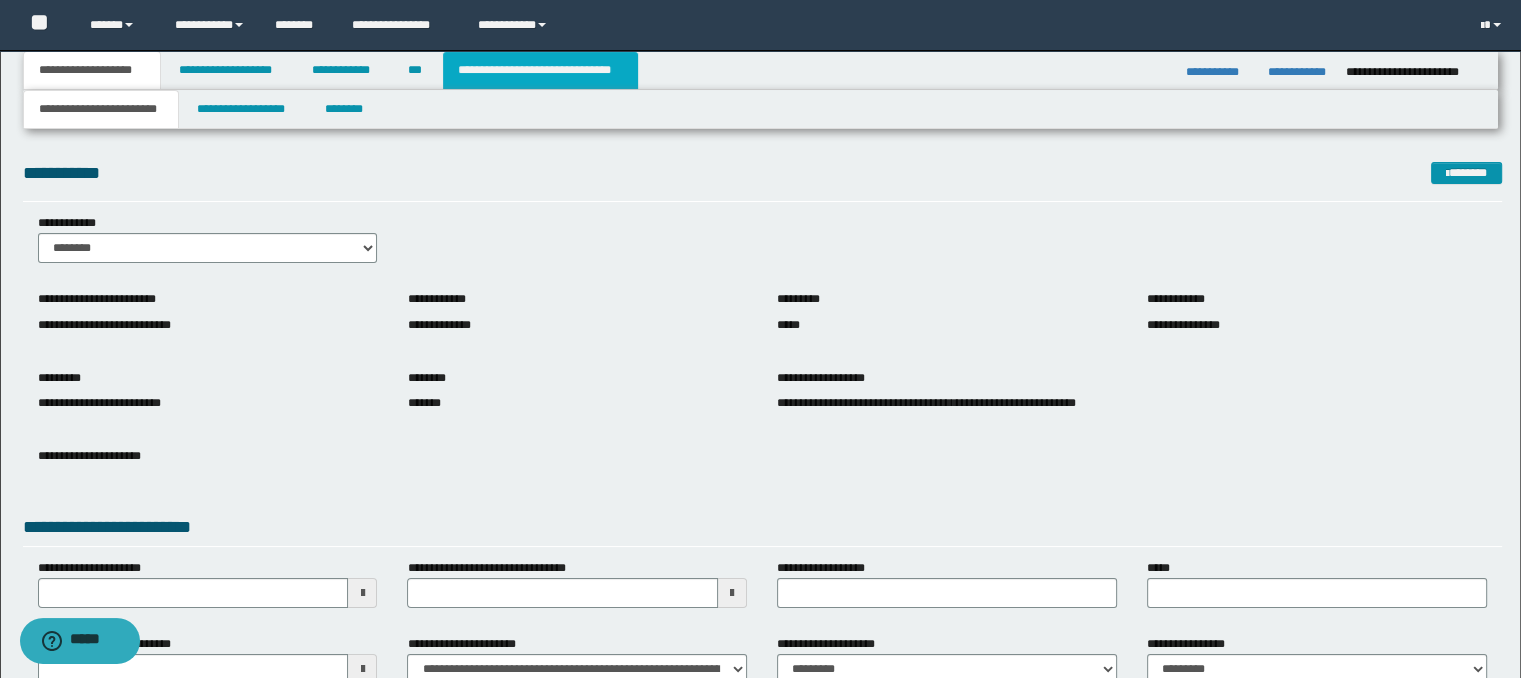 click on "**********" at bounding box center [540, 70] 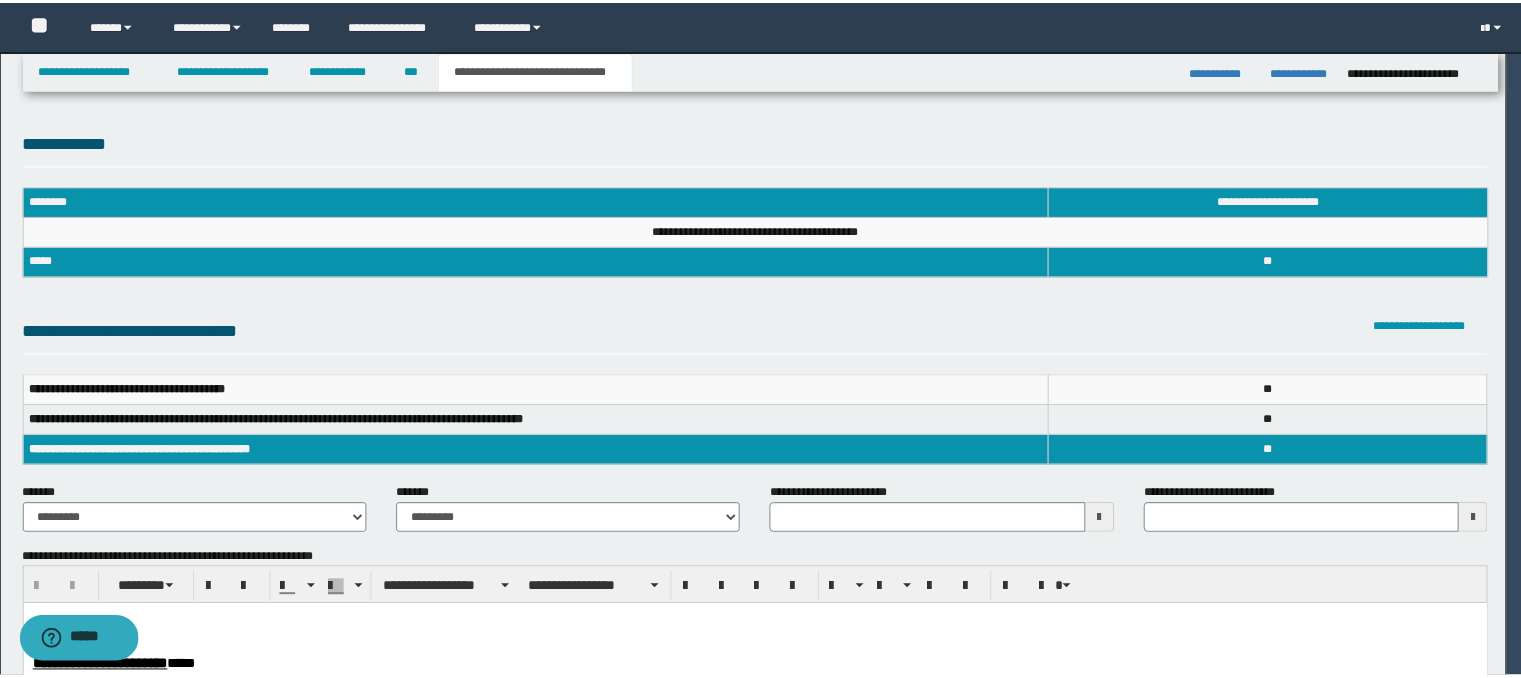 scroll, scrollTop: 0, scrollLeft: 0, axis: both 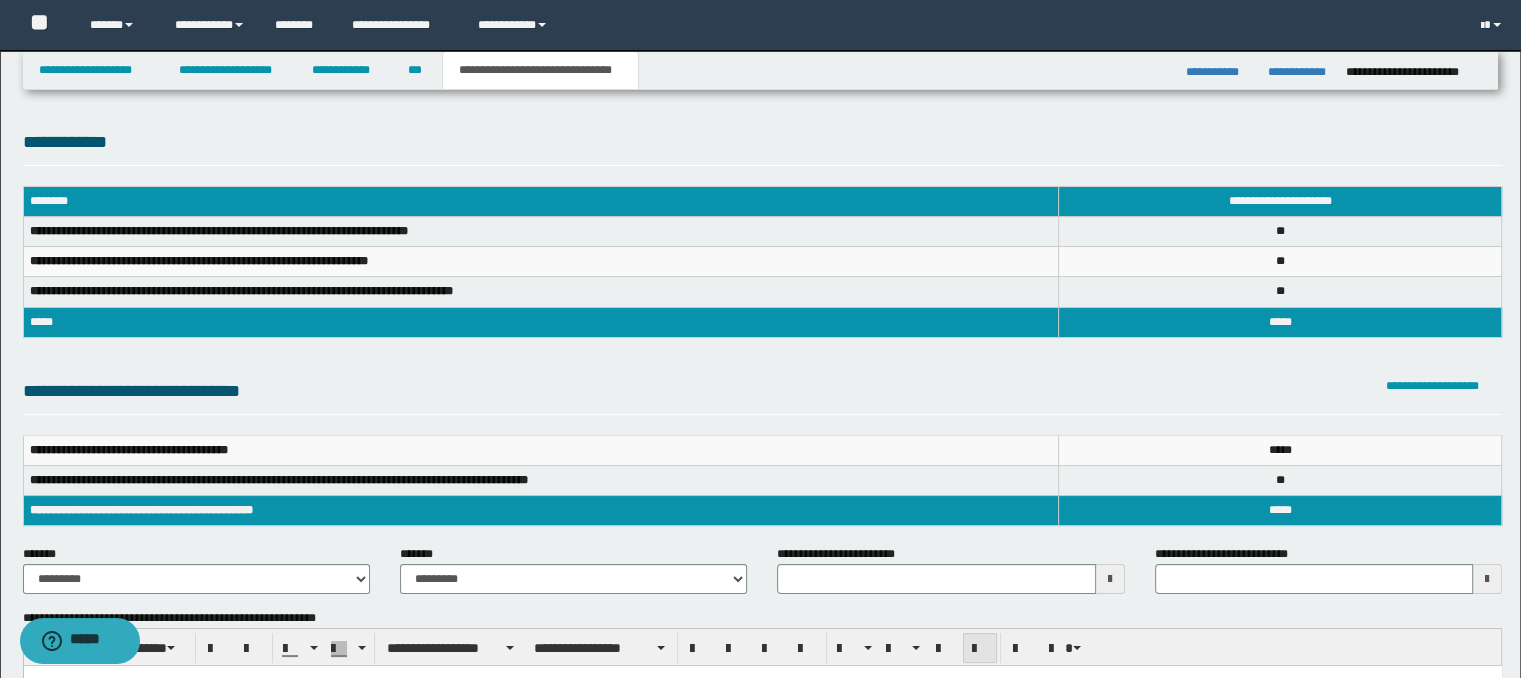 type 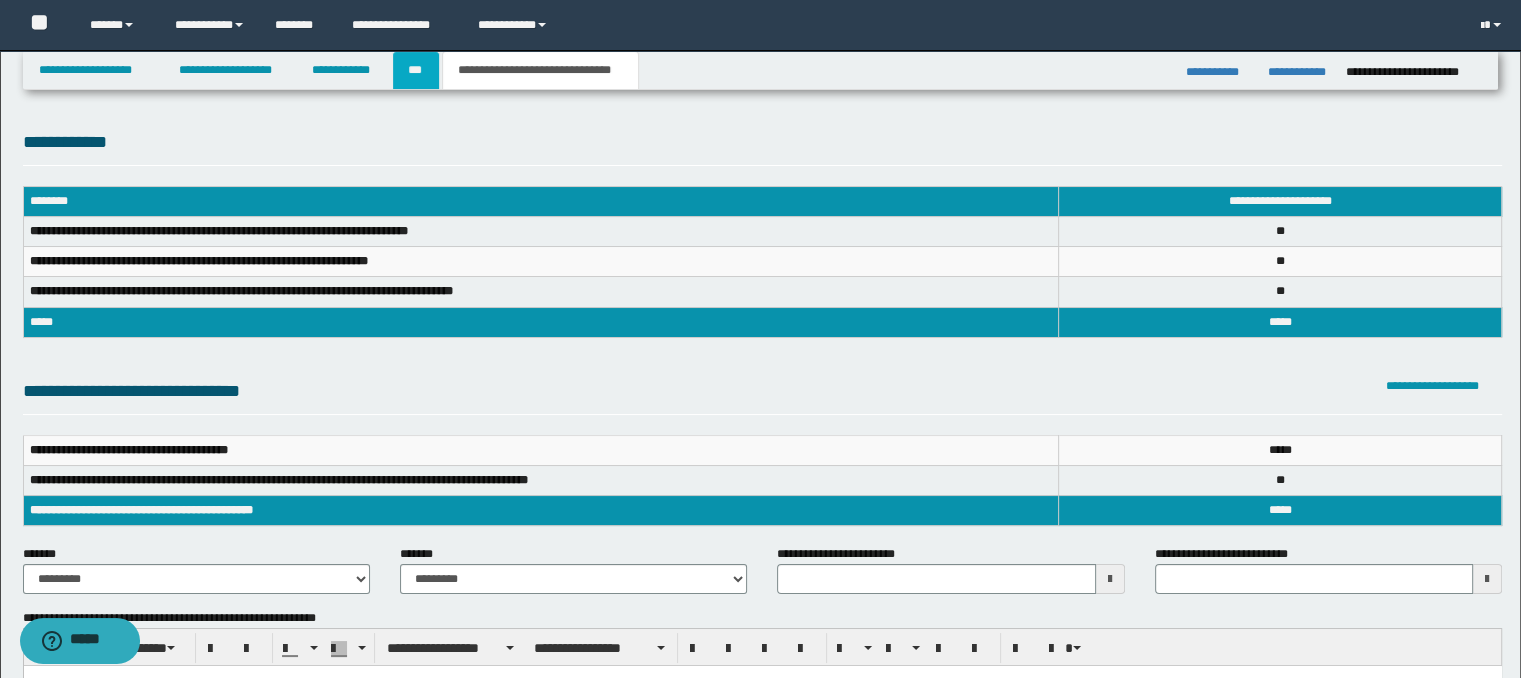 click on "***" at bounding box center [416, 70] 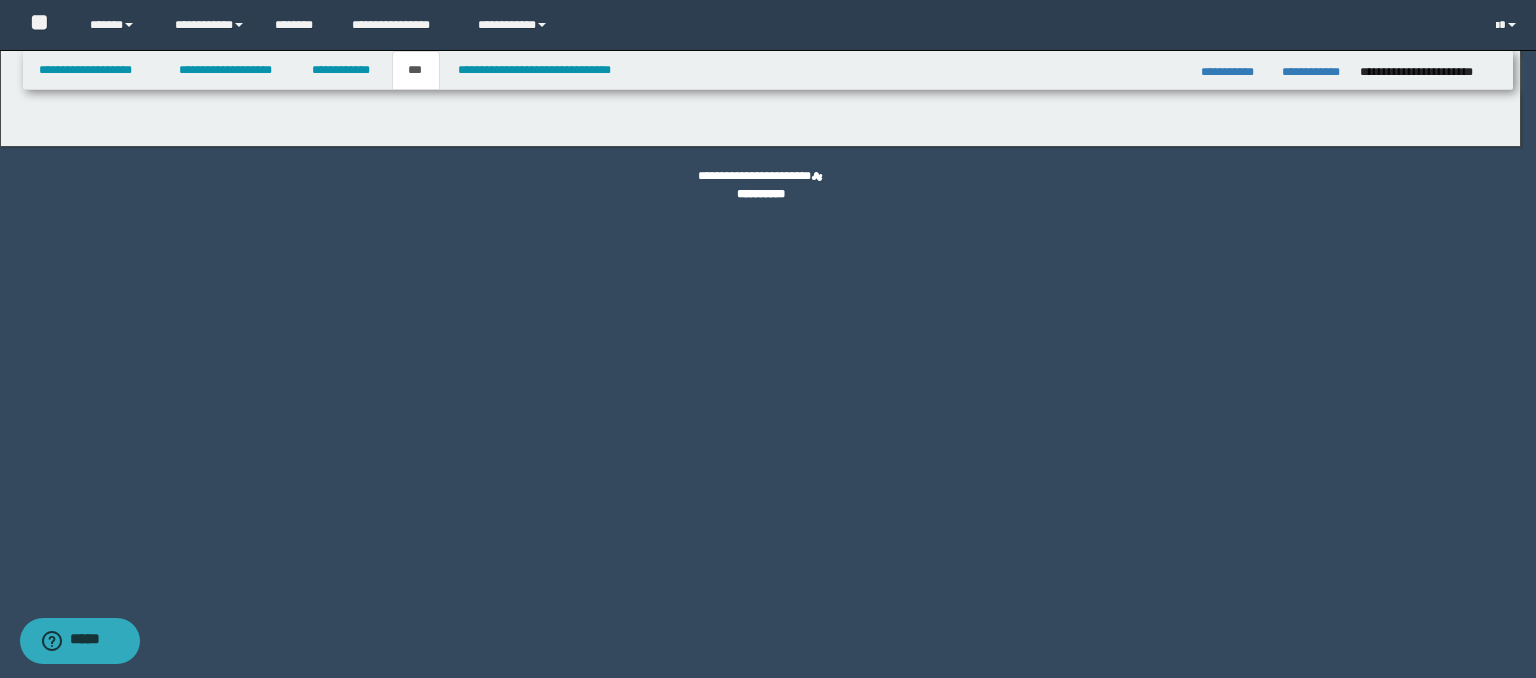 select on "*" 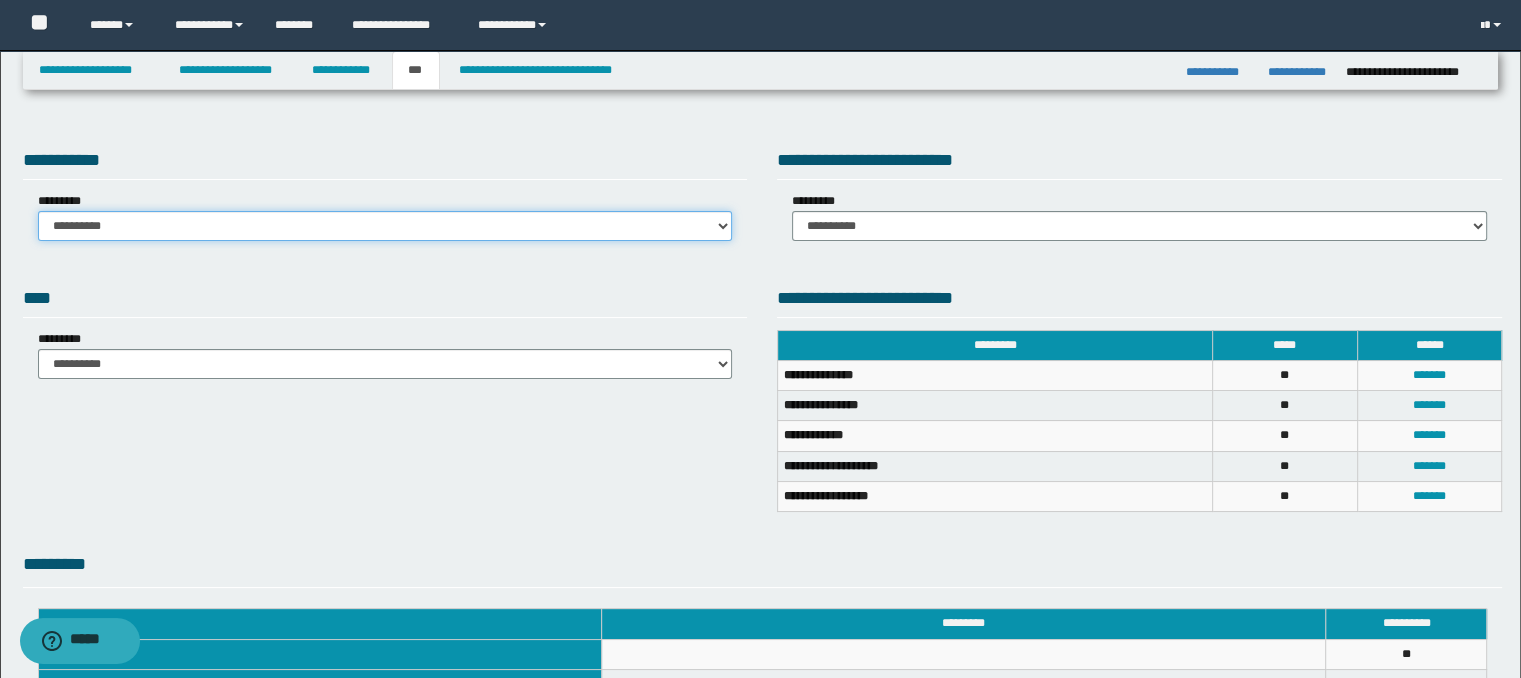 click on "**********" at bounding box center [385, 226] 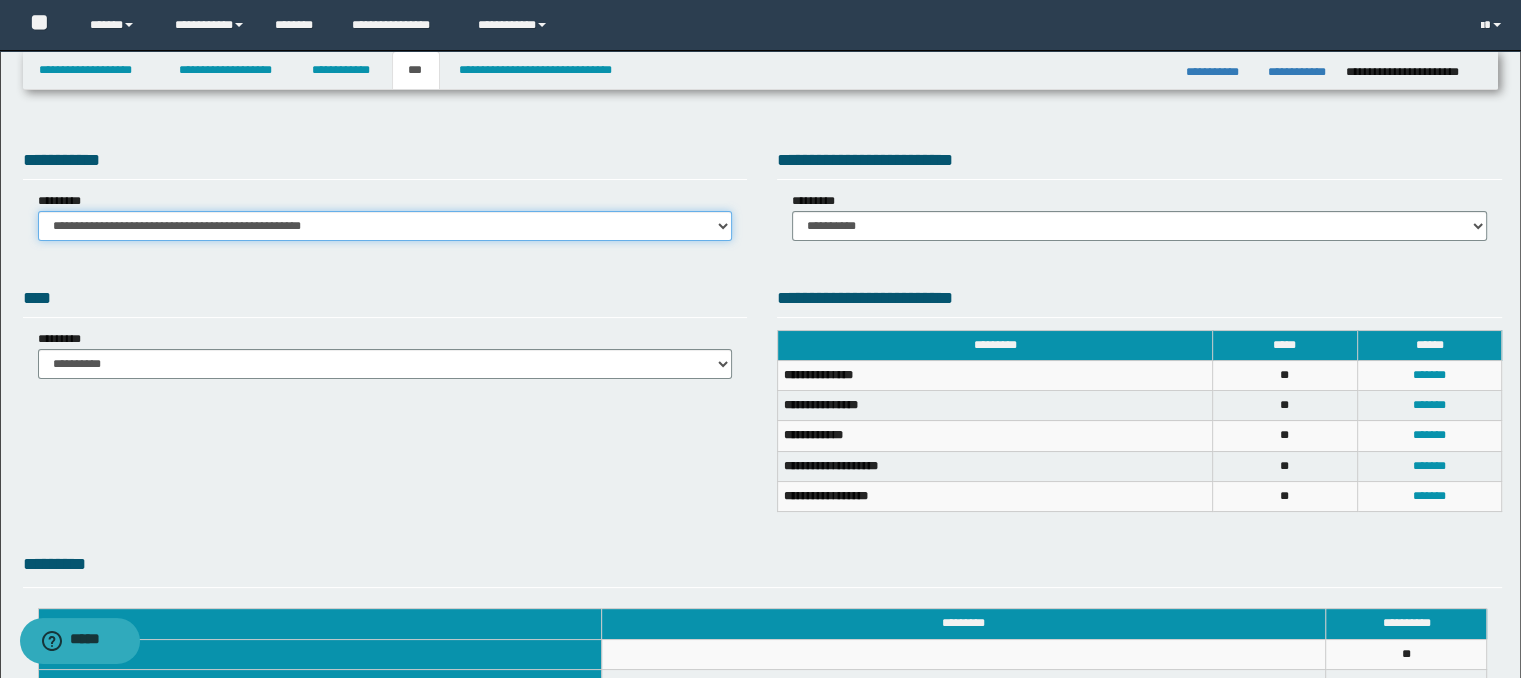 click on "**********" at bounding box center (385, 226) 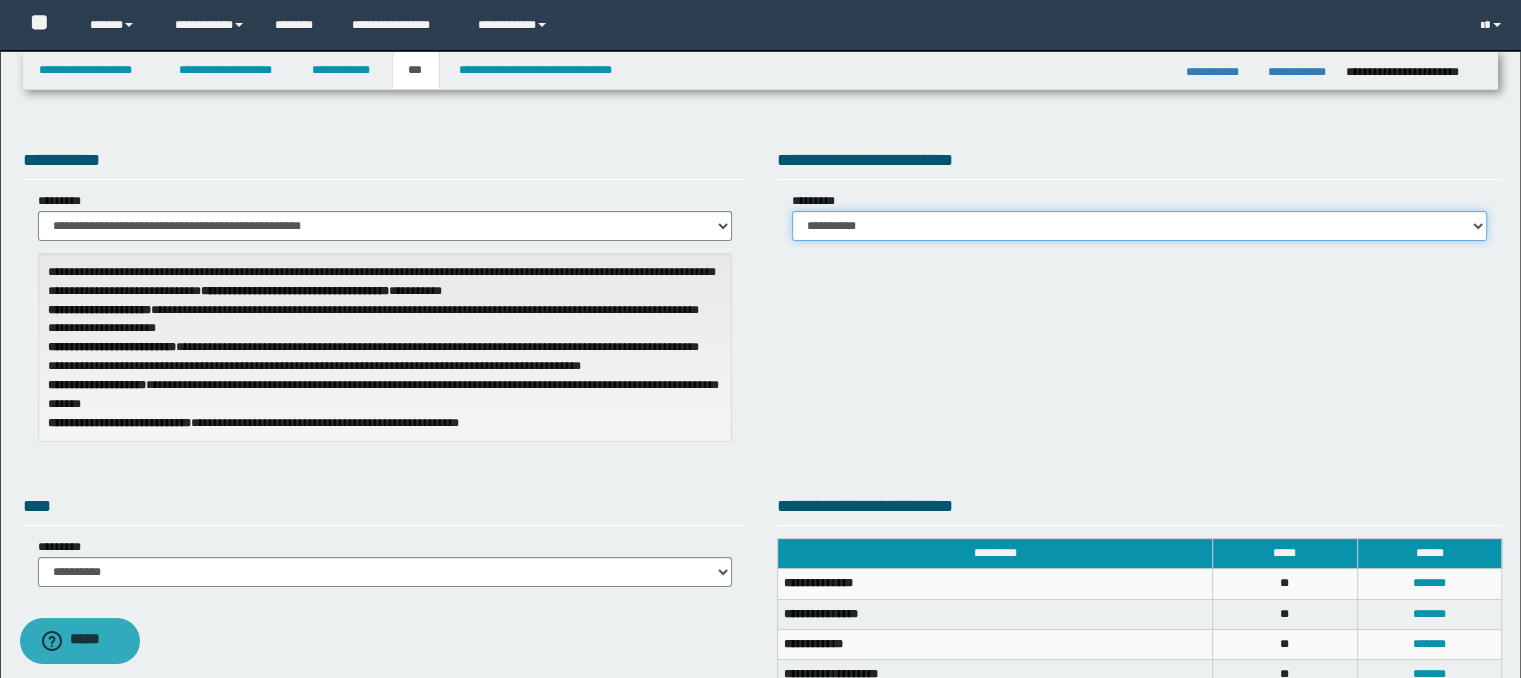 click on "**********" at bounding box center [1139, 226] 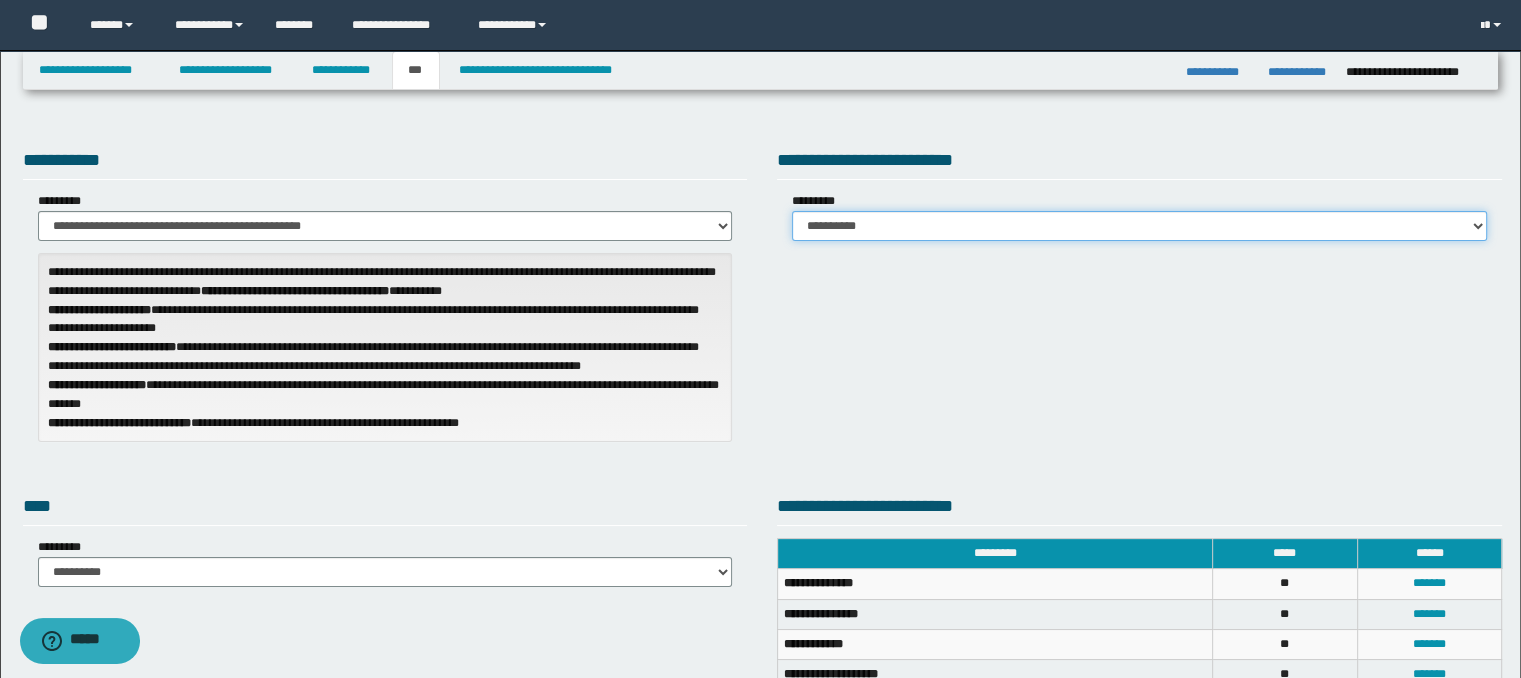 select on "***" 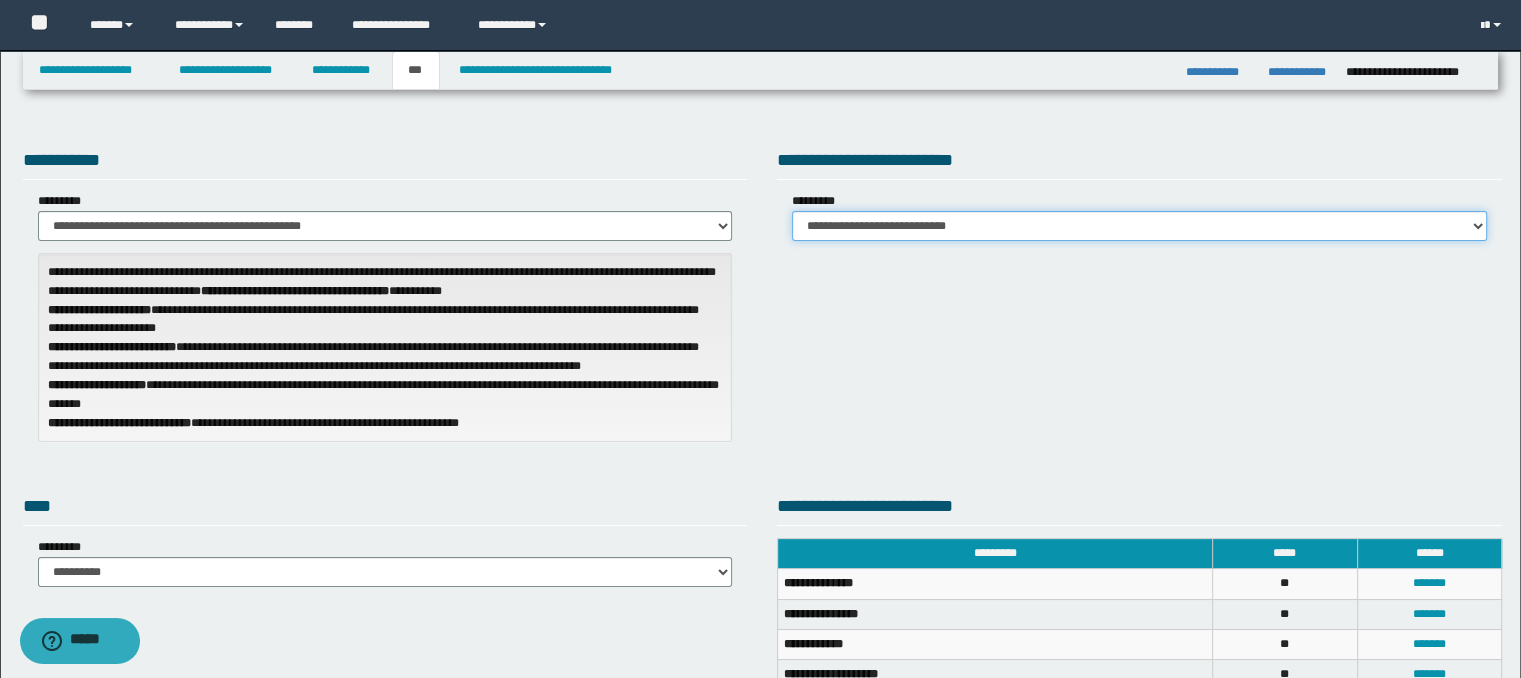 click on "**********" at bounding box center (1139, 226) 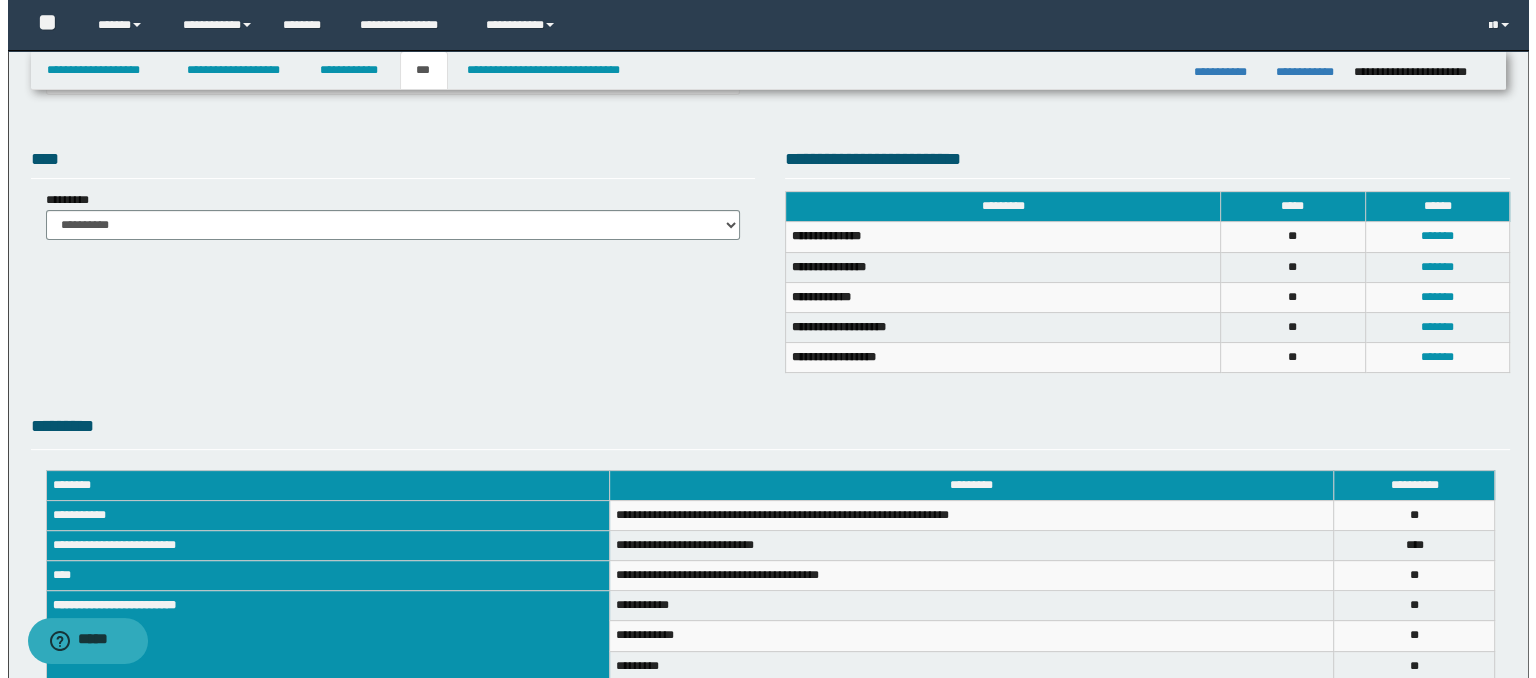 scroll, scrollTop: 200, scrollLeft: 0, axis: vertical 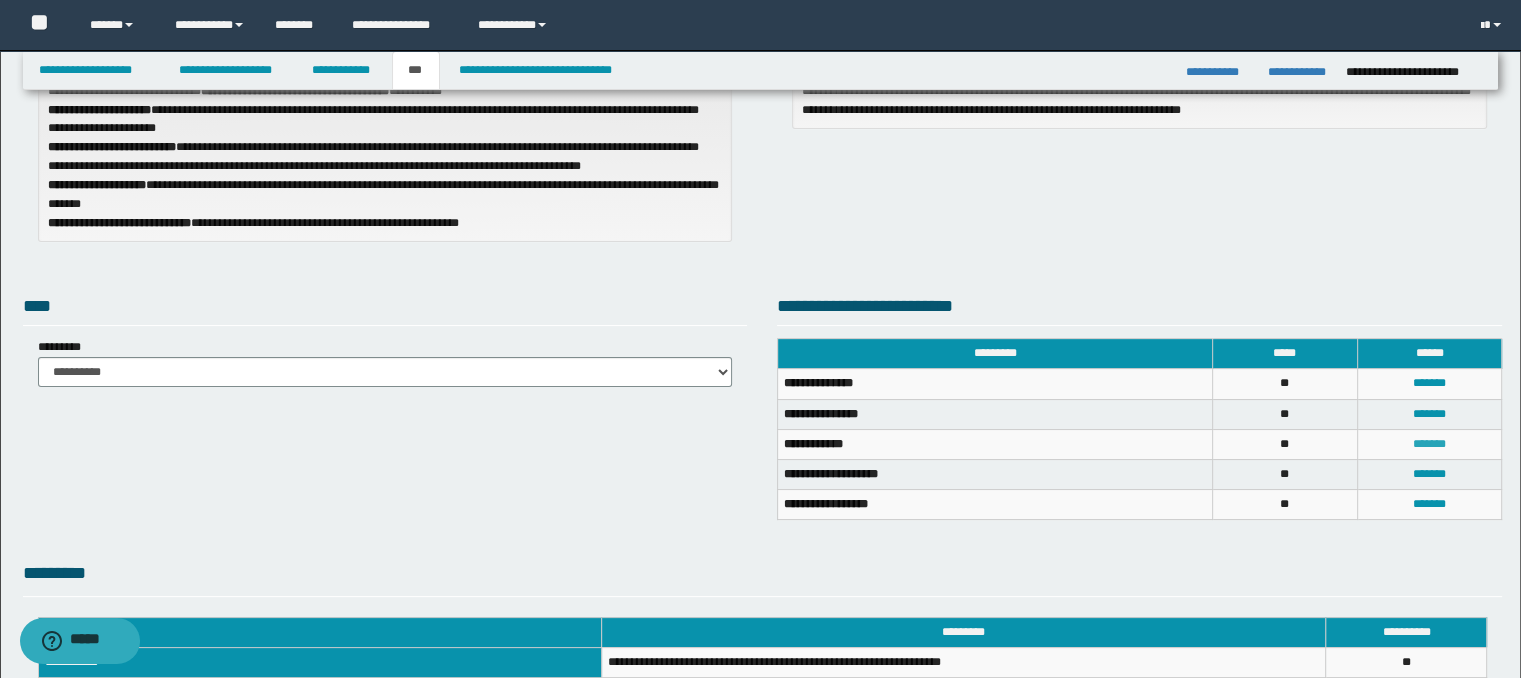 click on "*******" at bounding box center [1429, 444] 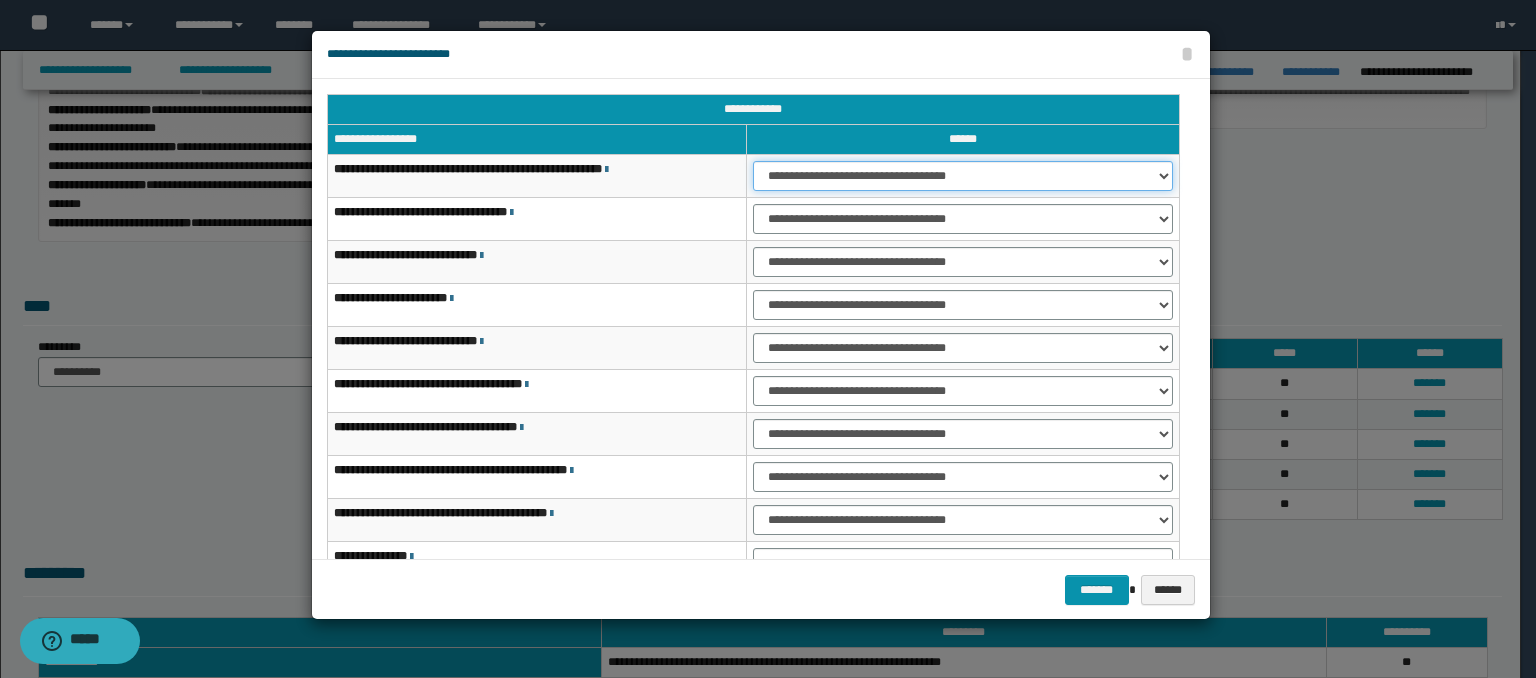 click on "**********" at bounding box center (963, 176) 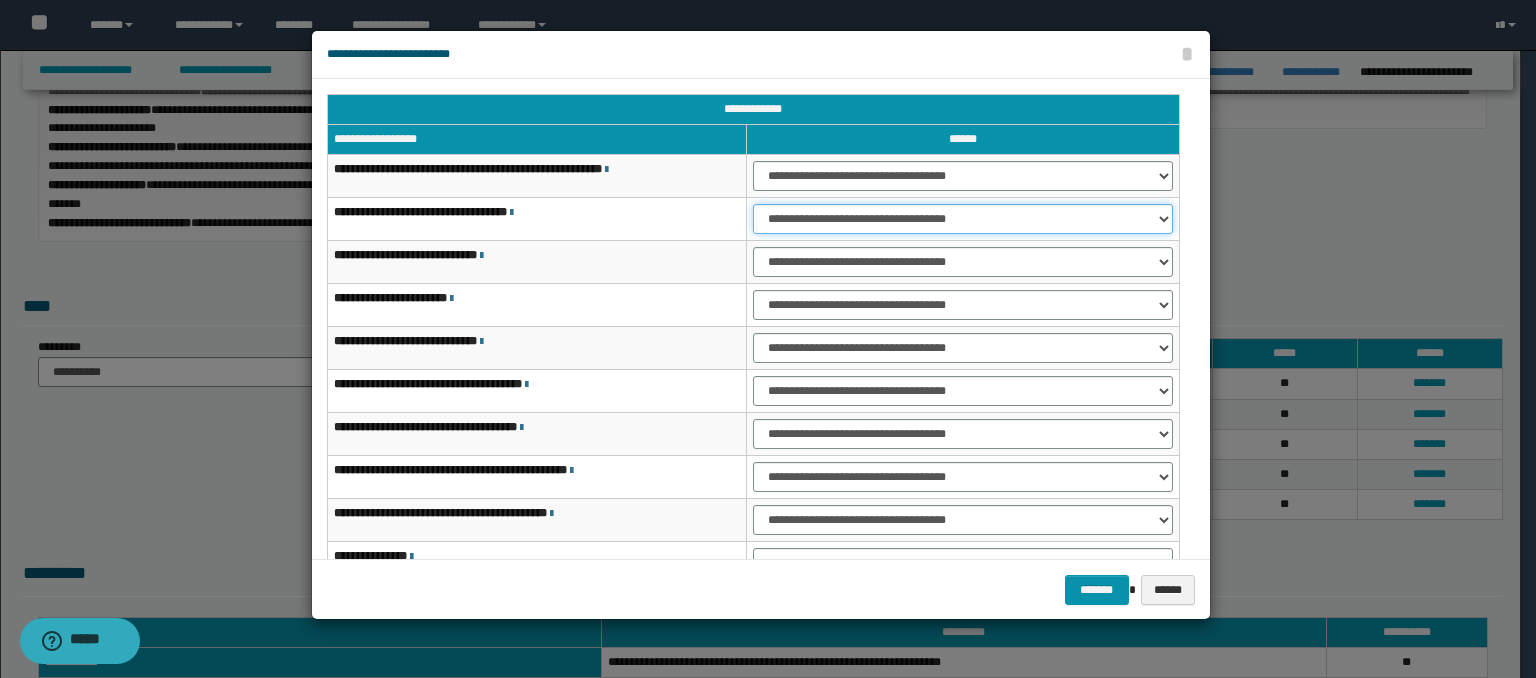 click on "**********" at bounding box center [963, 219] 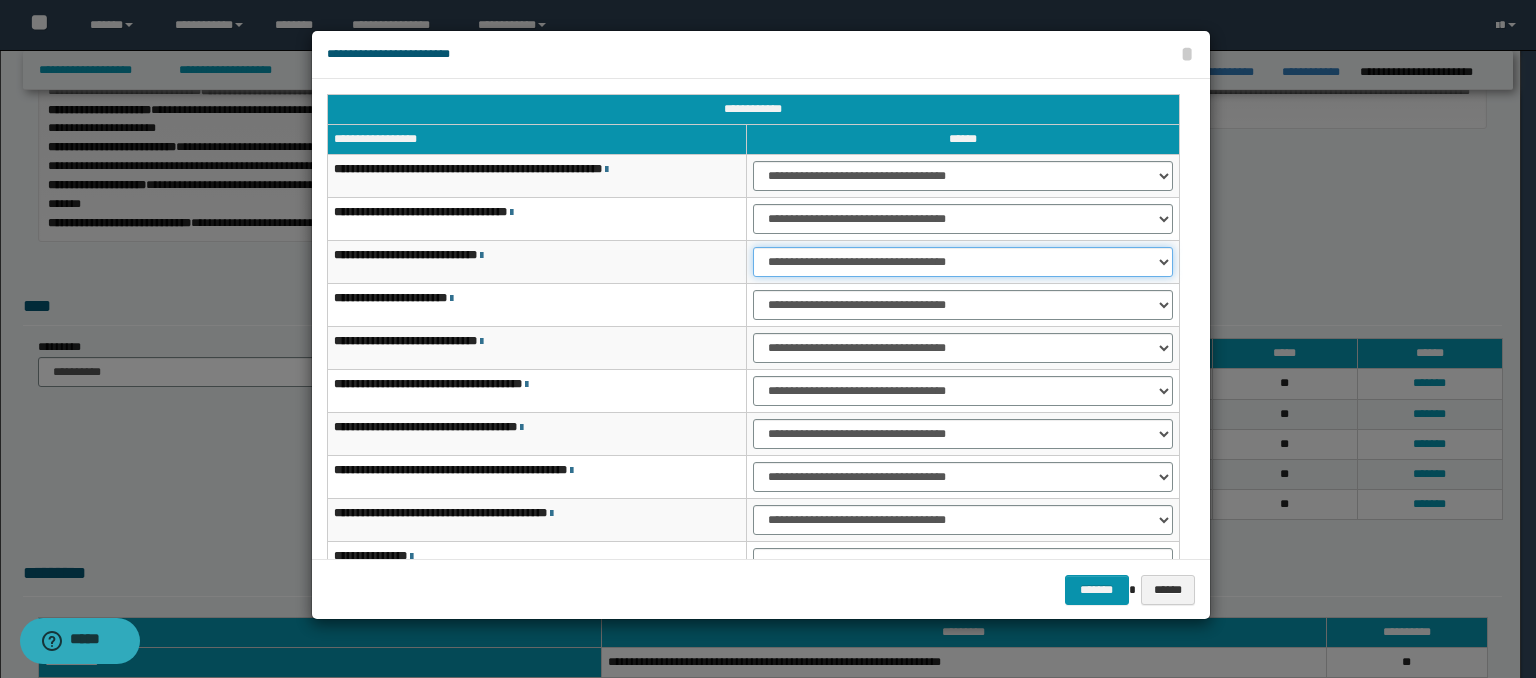 click on "**********" at bounding box center (963, 262) 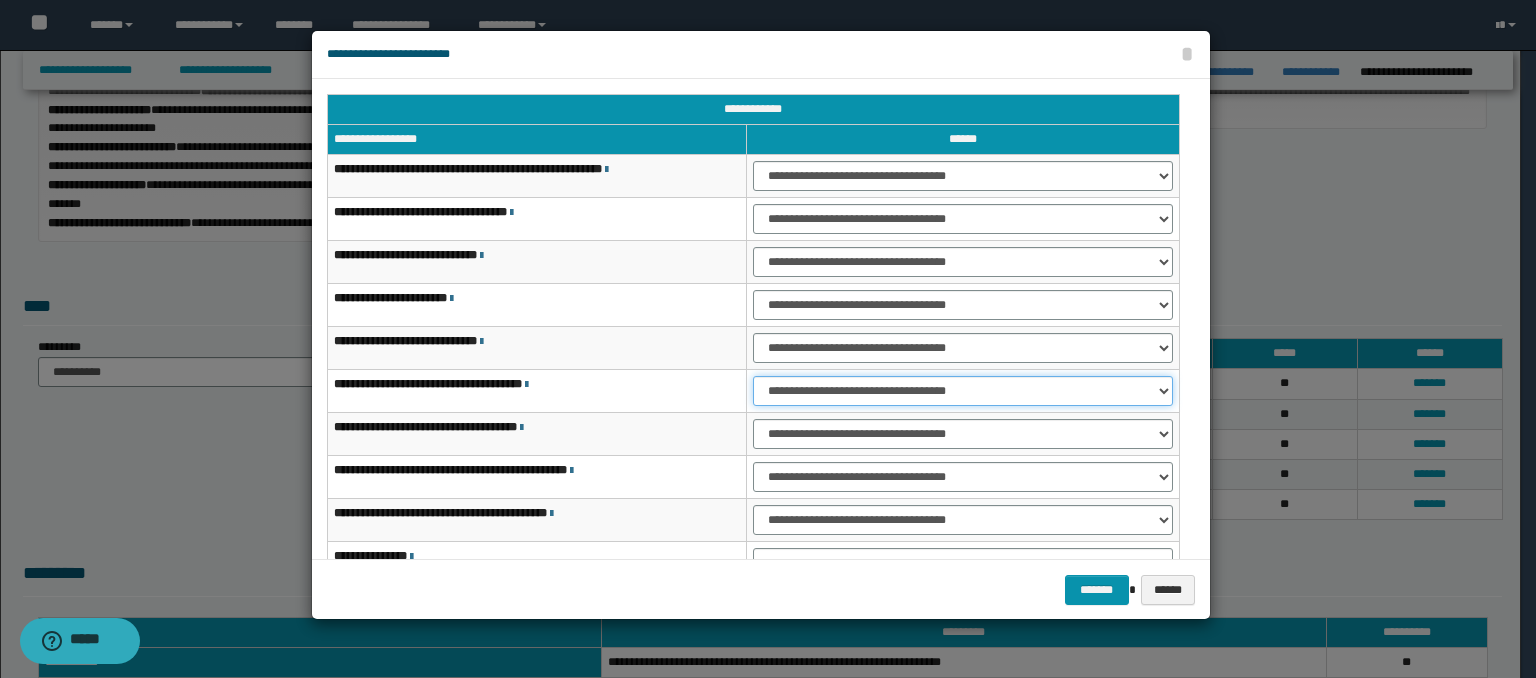 click on "**********" at bounding box center [963, 391] 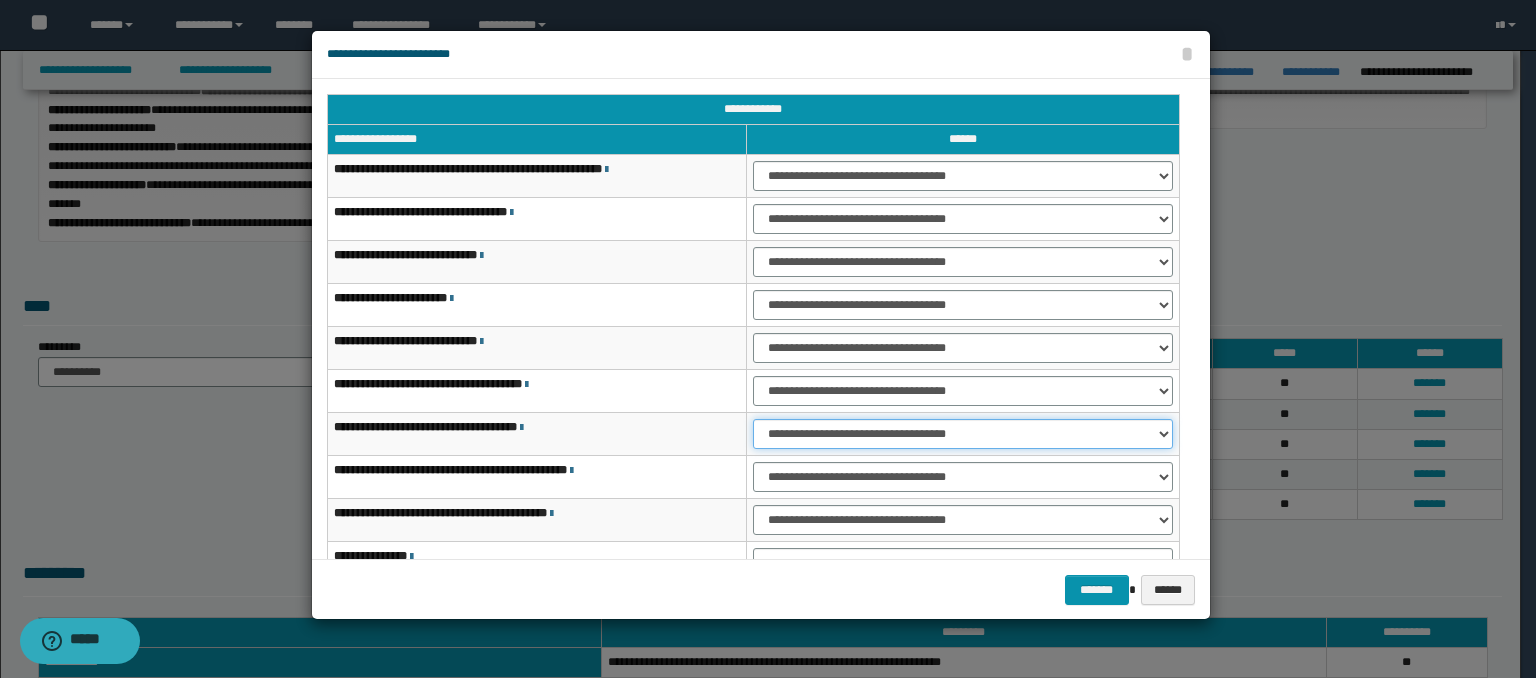 click on "**********" at bounding box center (963, 434) 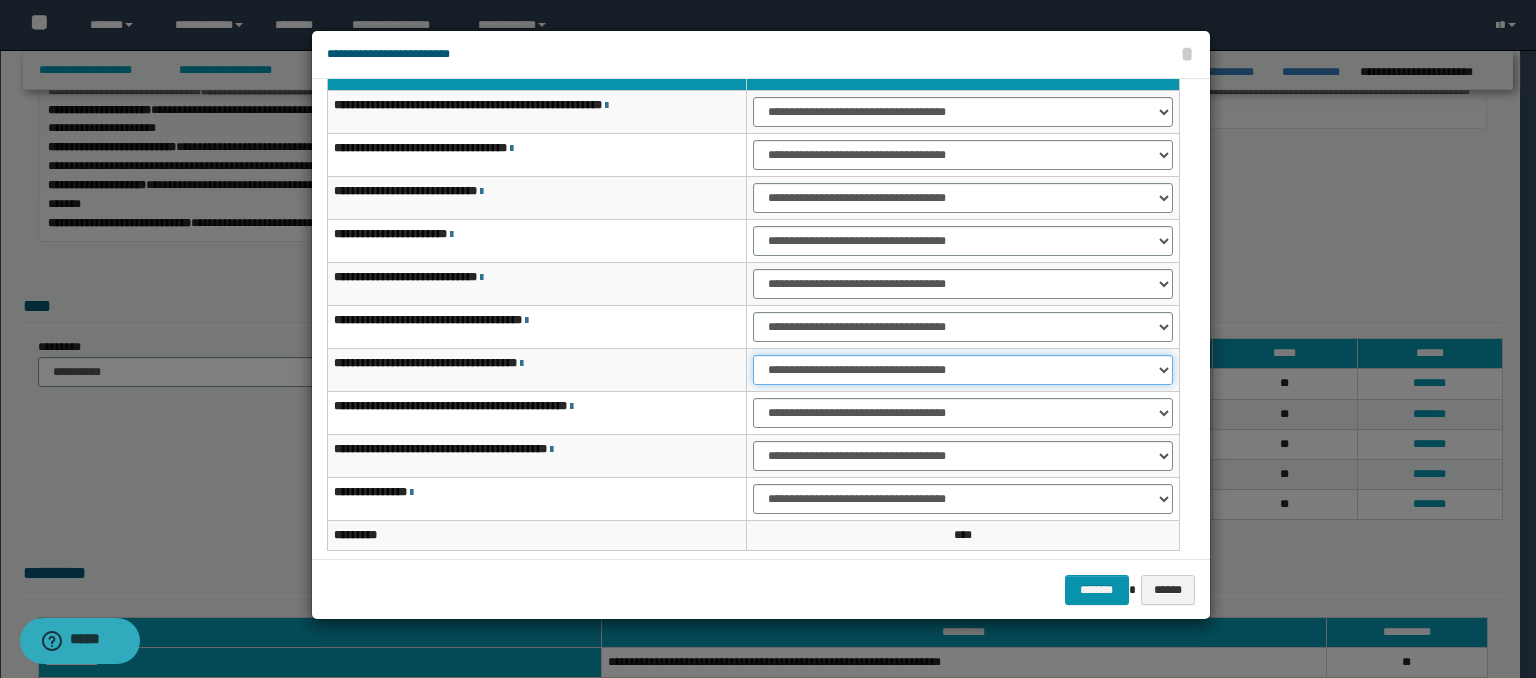 scroll, scrollTop: 100, scrollLeft: 0, axis: vertical 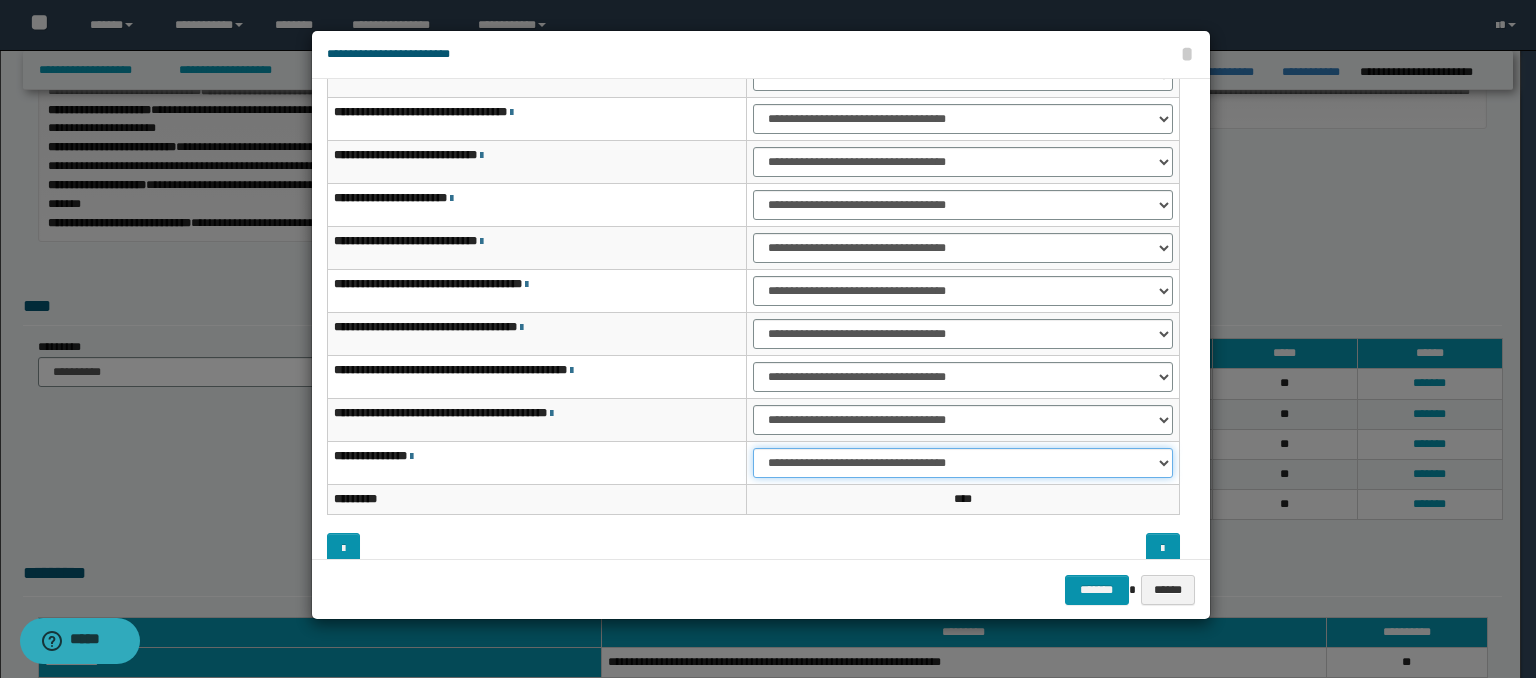 click on "**********" at bounding box center (963, 463) 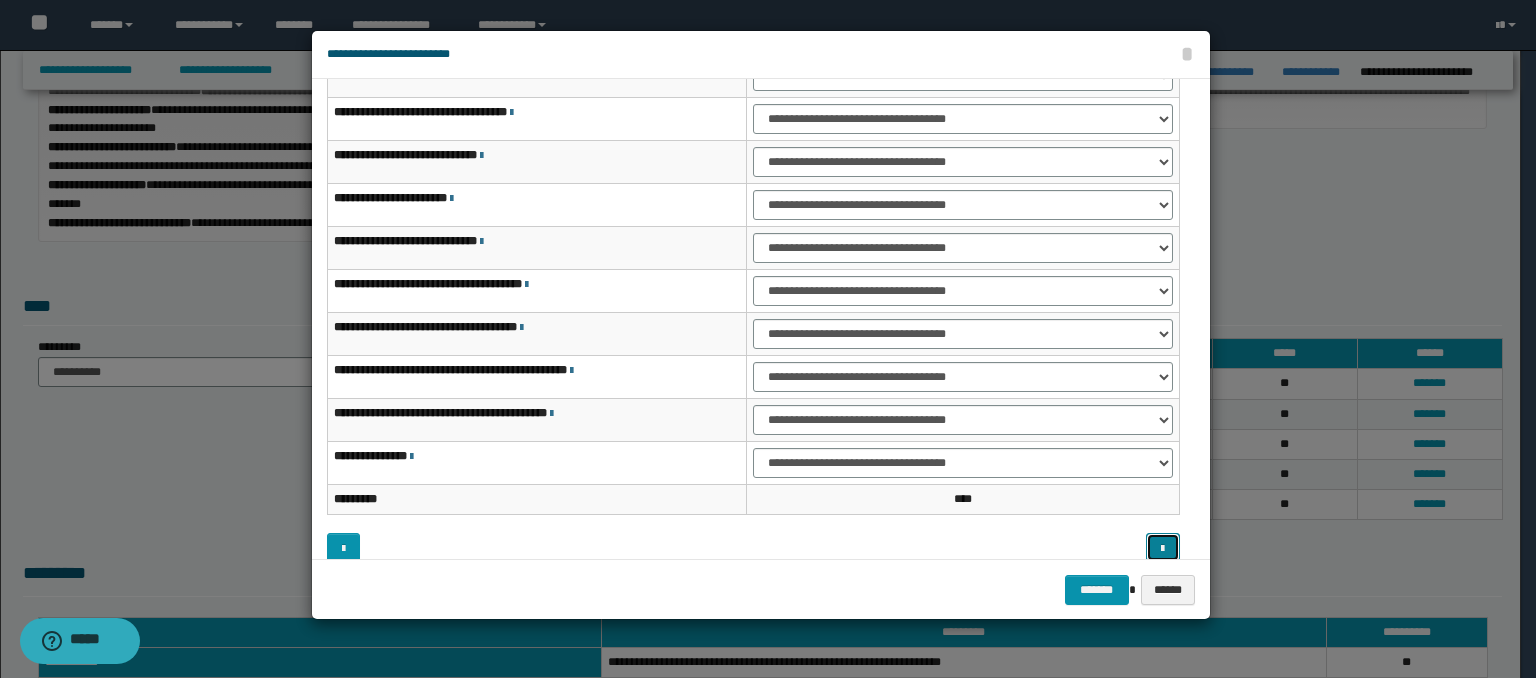 click at bounding box center (1162, 549) 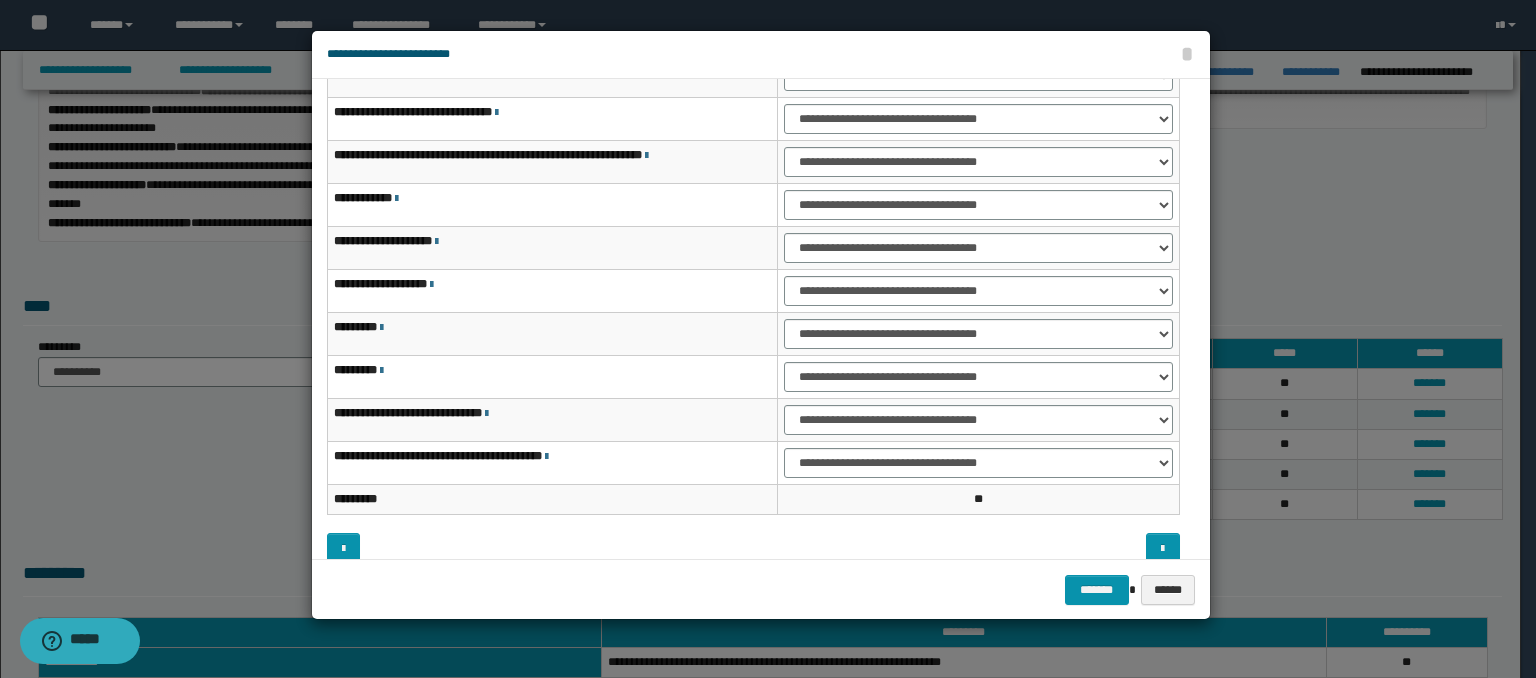 scroll, scrollTop: 0, scrollLeft: 0, axis: both 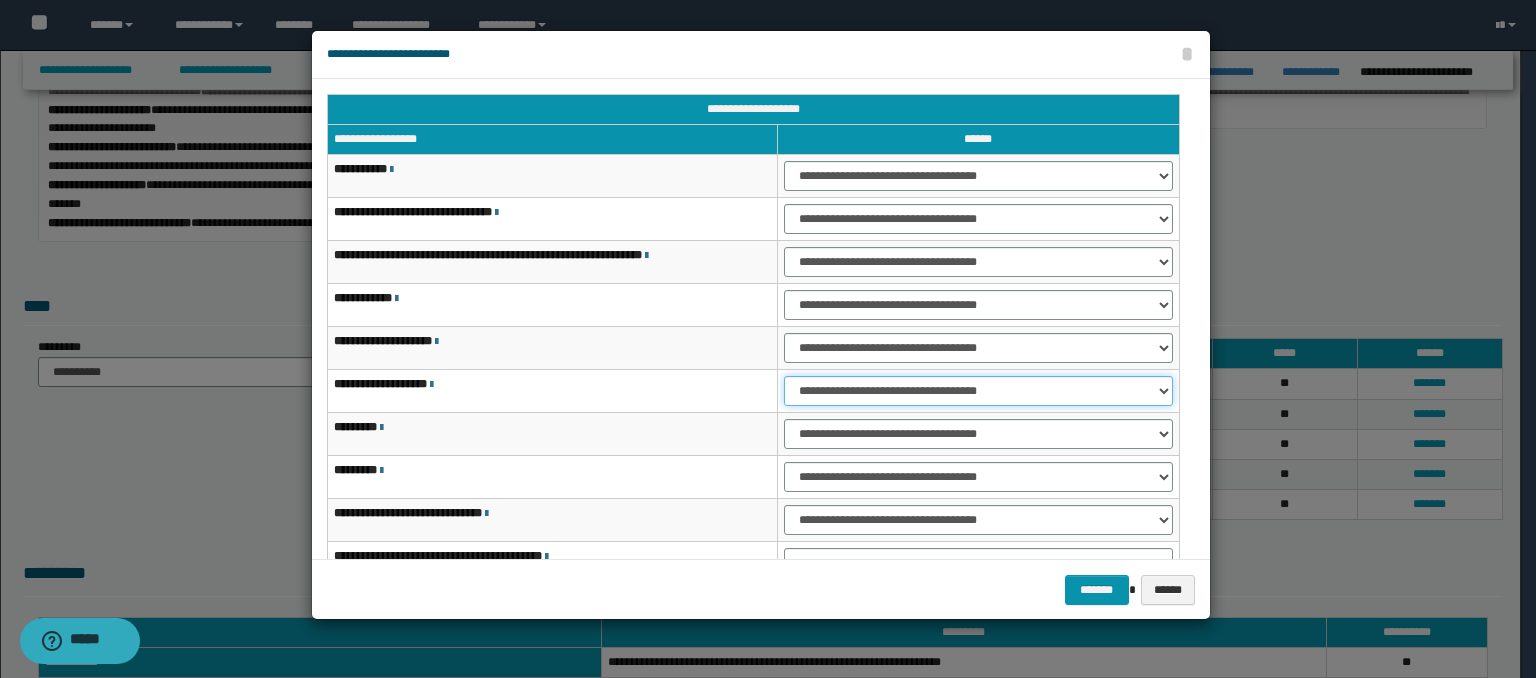 click on "**********" at bounding box center (978, 391) 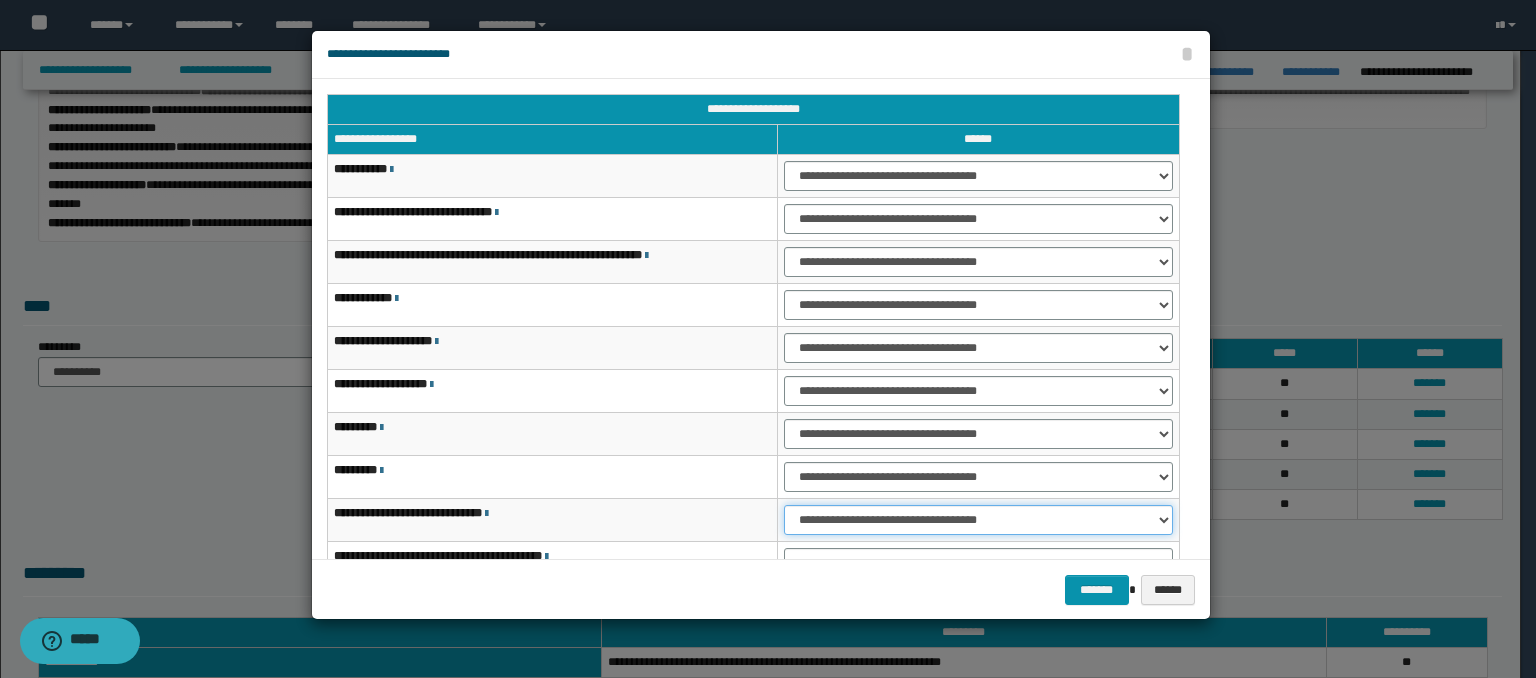 click on "**********" at bounding box center [978, 520] 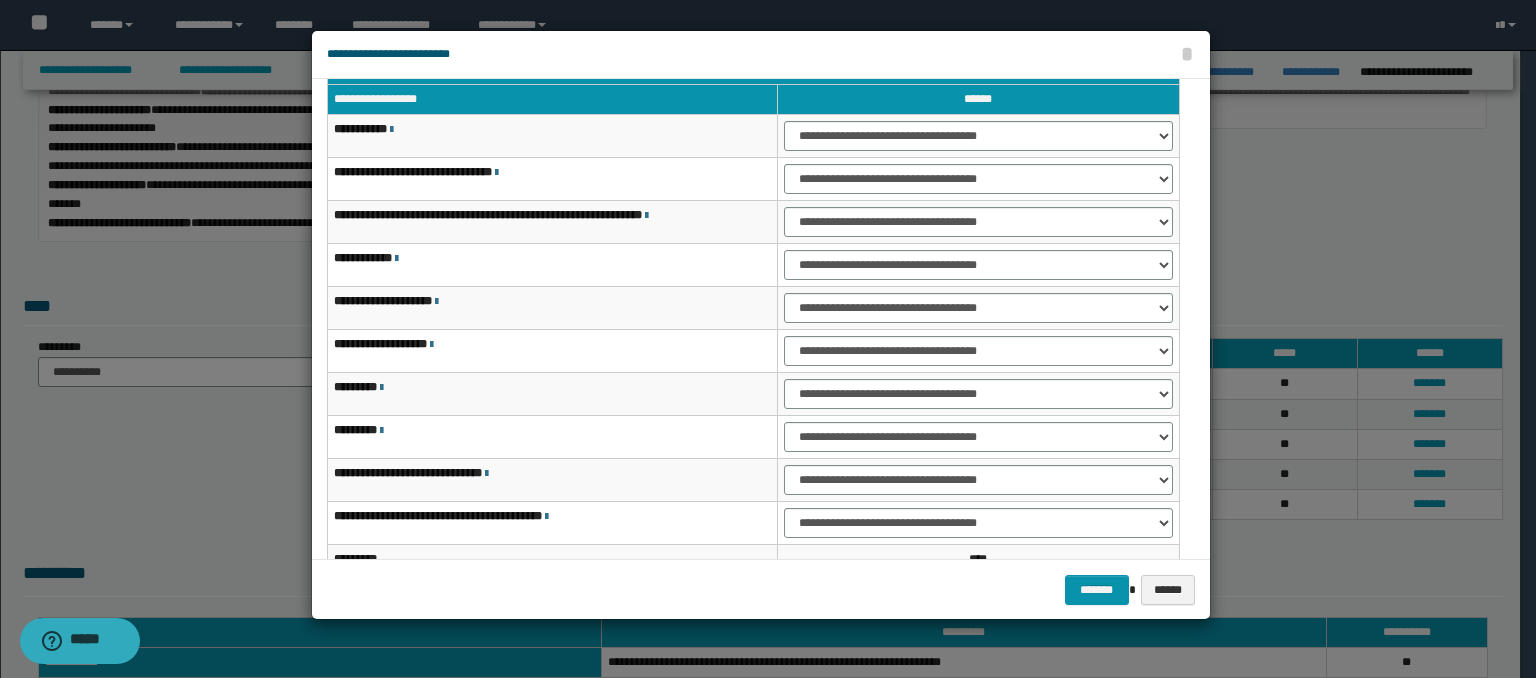 scroll, scrollTop: 118, scrollLeft: 0, axis: vertical 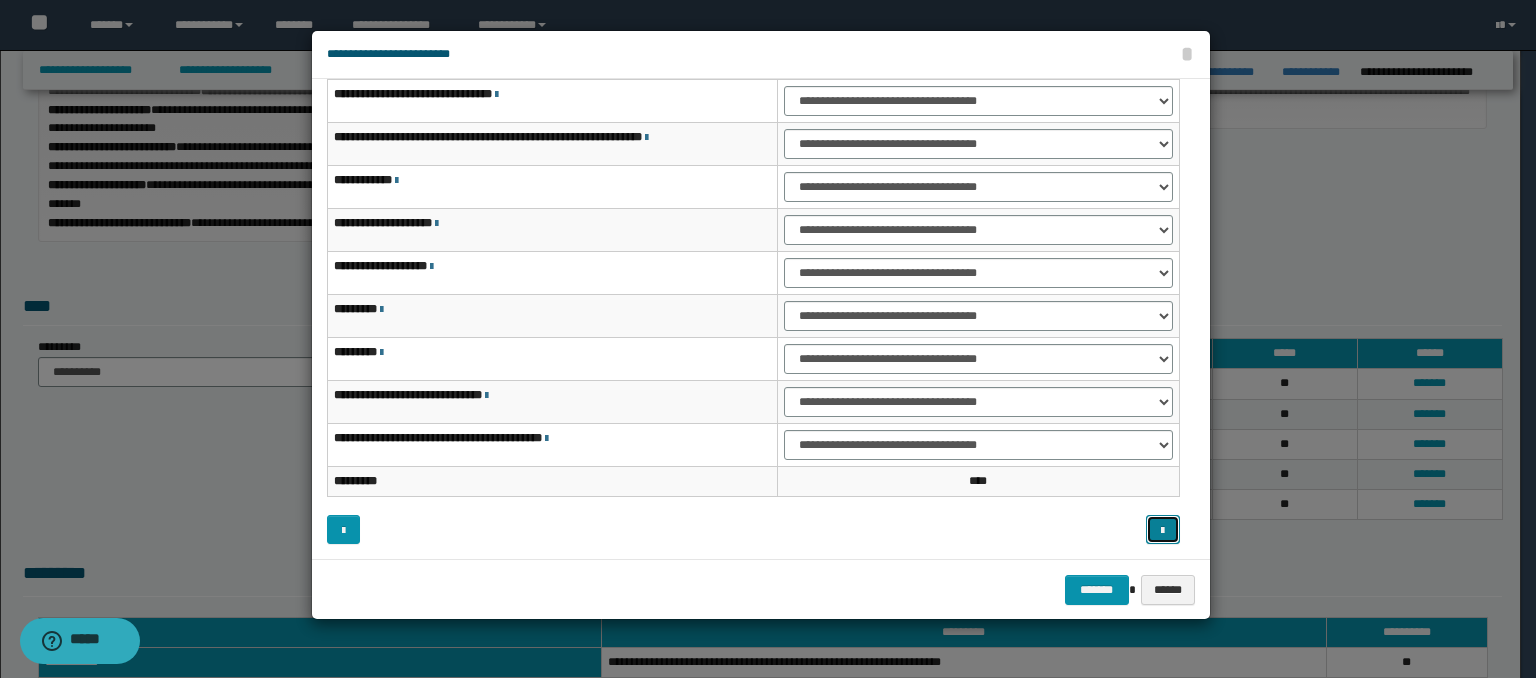 click at bounding box center (1162, 531) 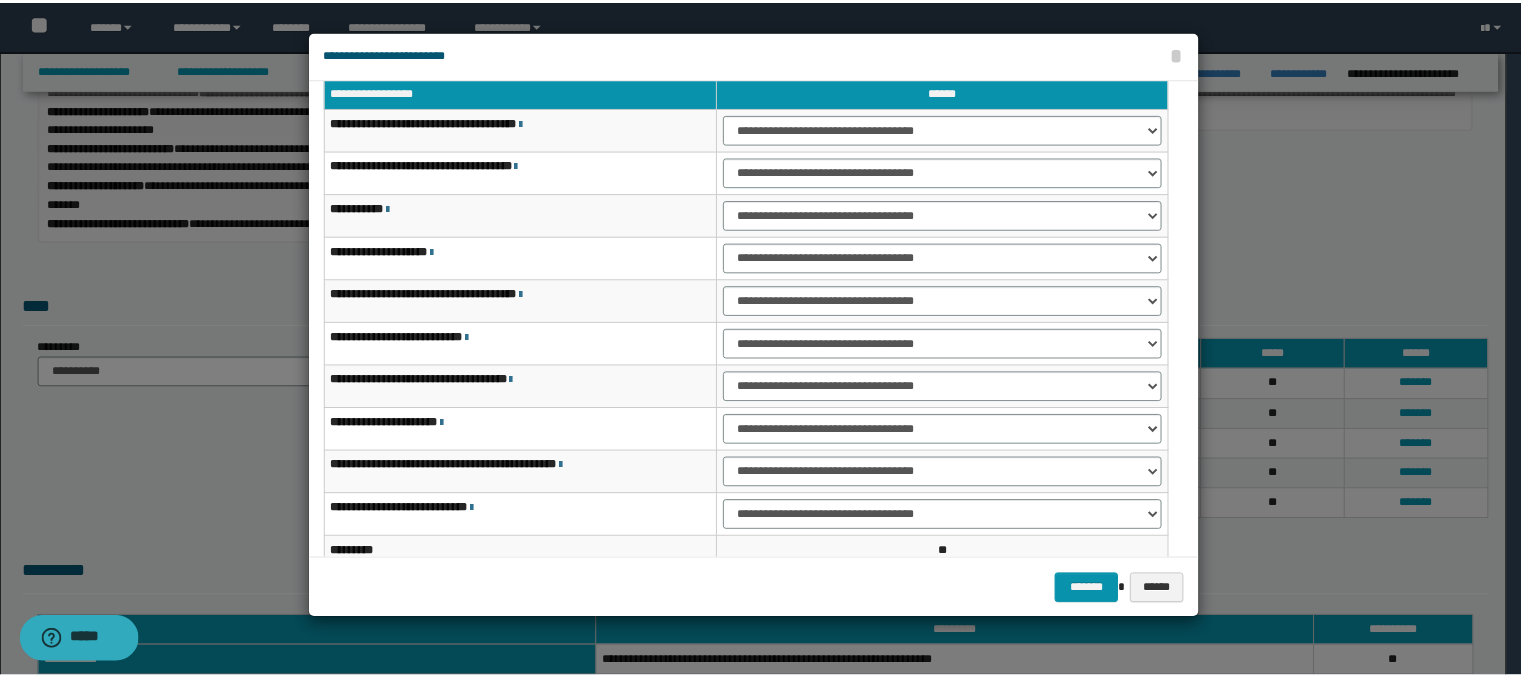 scroll, scrollTop: 4, scrollLeft: 0, axis: vertical 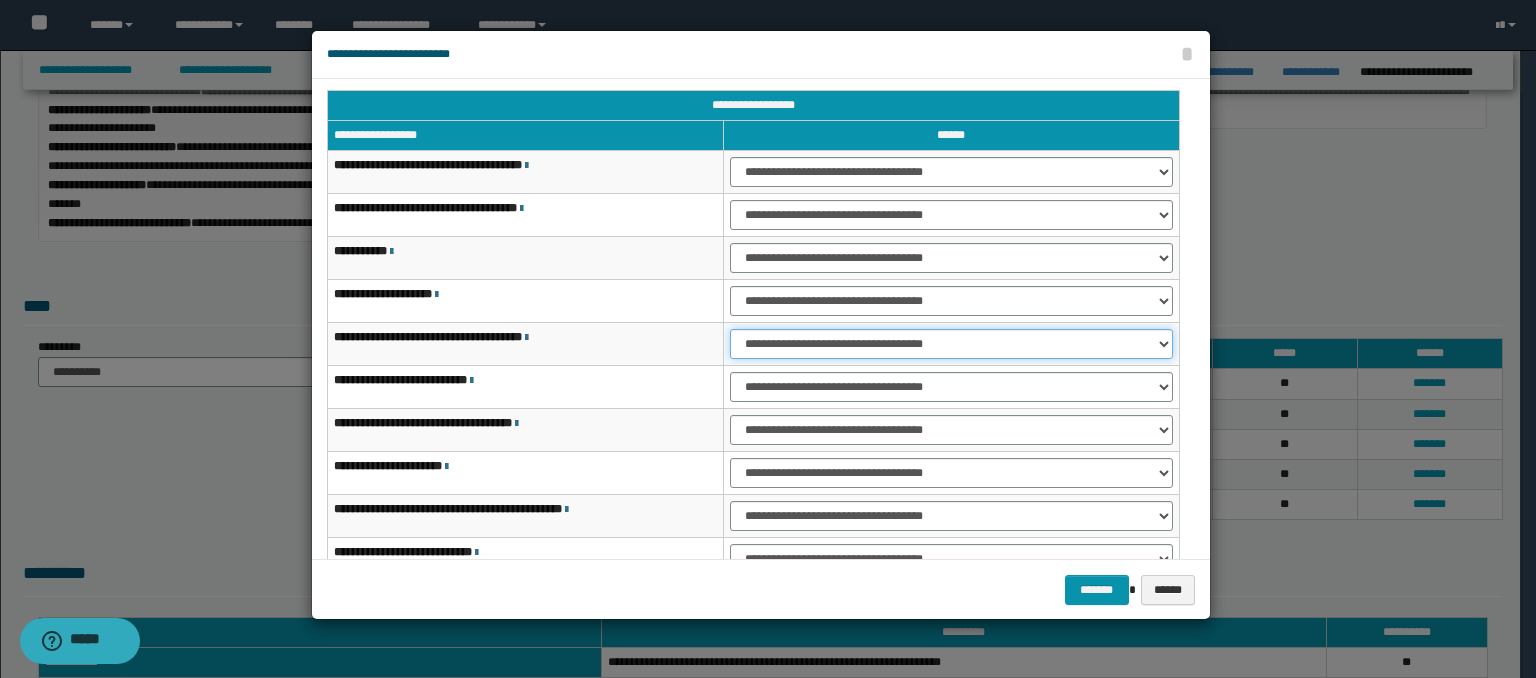 click on "**********" at bounding box center (951, 344) 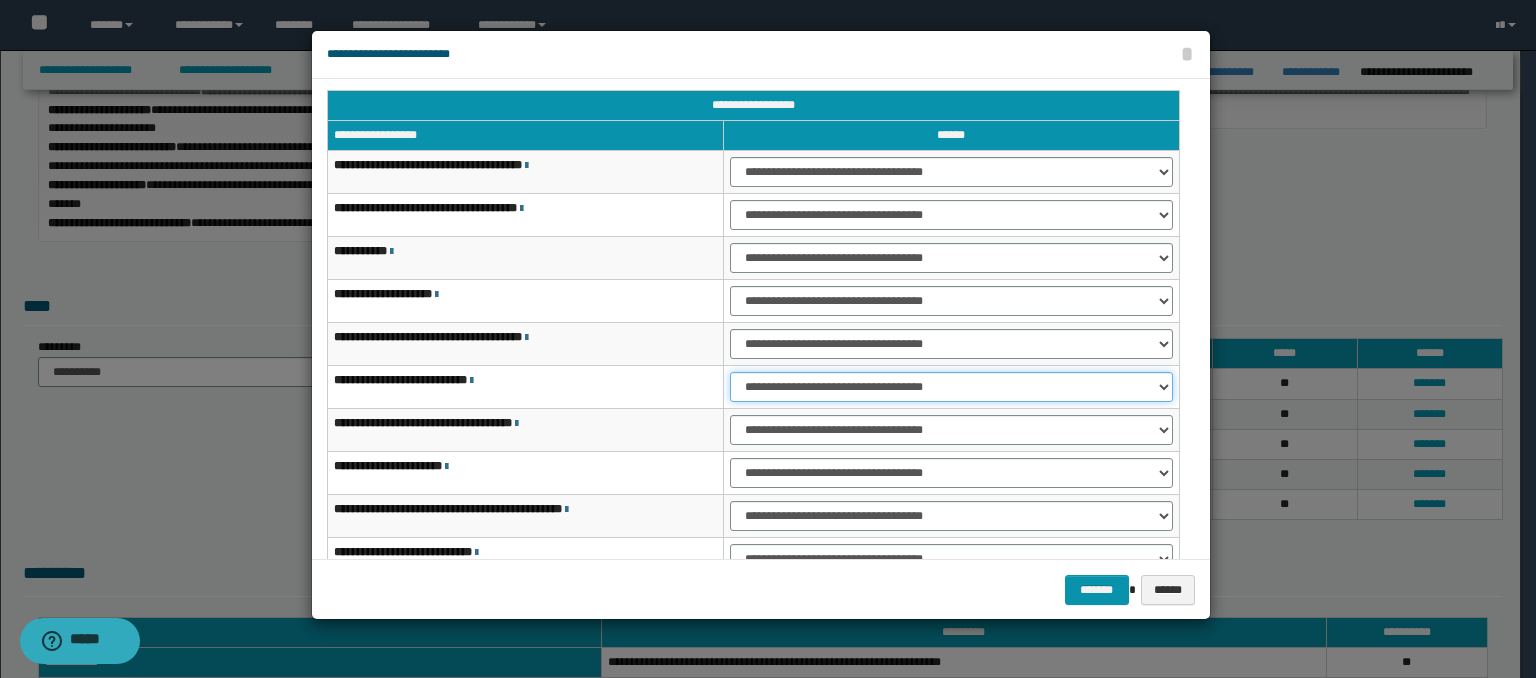 click on "**********" at bounding box center (951, 387) 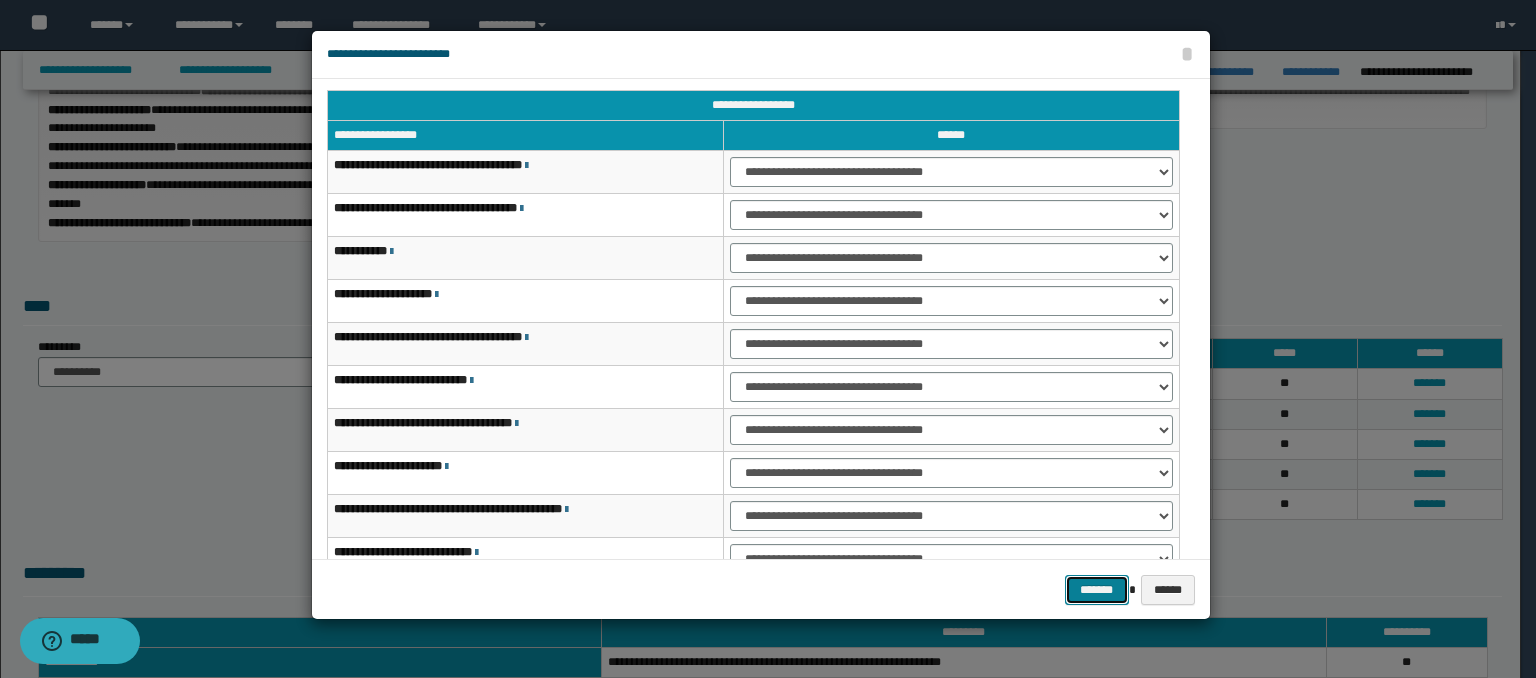 click on "*******" at bounding box center (1097, 590) 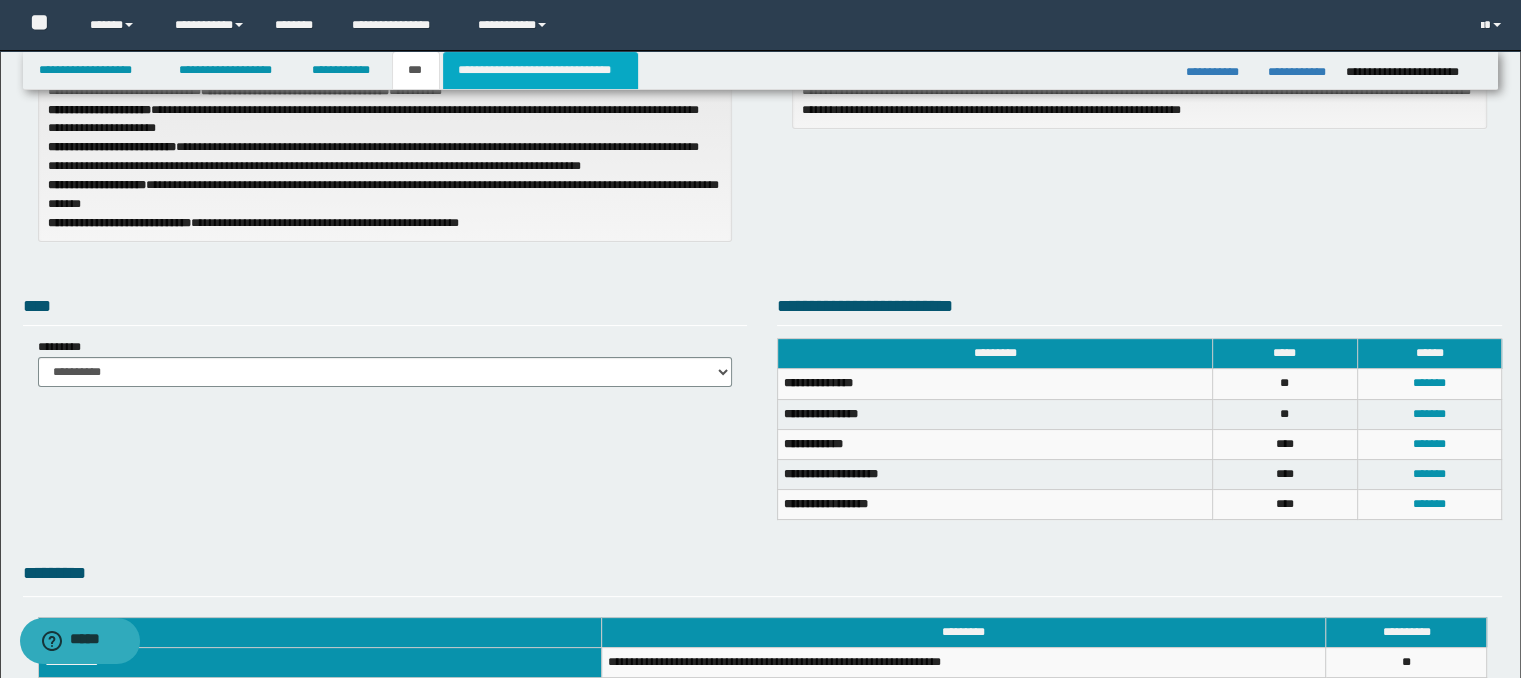 click on "**********" at bounding box center [540, 70] 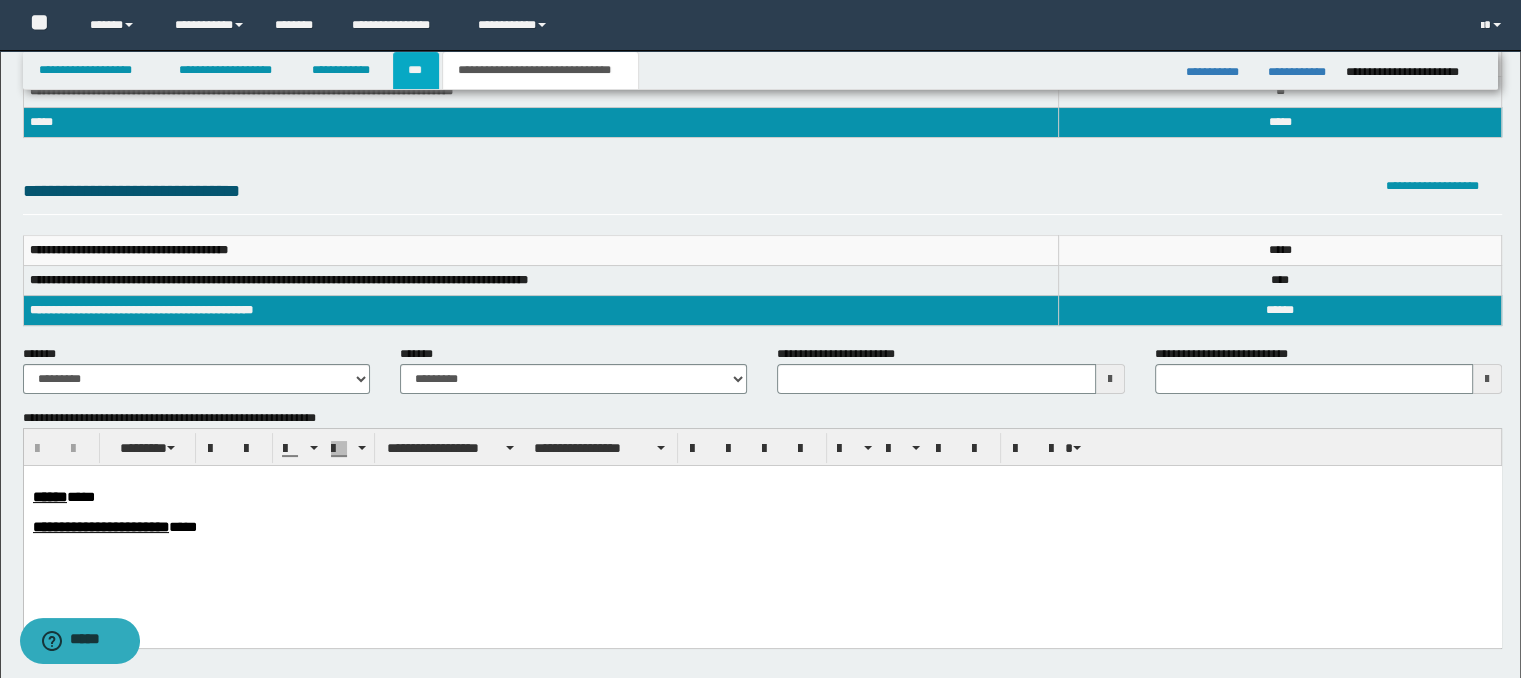 click on "***" at bounding box center [416, 70] 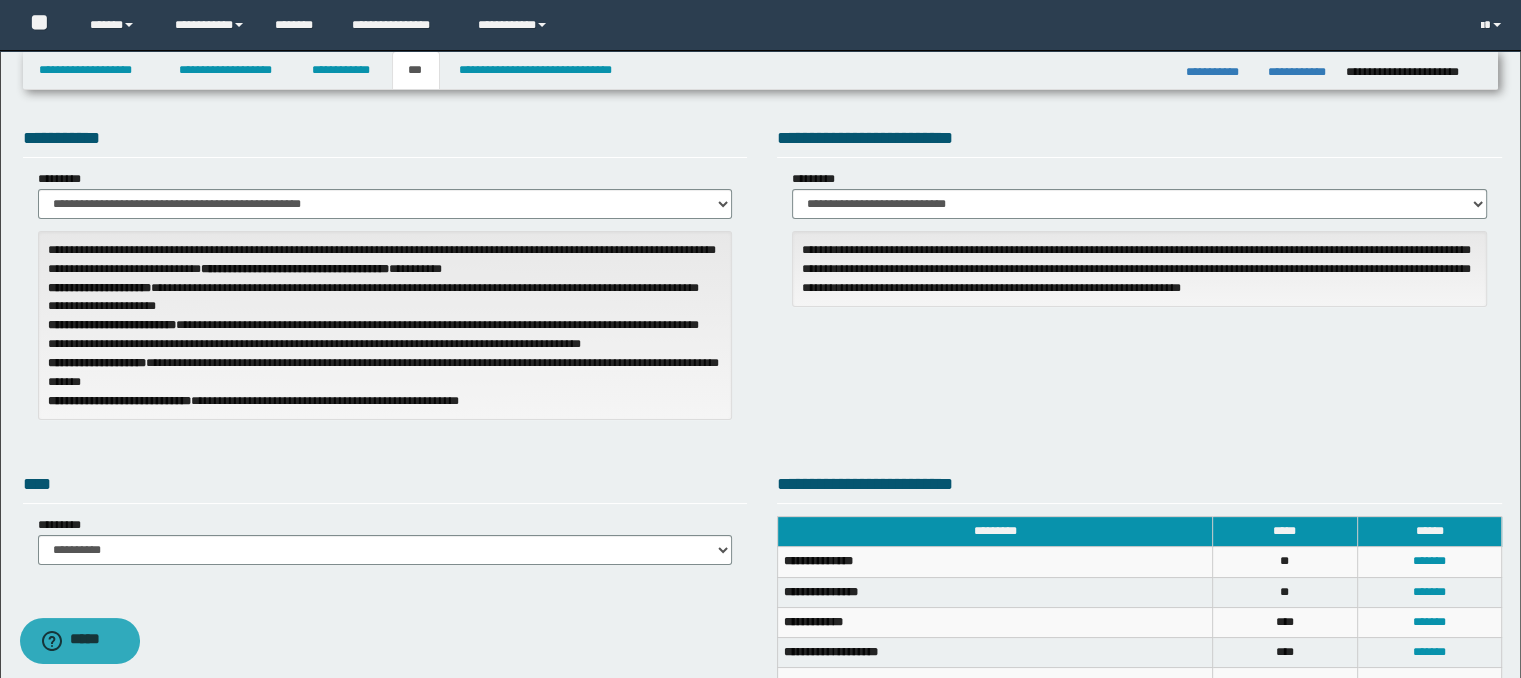 scroll, scrollTop: 0, scrollLeft: 0, axis: both 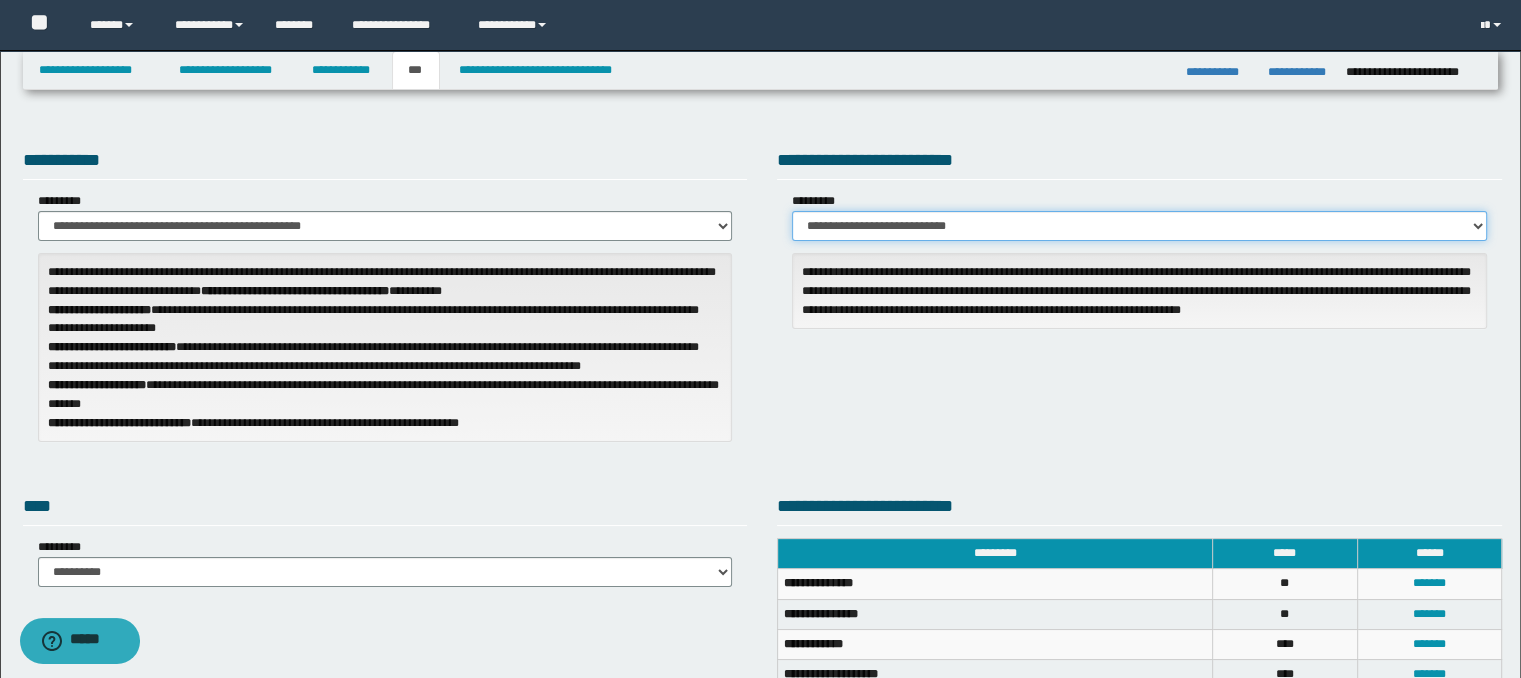 click on "**********" at bounding box center (1139, 226) 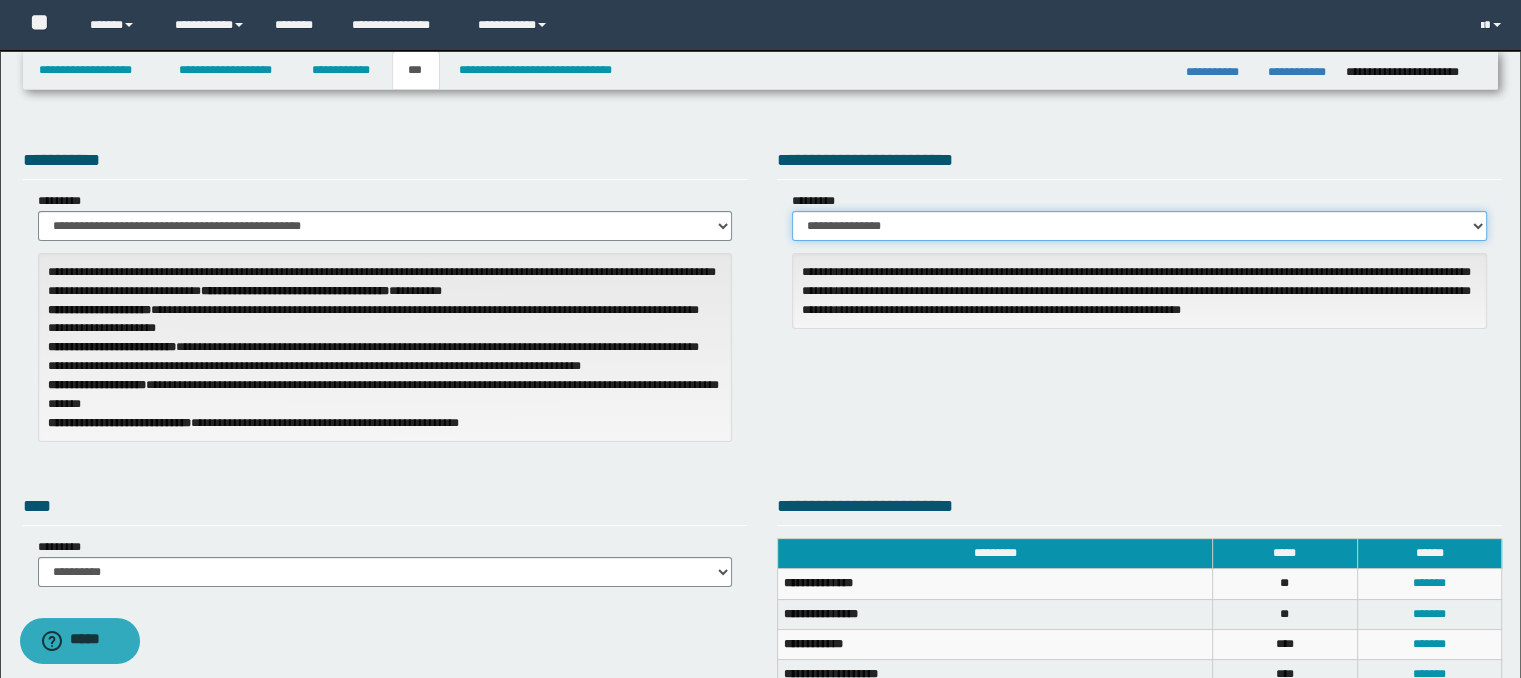 click on "**********" at bounding box center [1139, 226] 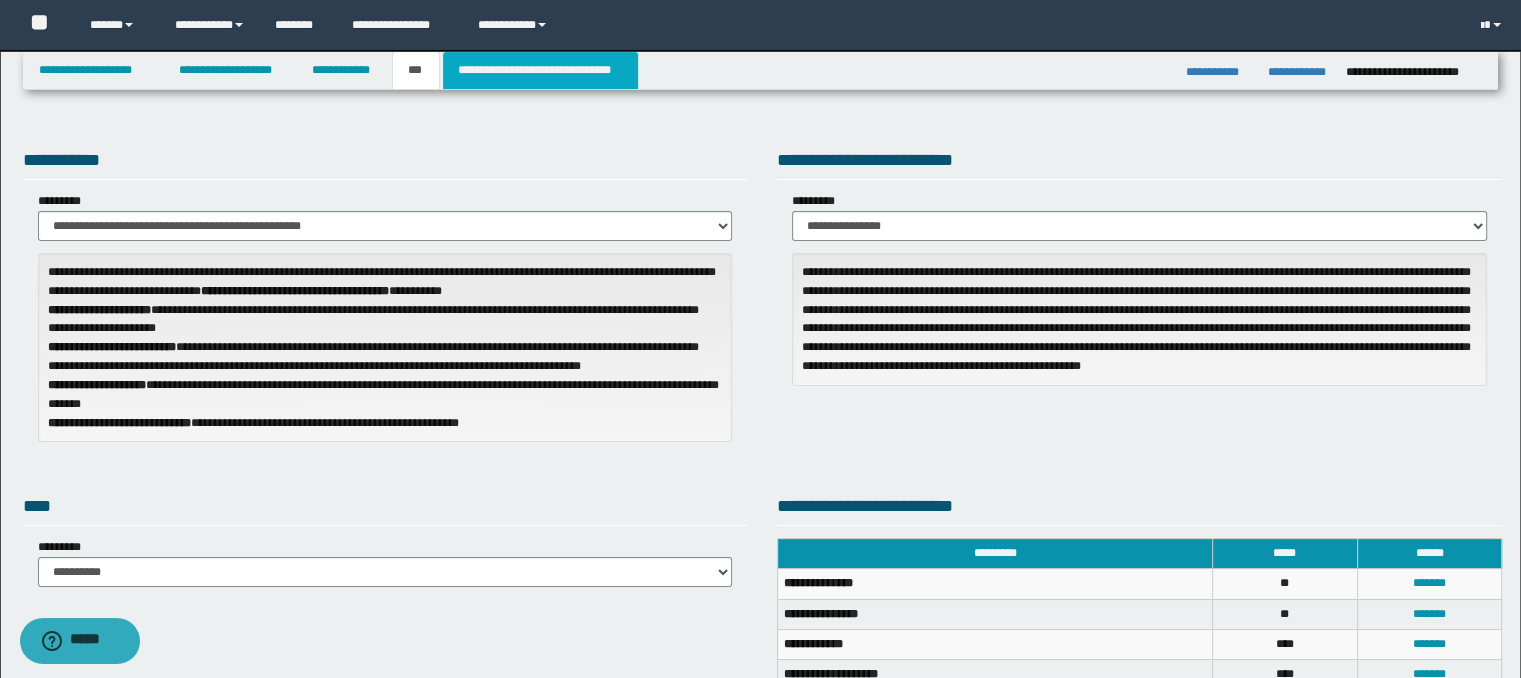 click on "**********" at bounding box center [540, 70] 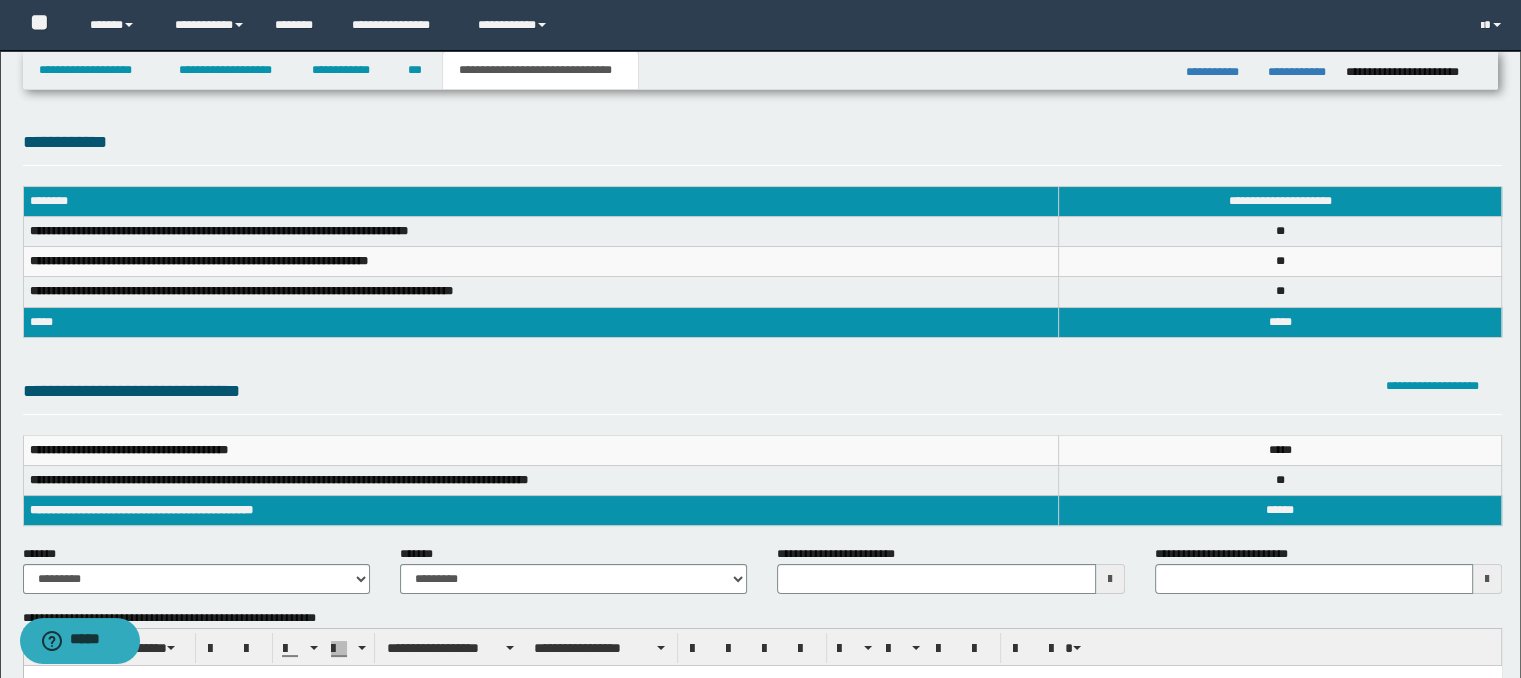 type 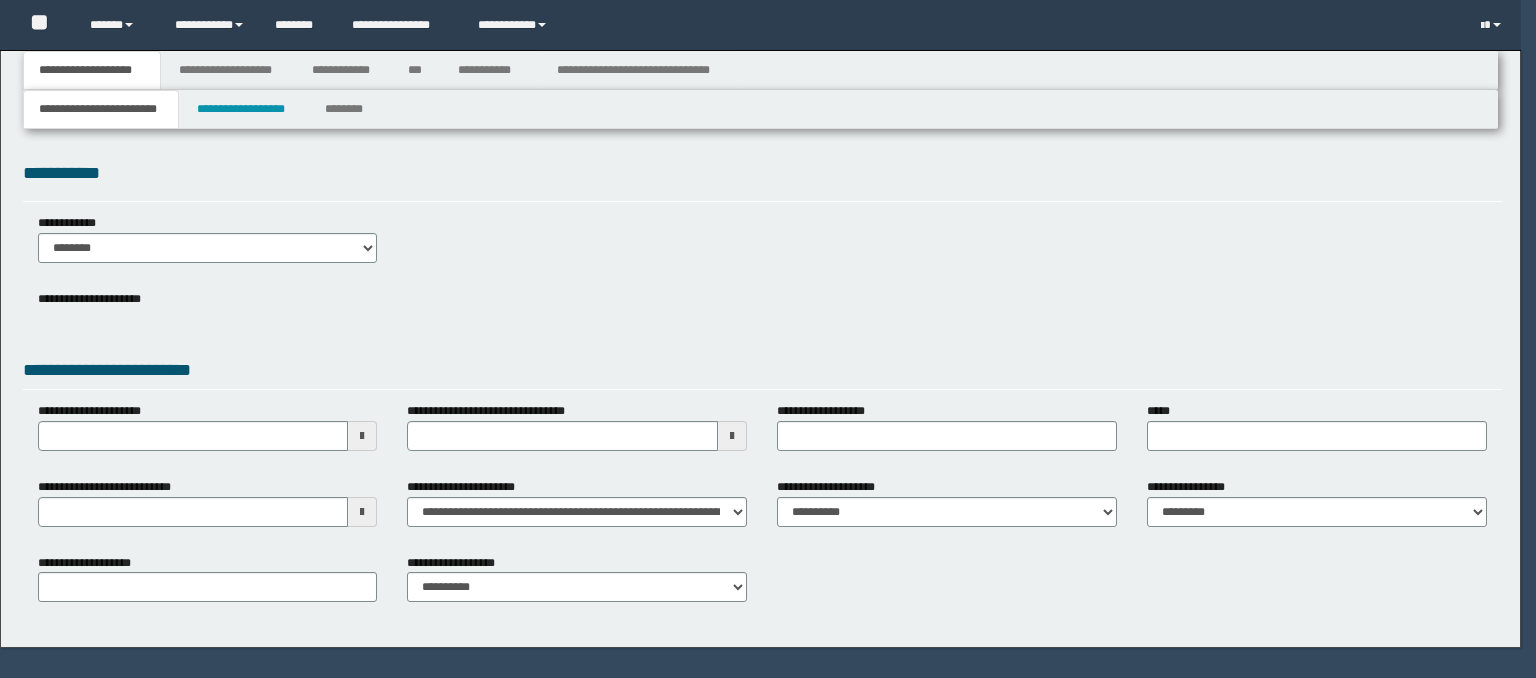 type 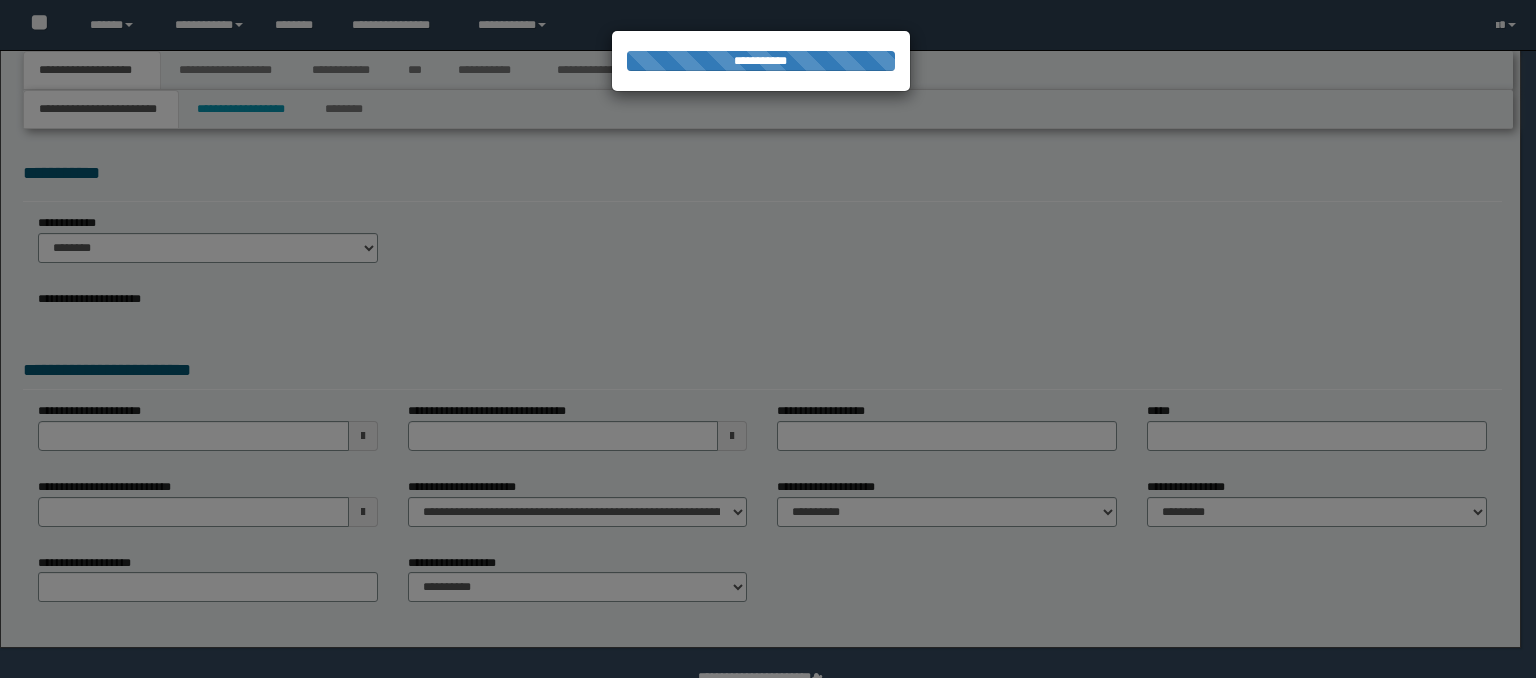 scroll, scrollTop: 0, scrollLeft: 0, axis: both 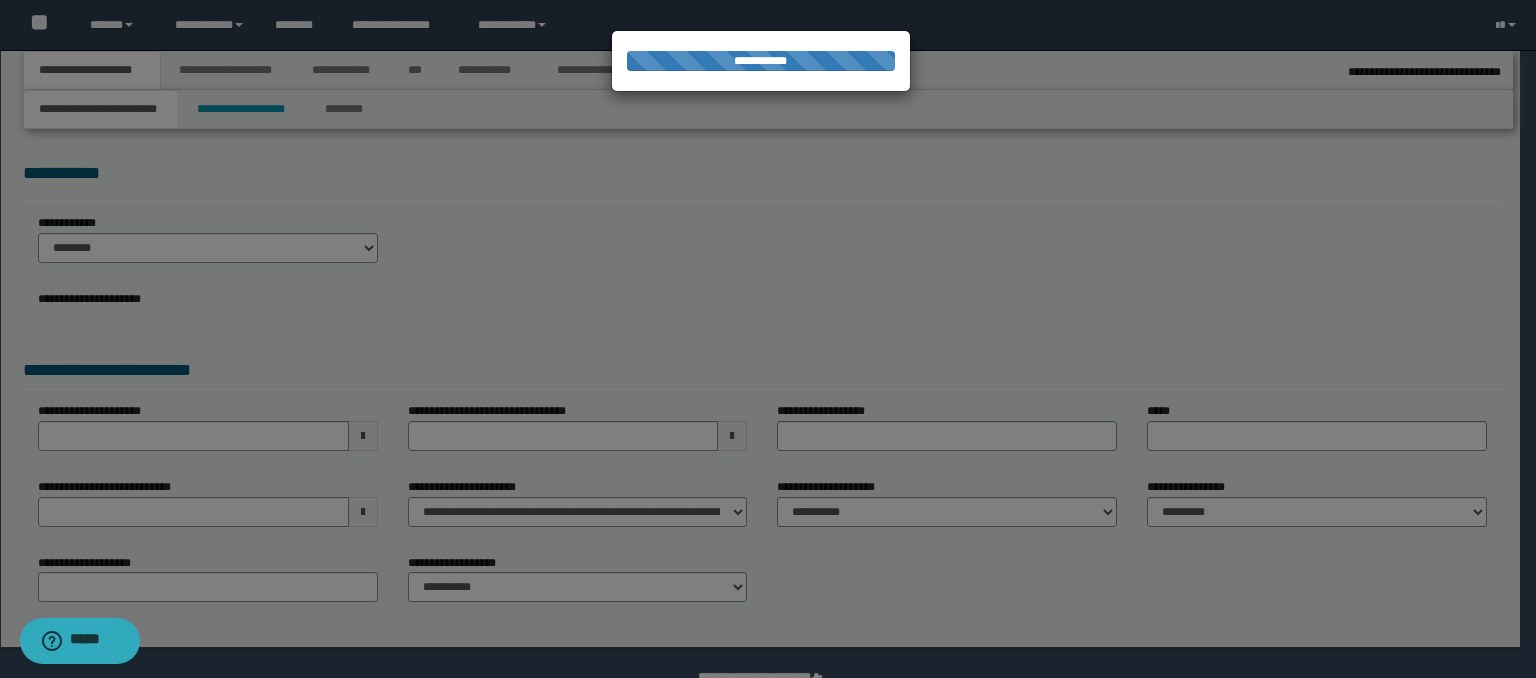 type on "**********" 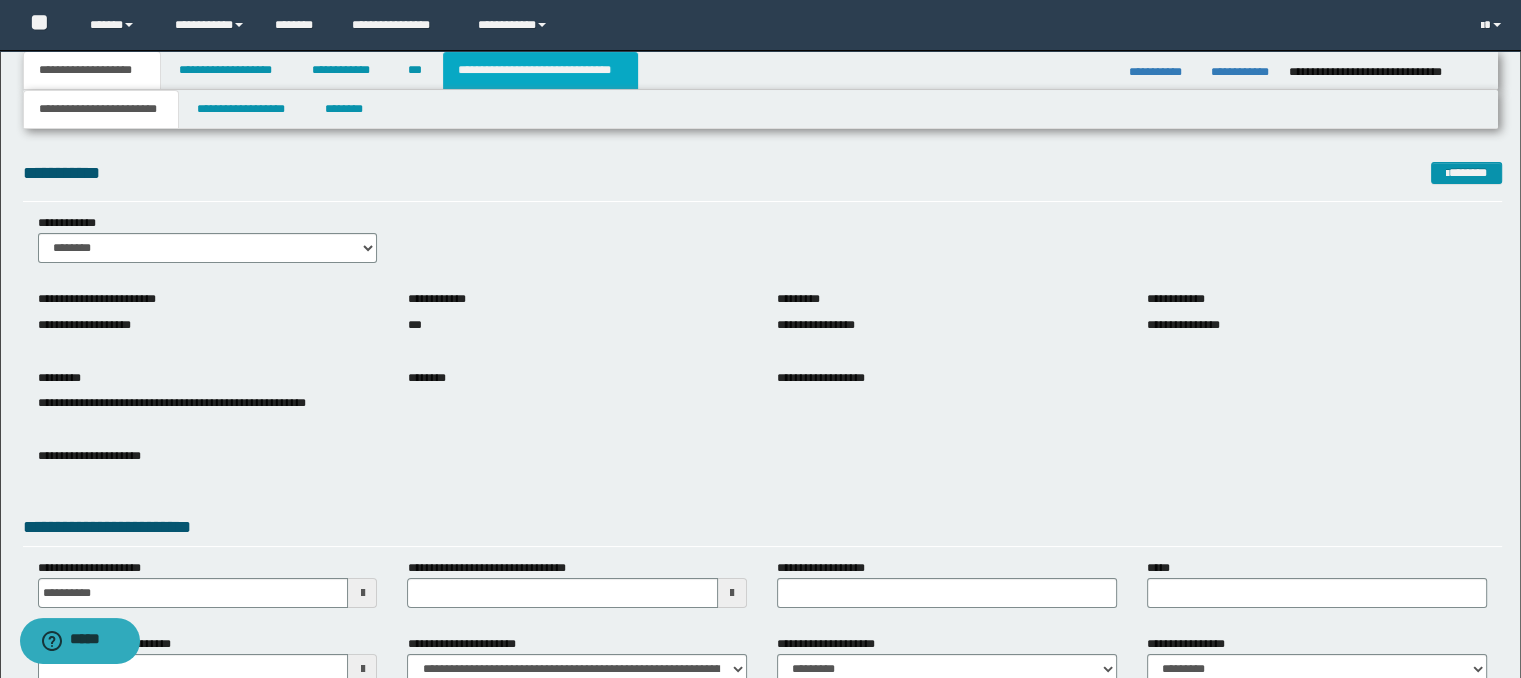click on "**********" at bounding box center (540, 70) 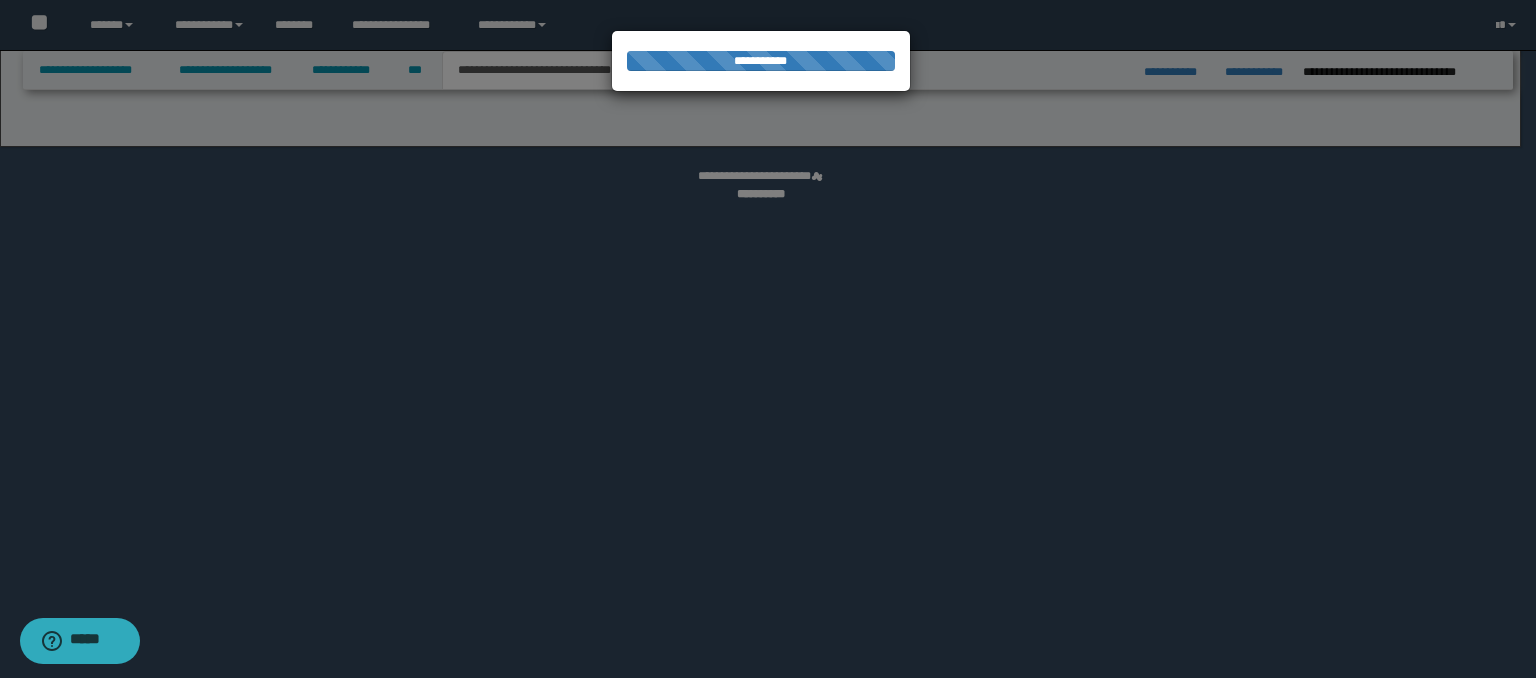 select on "*" 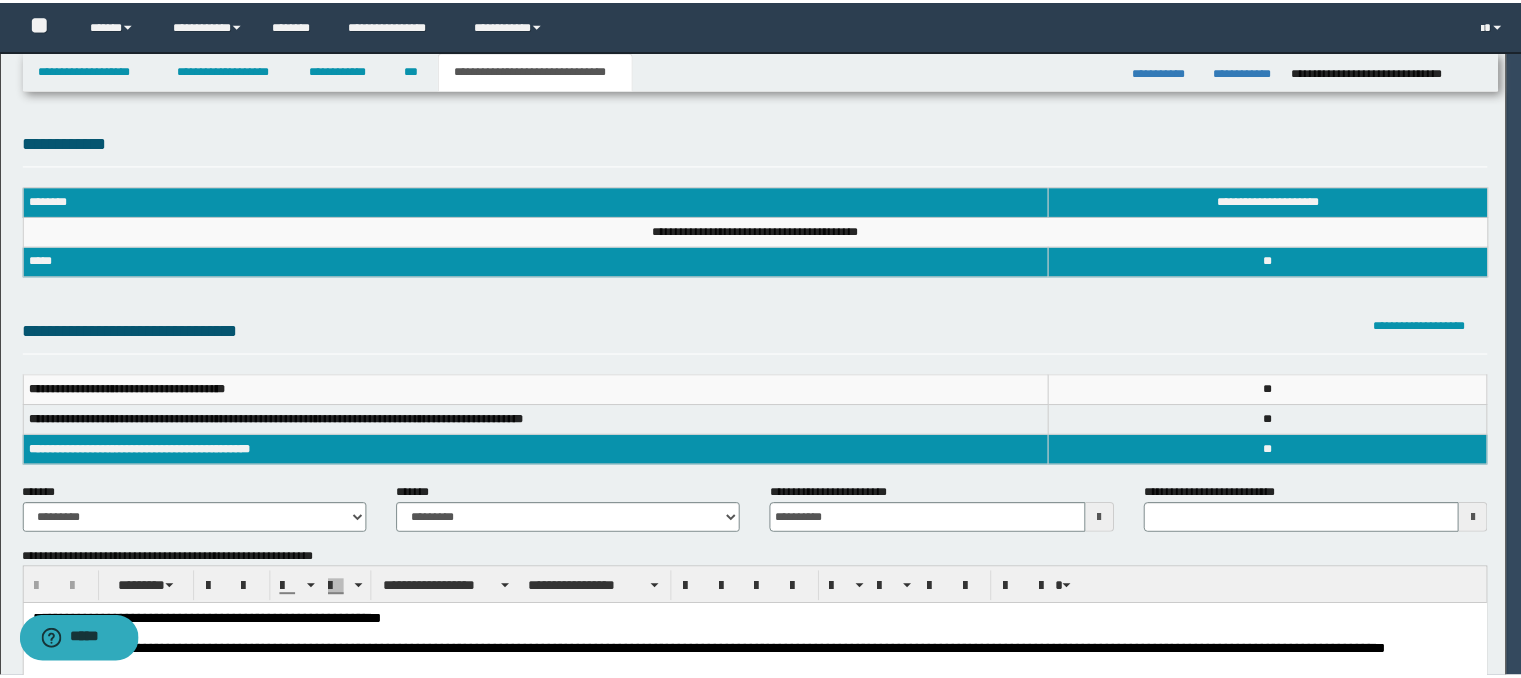 scroll, scrollTop: 0, scrollLeft: 0, axis: both 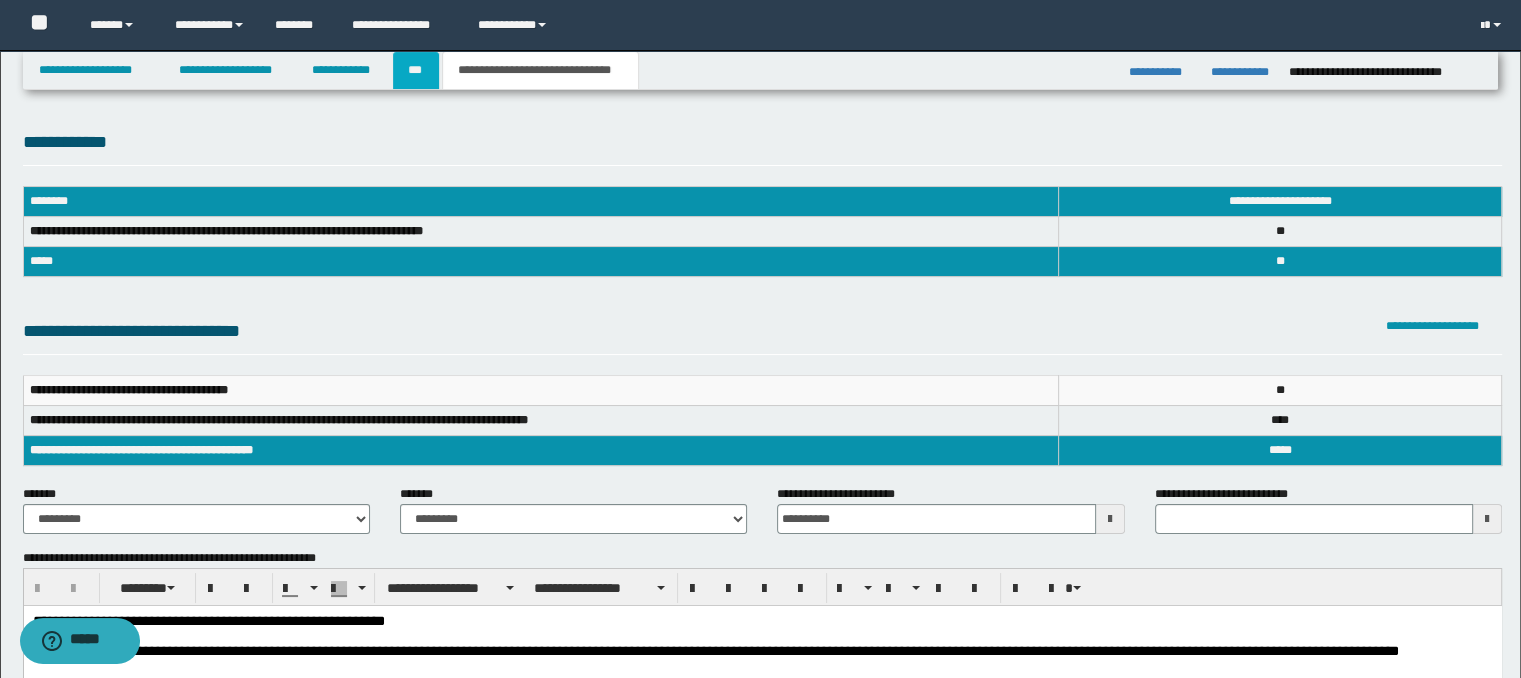 click on "***" at bounding box center [416, 70] 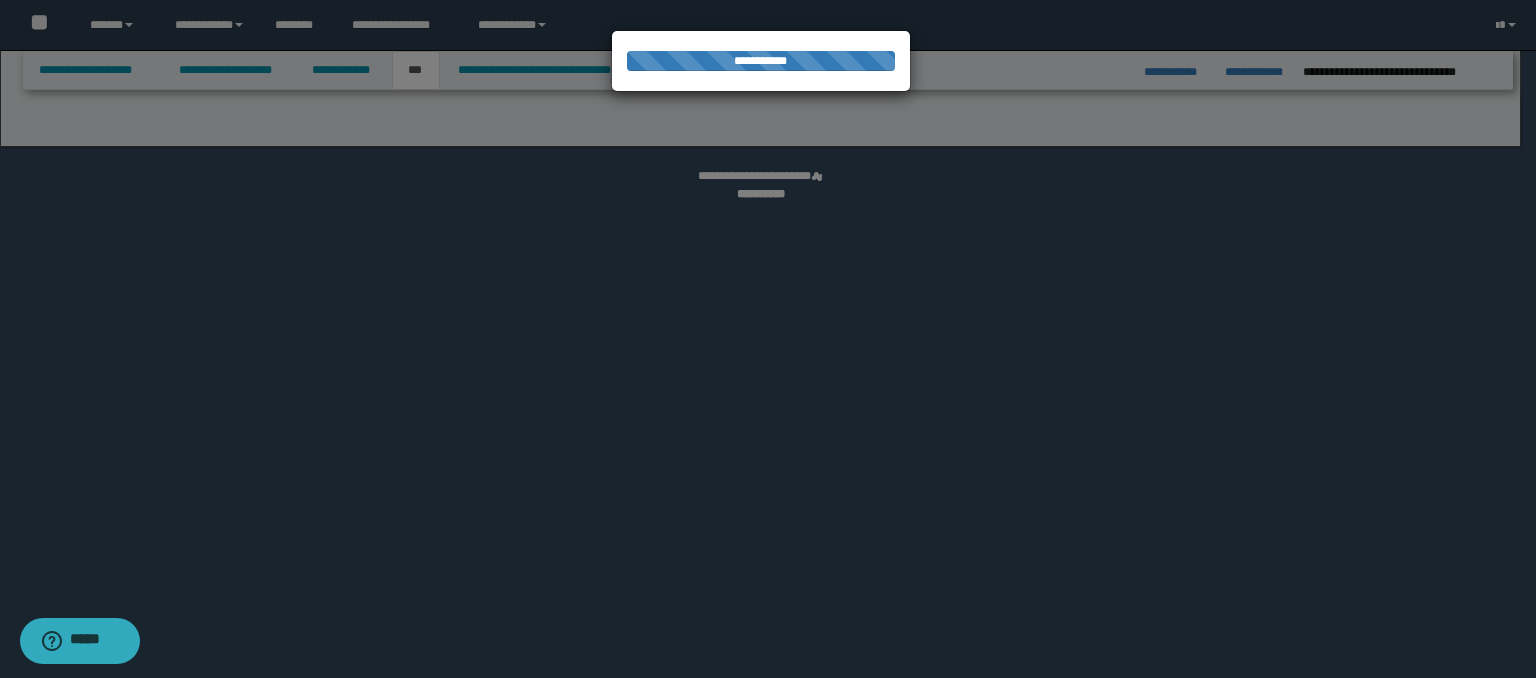 select on "*" 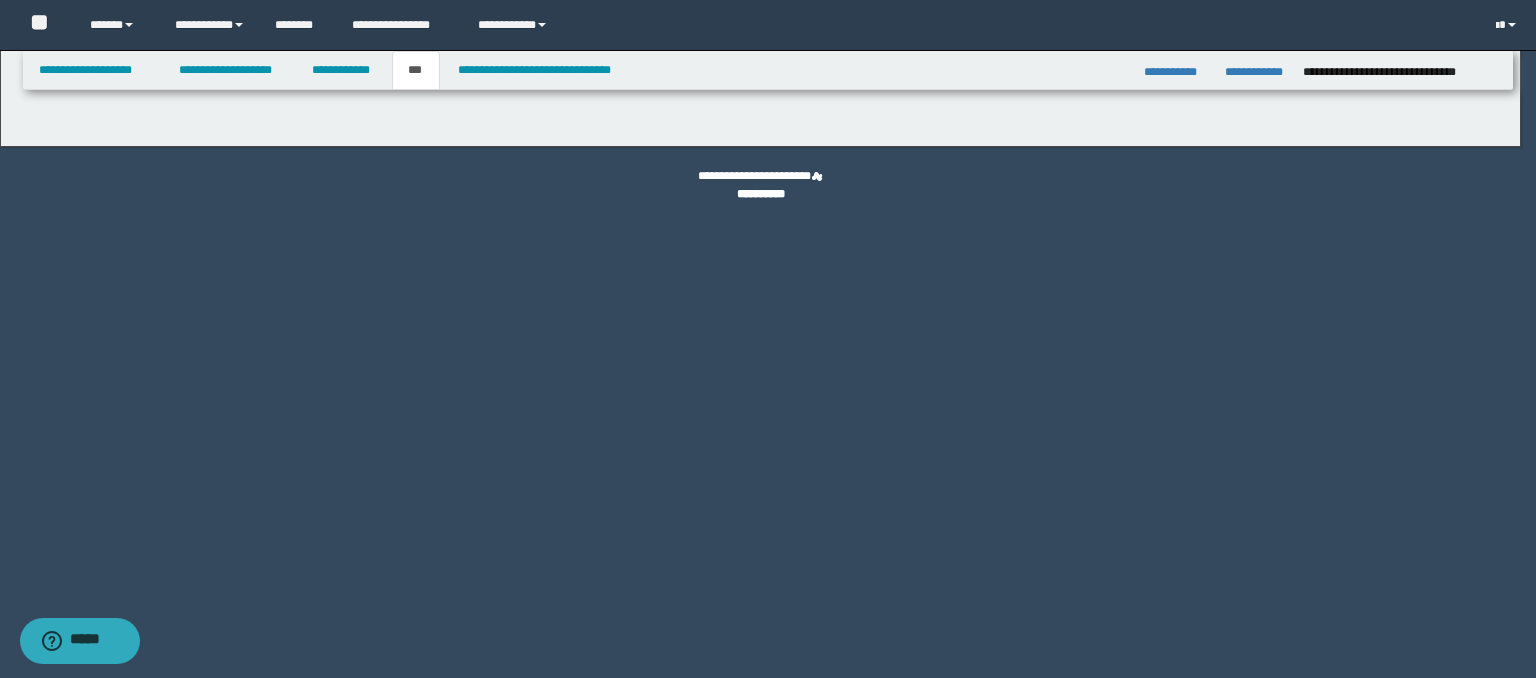 select on "***" 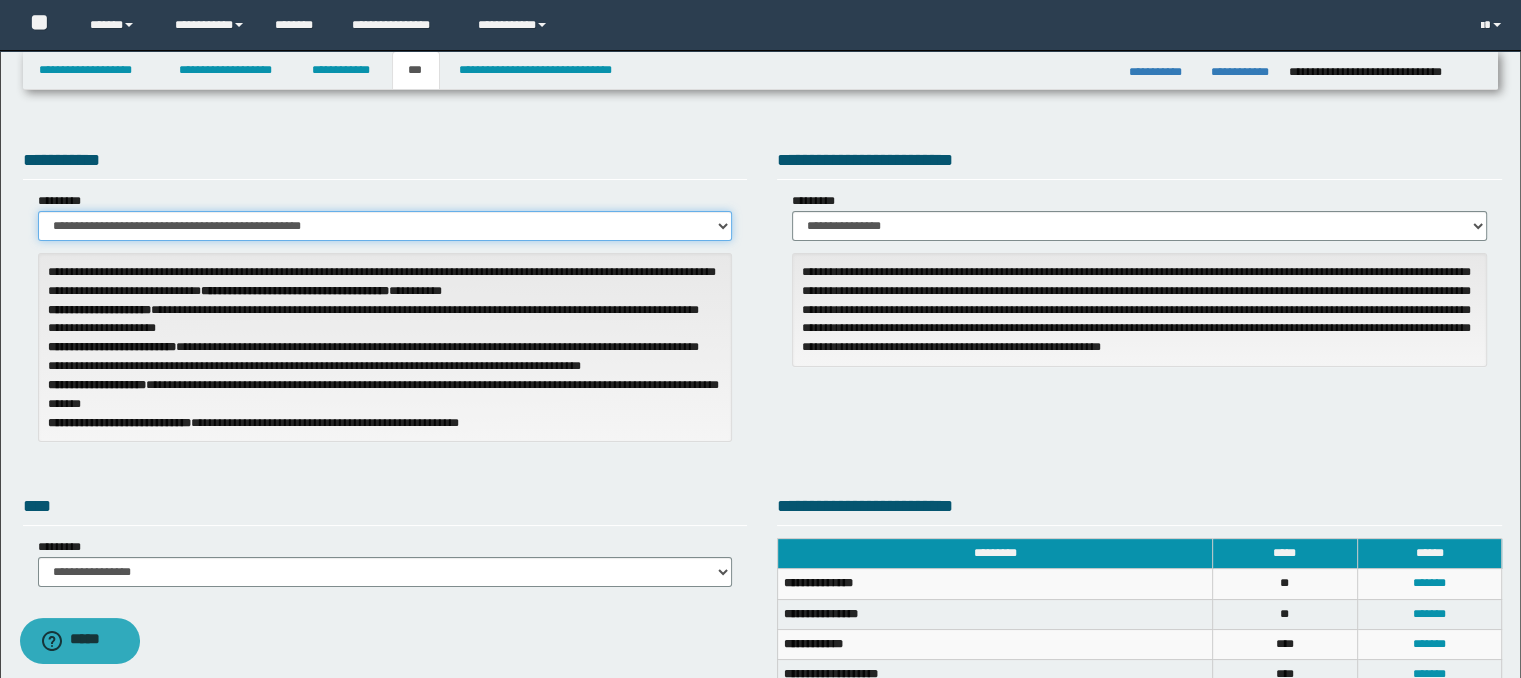 click on "**********" at bounding box center (385, 226) 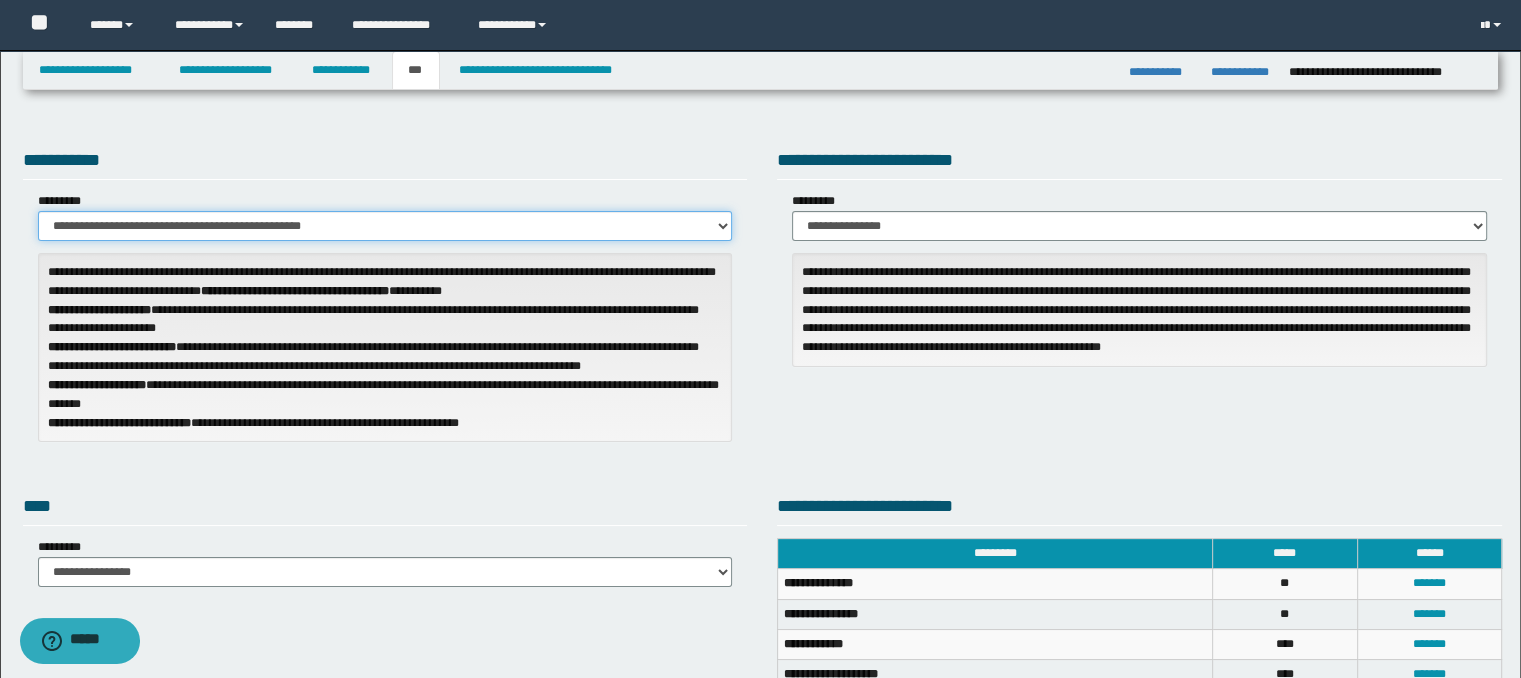 select on "**" 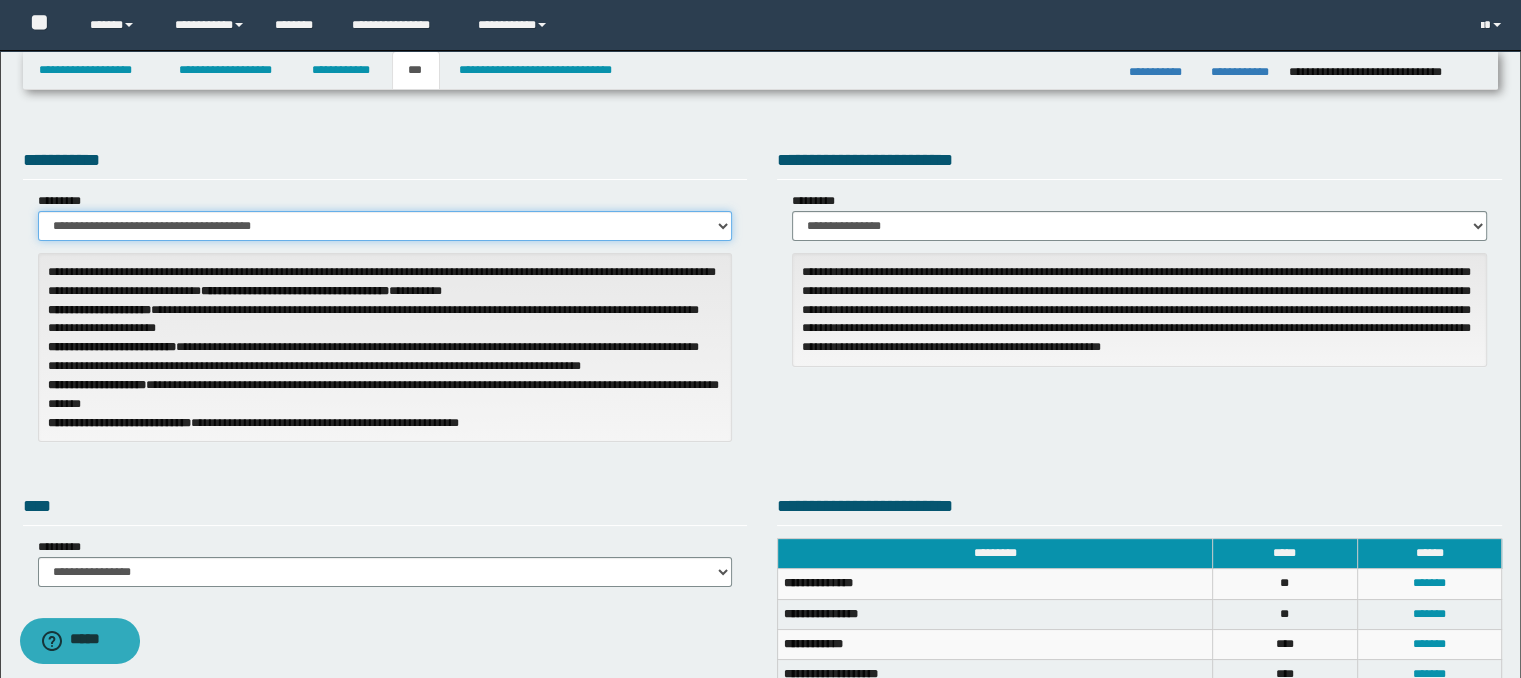 click on "**********" at bounding box center (385, 226) 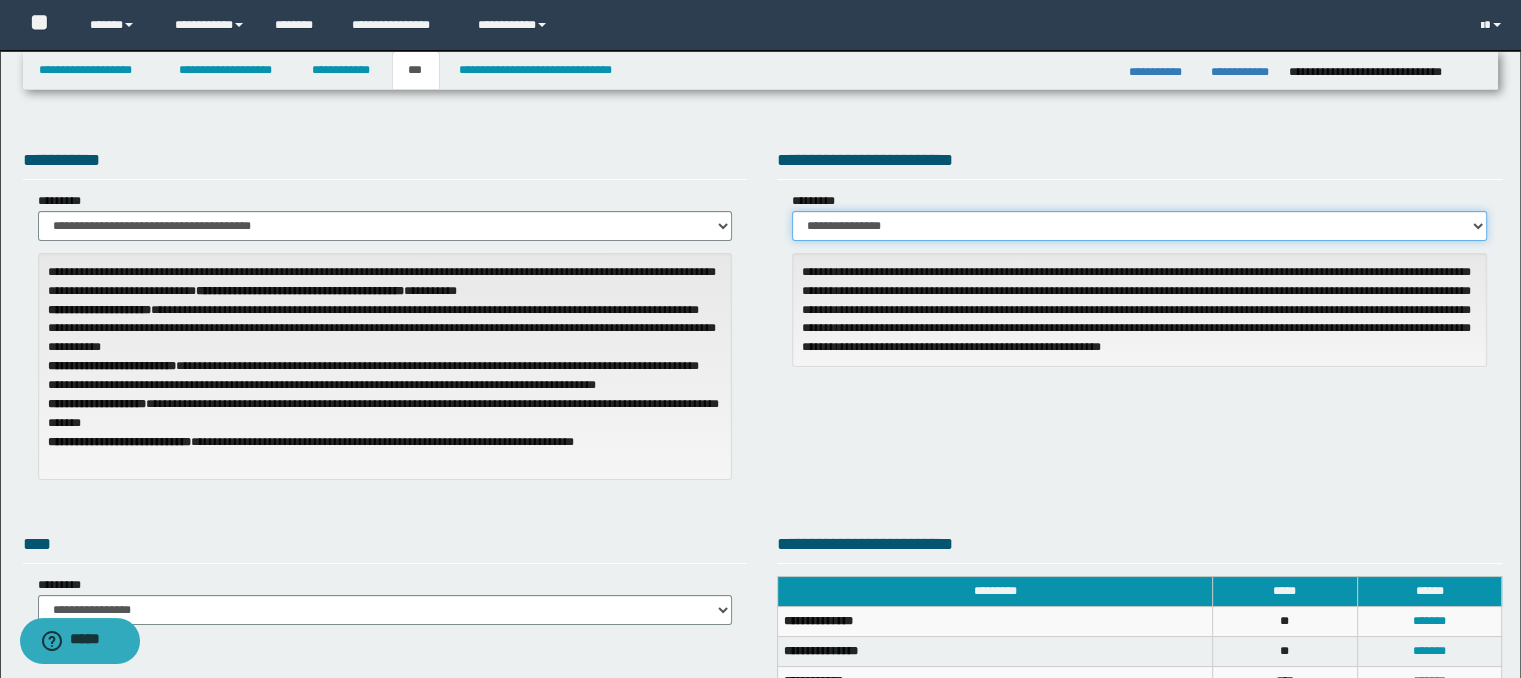 click on "**********" at bounding box center [1139, 226] 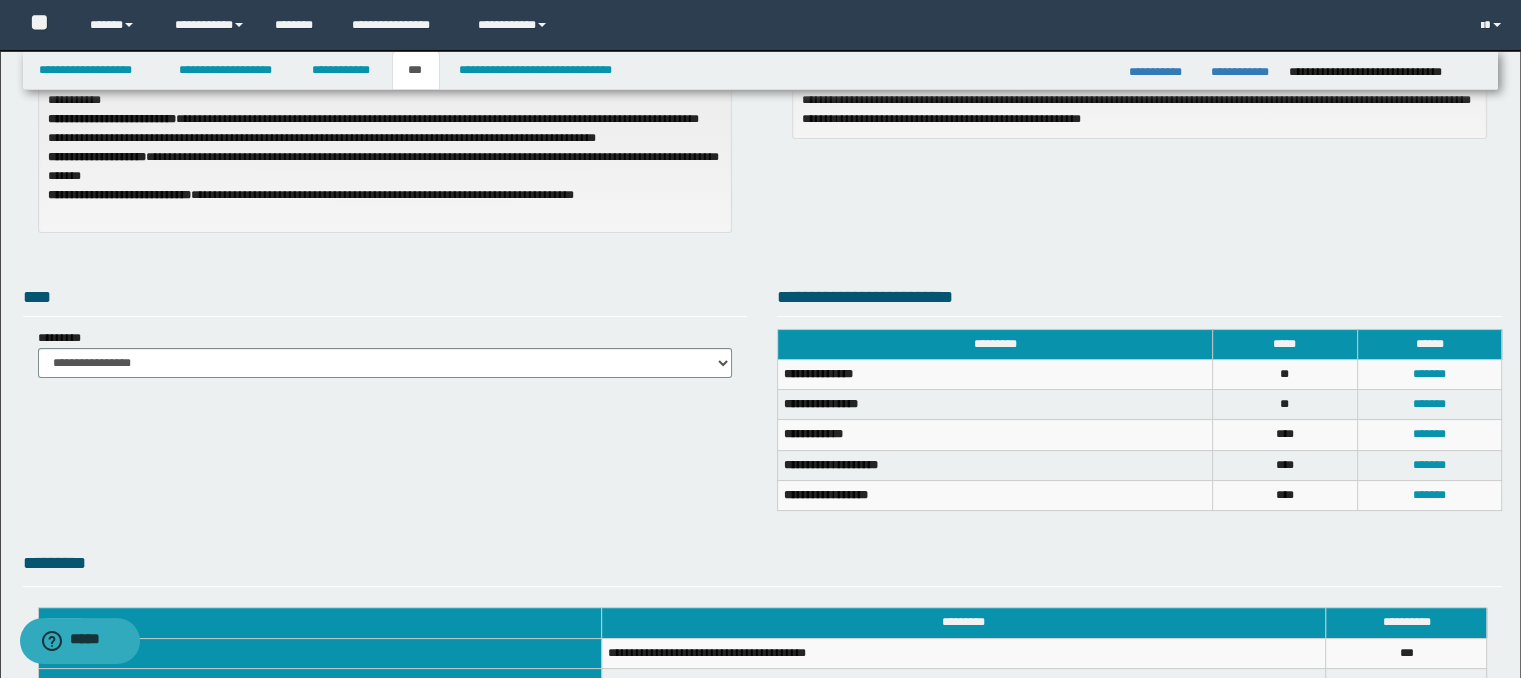 scroll, scrollTop: 400, scrollLeft: 0, axis: vertical 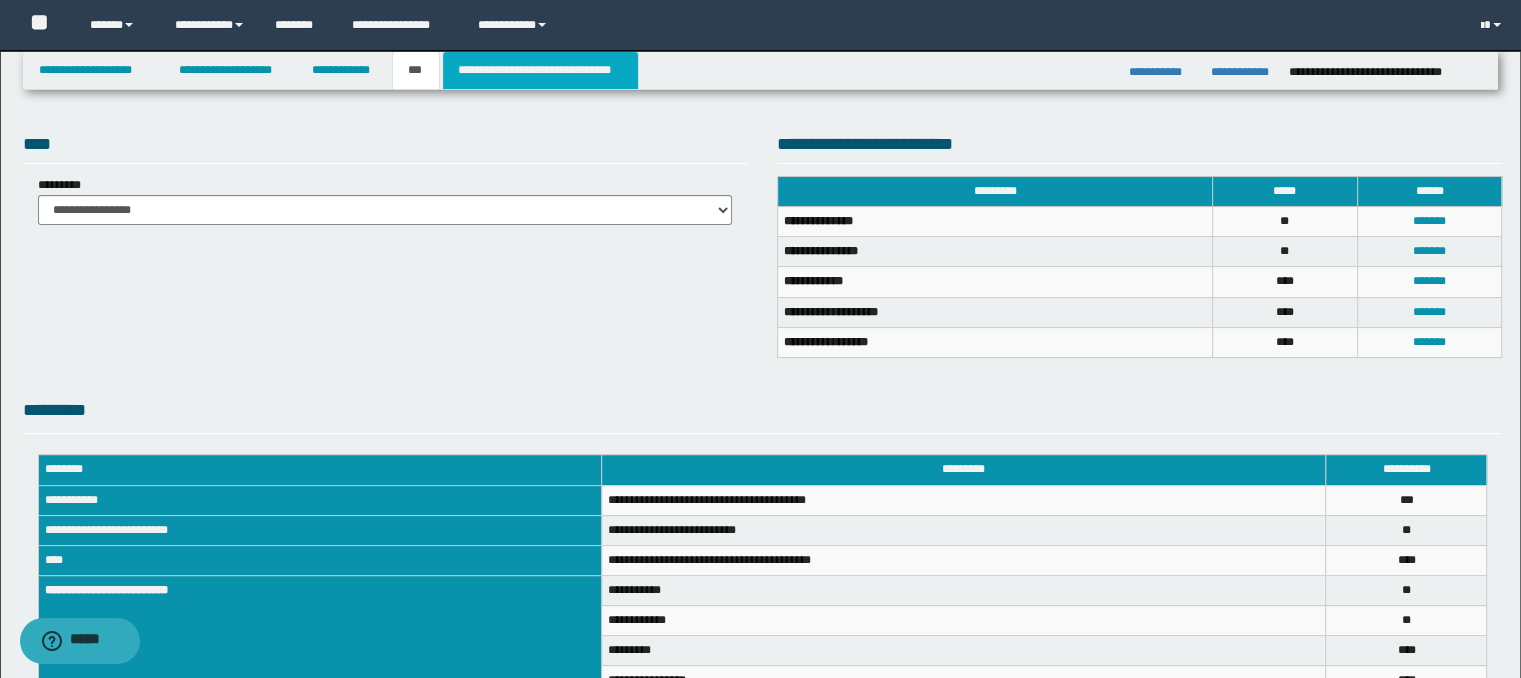 click on "**********" at bounding box center [540, 70] 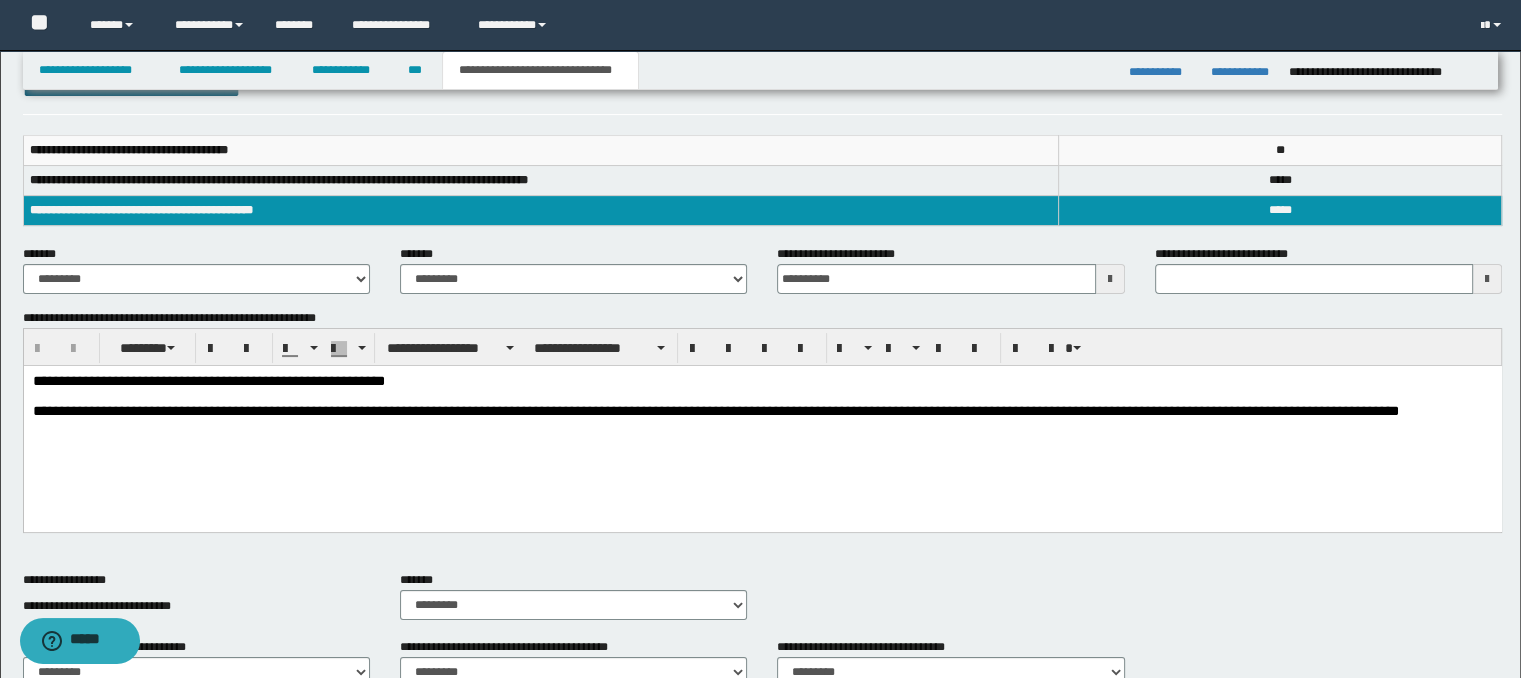 scroll, scrollTop: 100, scrollLeft: 0, axis: vertical 